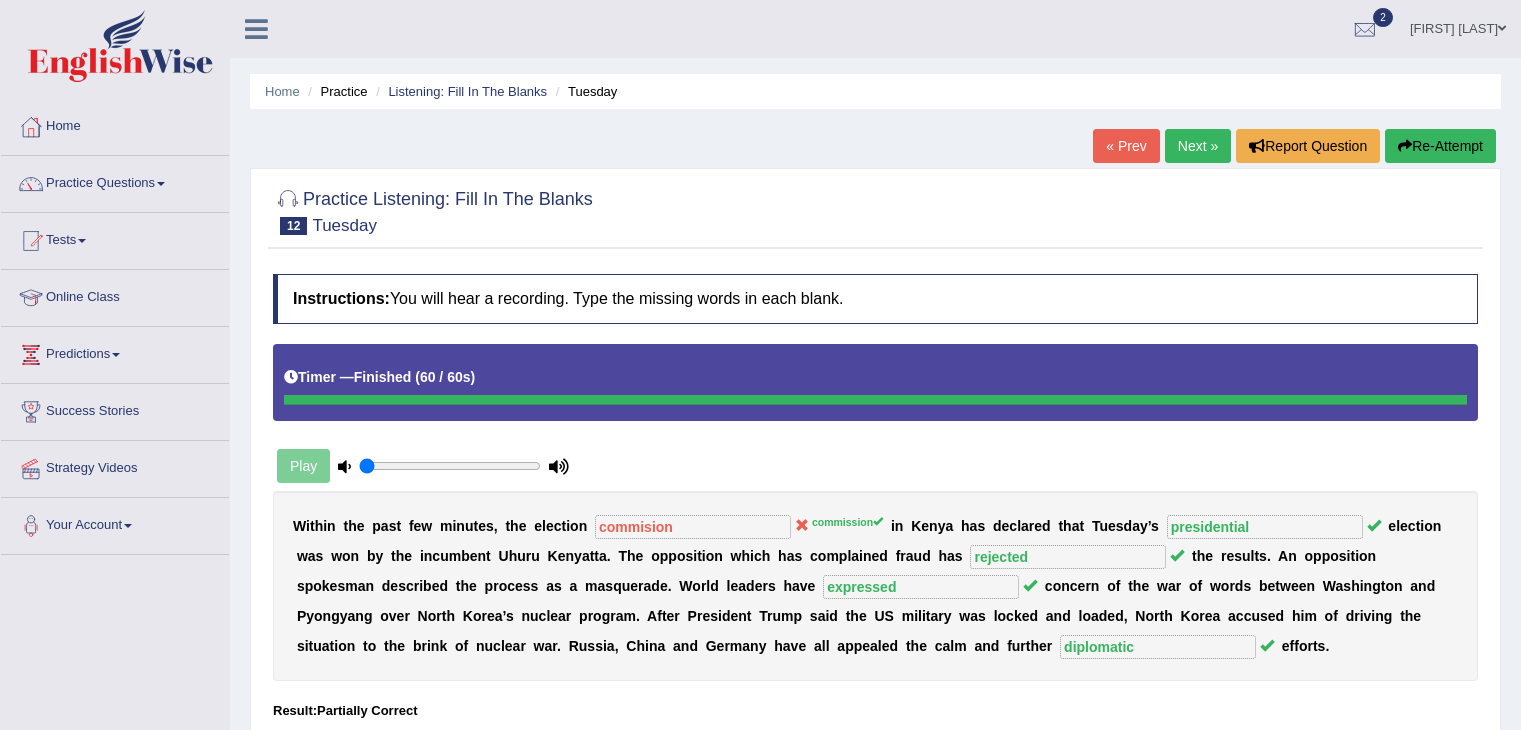 scroll, scrollTop: 0, scrollLeft: 0, axis: both 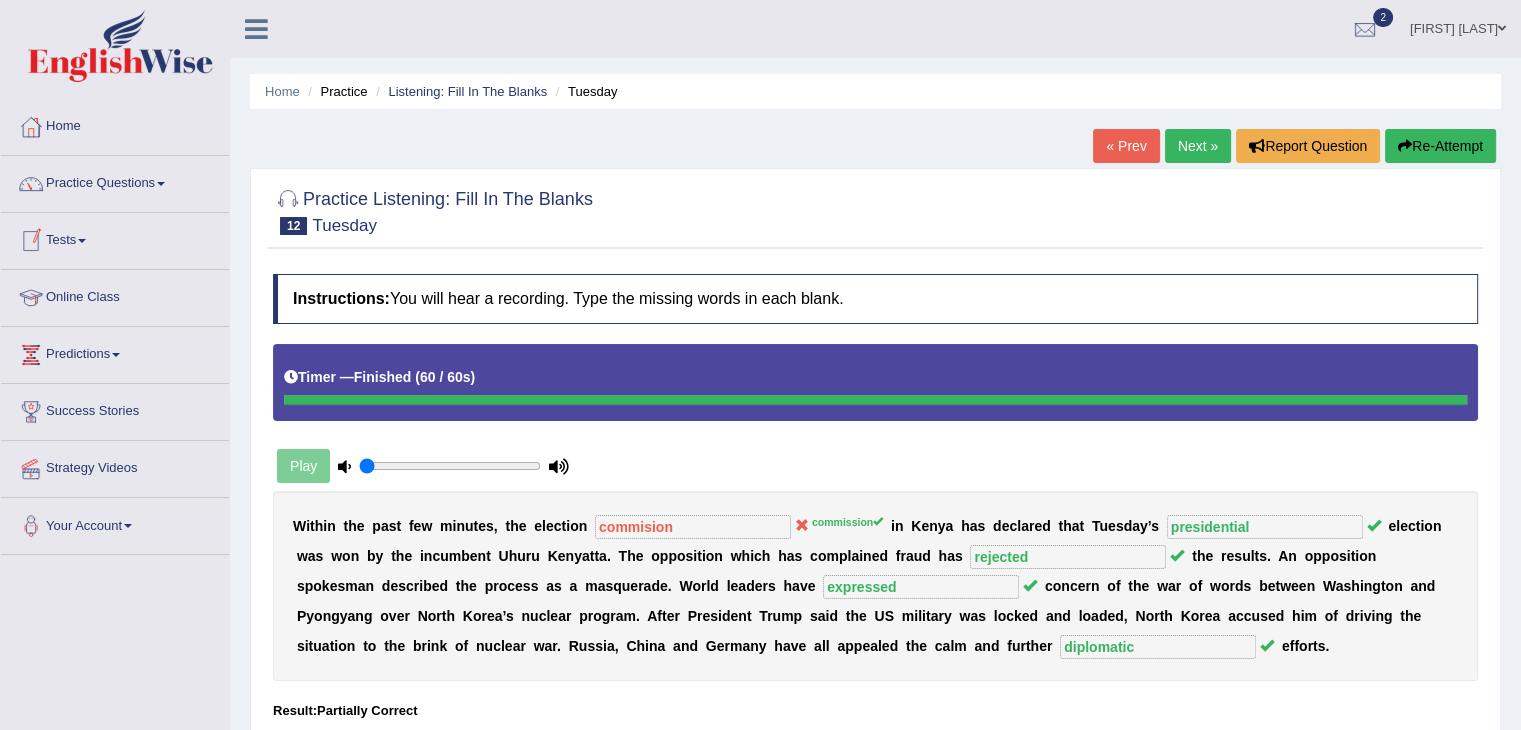 click on "Tests" at bounding box center (115, 238) 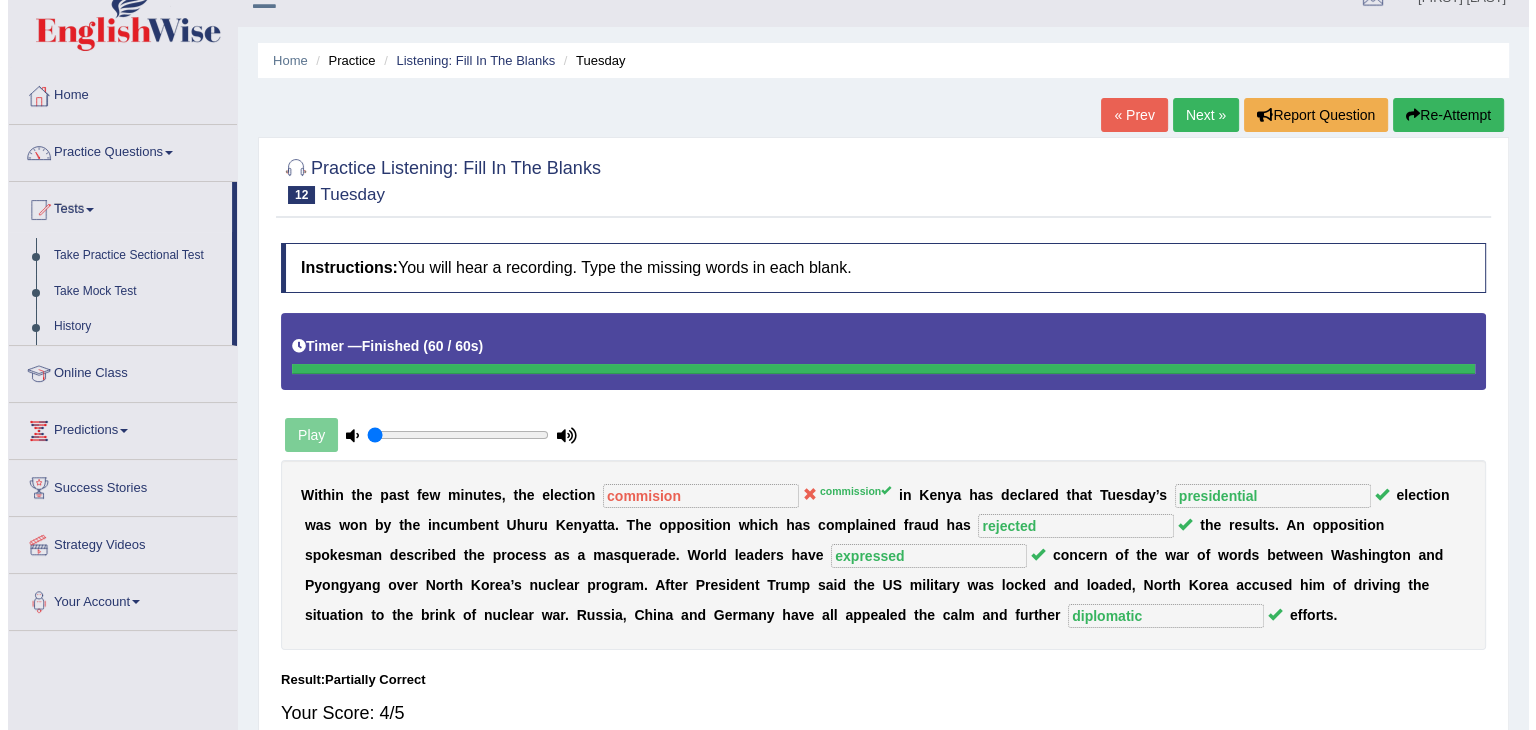 scroll, scrollTop: 26, scrollLeft: 0, axis: vertical 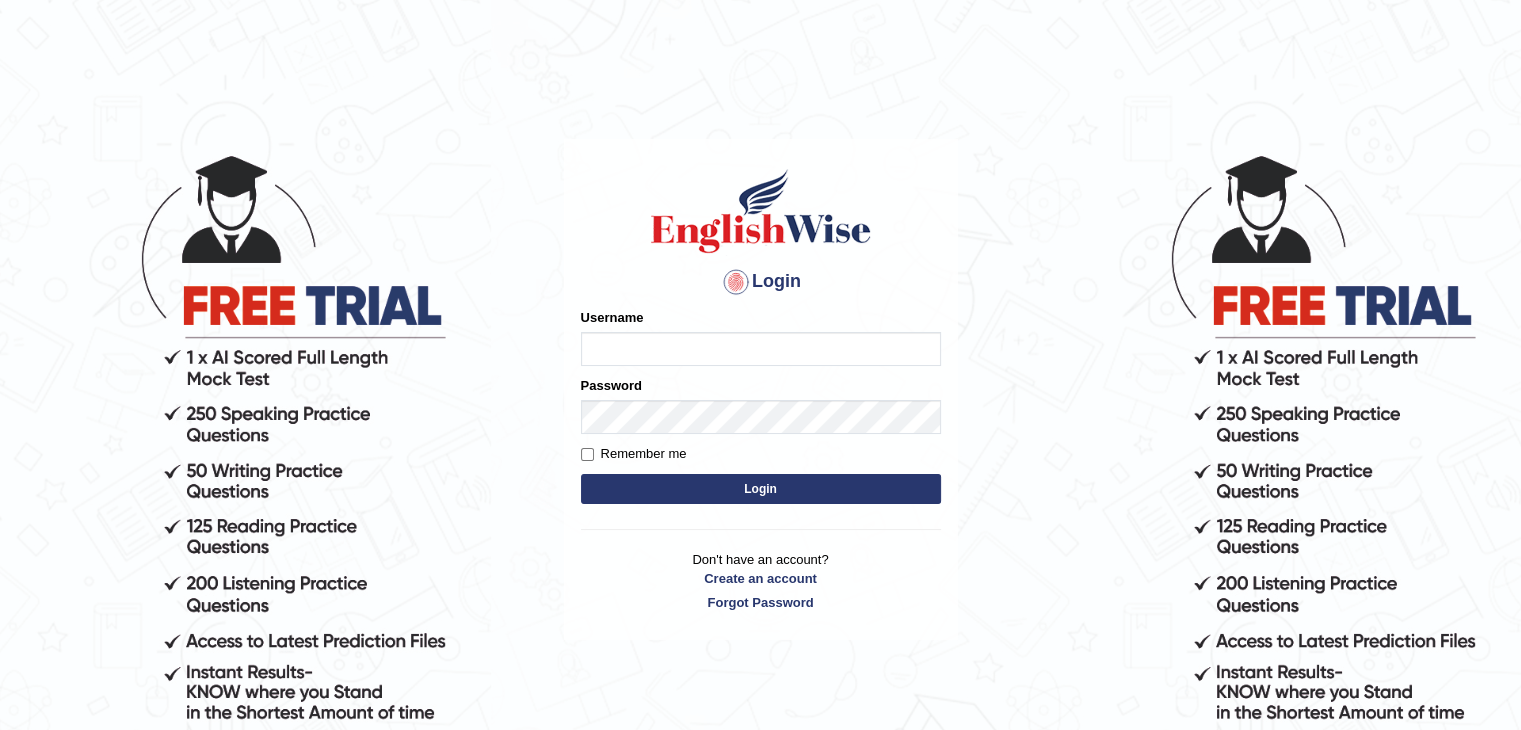 type on "Bharath_chary" 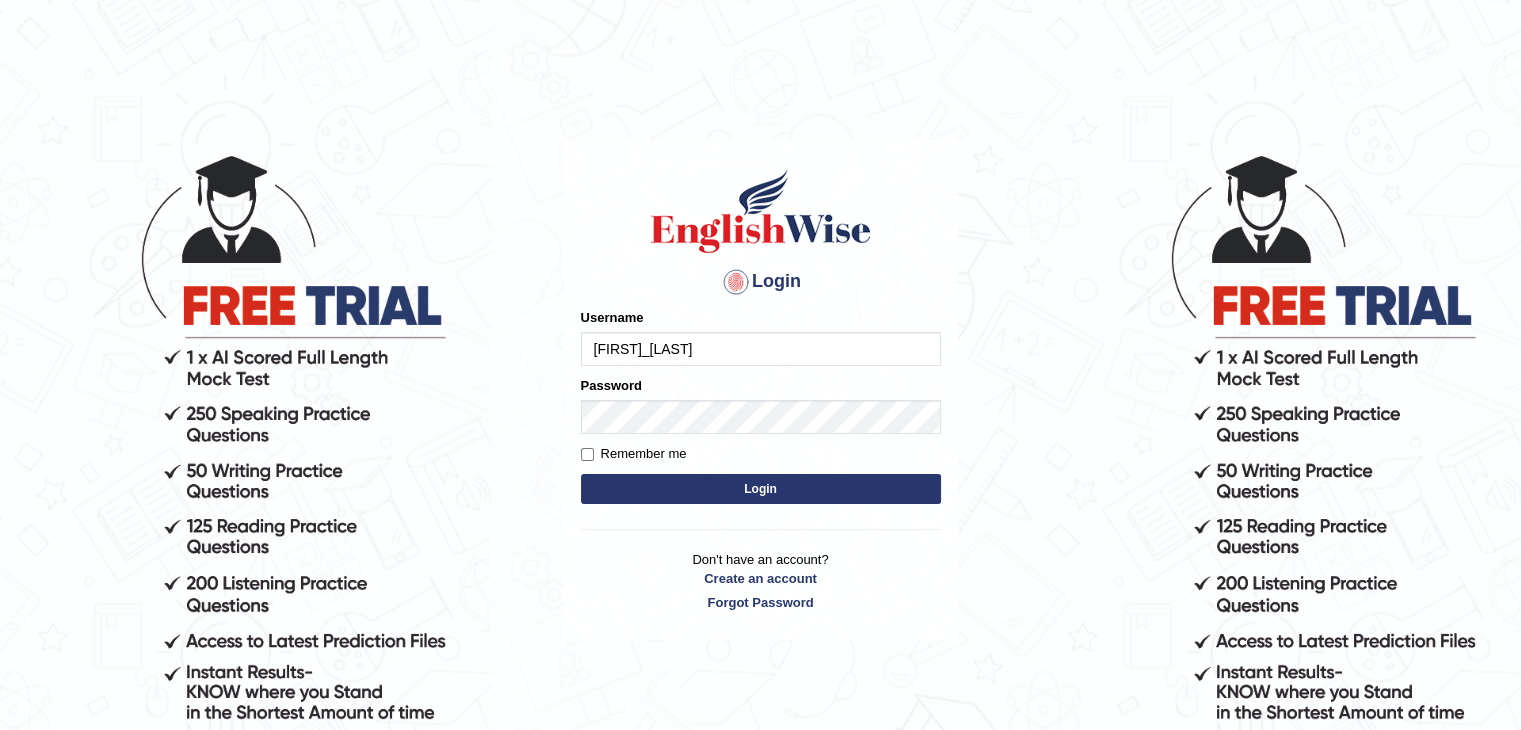 click on "Login" at bounding box center (761, 489) 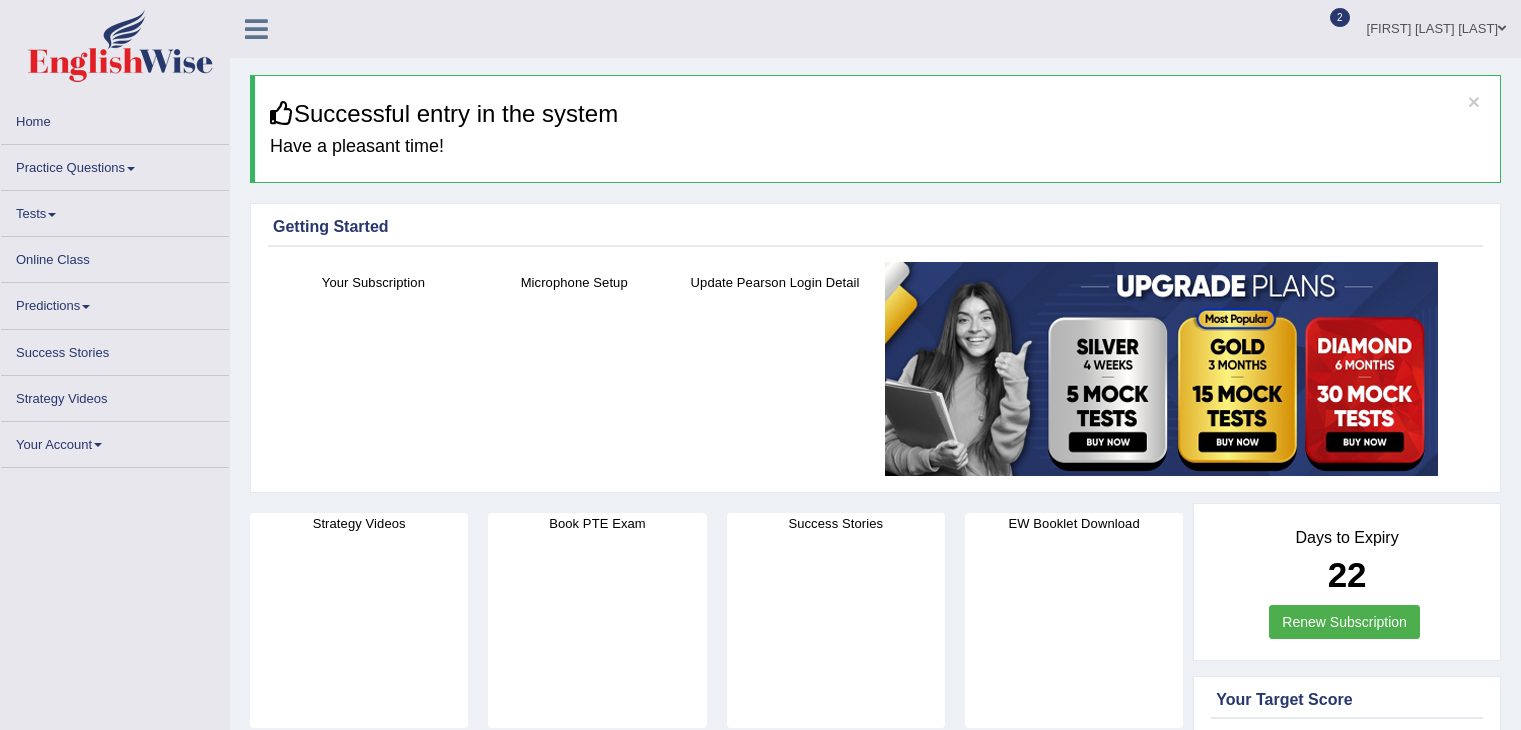scroll, scrollTop: 0, scrollLeft: 0, axis: both 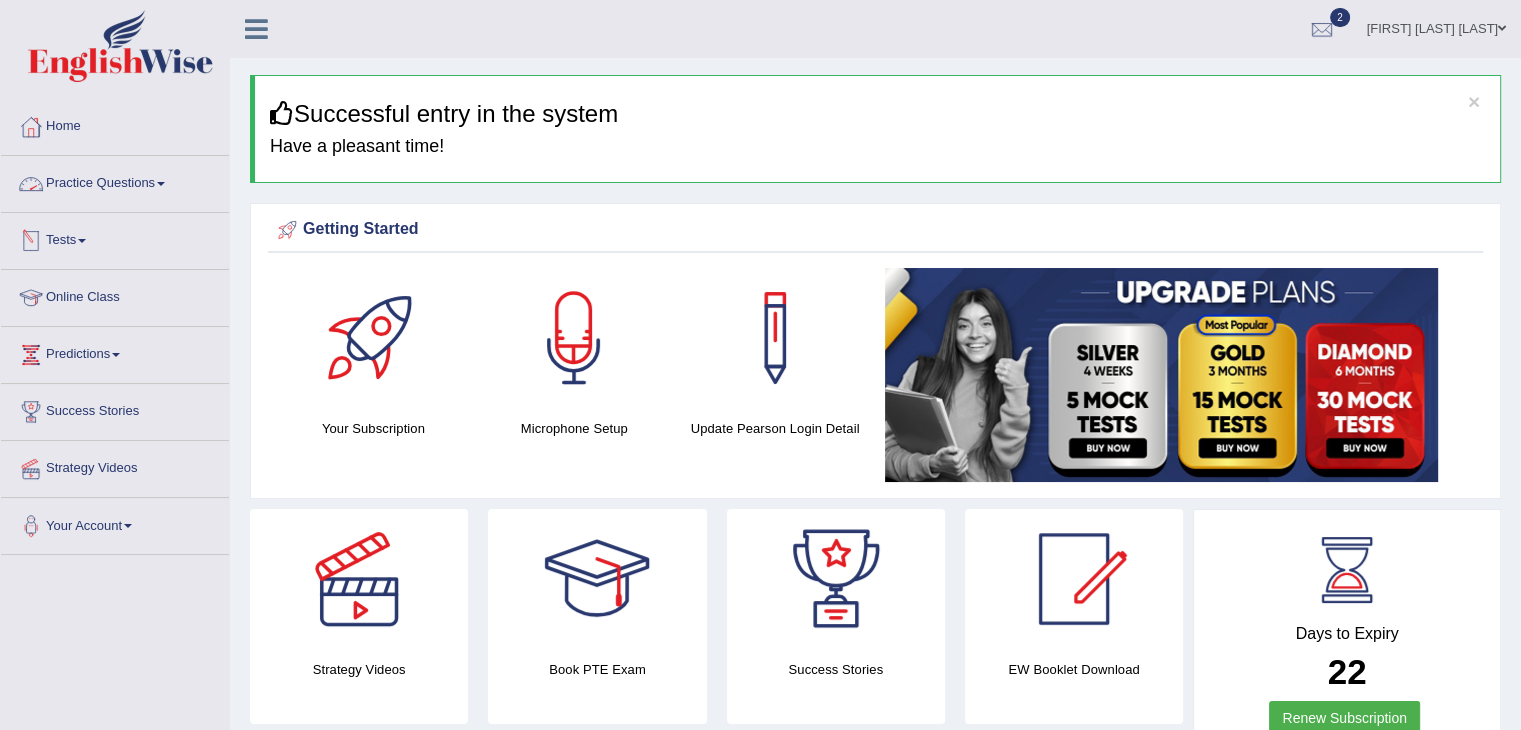 click on "Practice Questions" at bounding box center (115, 181) 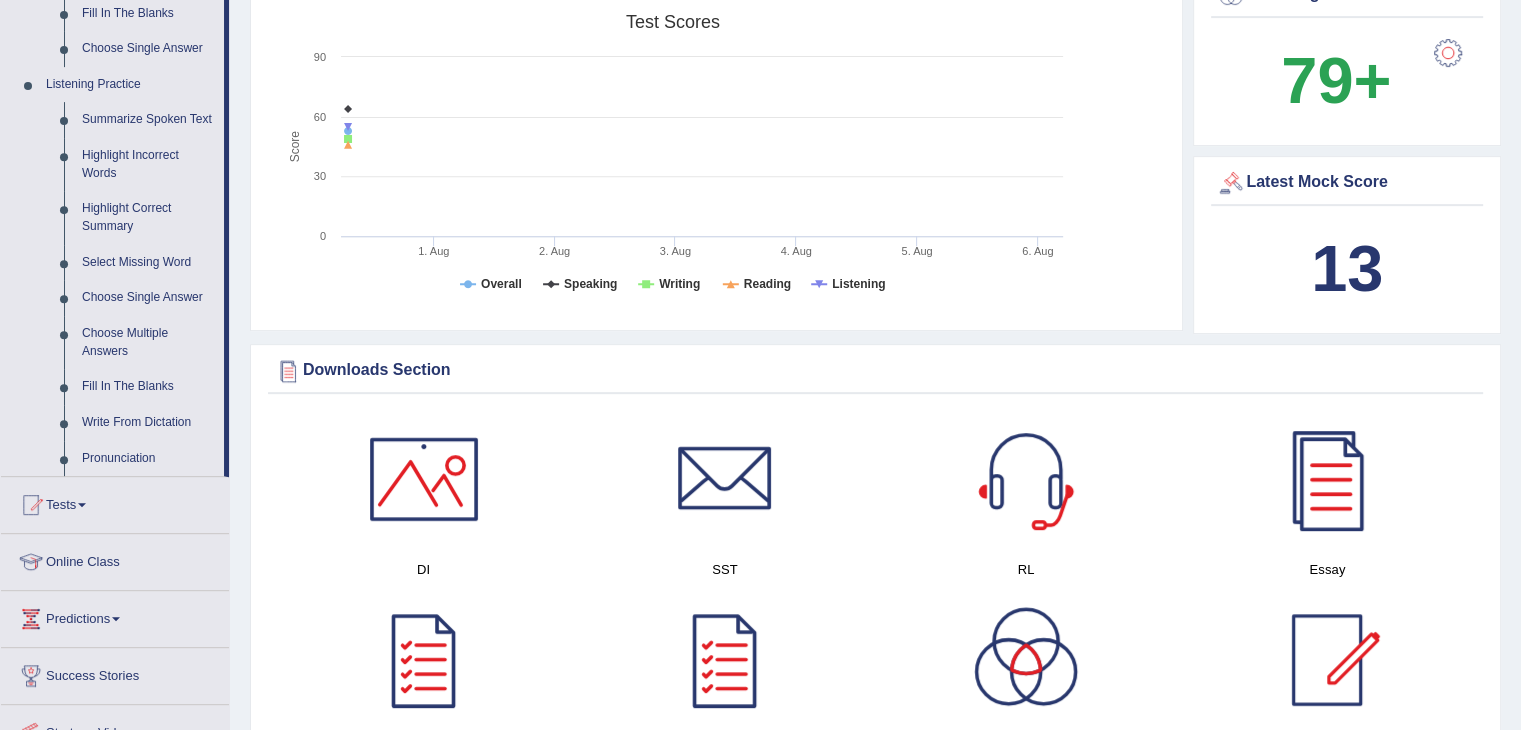 scroll, scrollTop: 802, scrollLeft: 0, axis: vertical 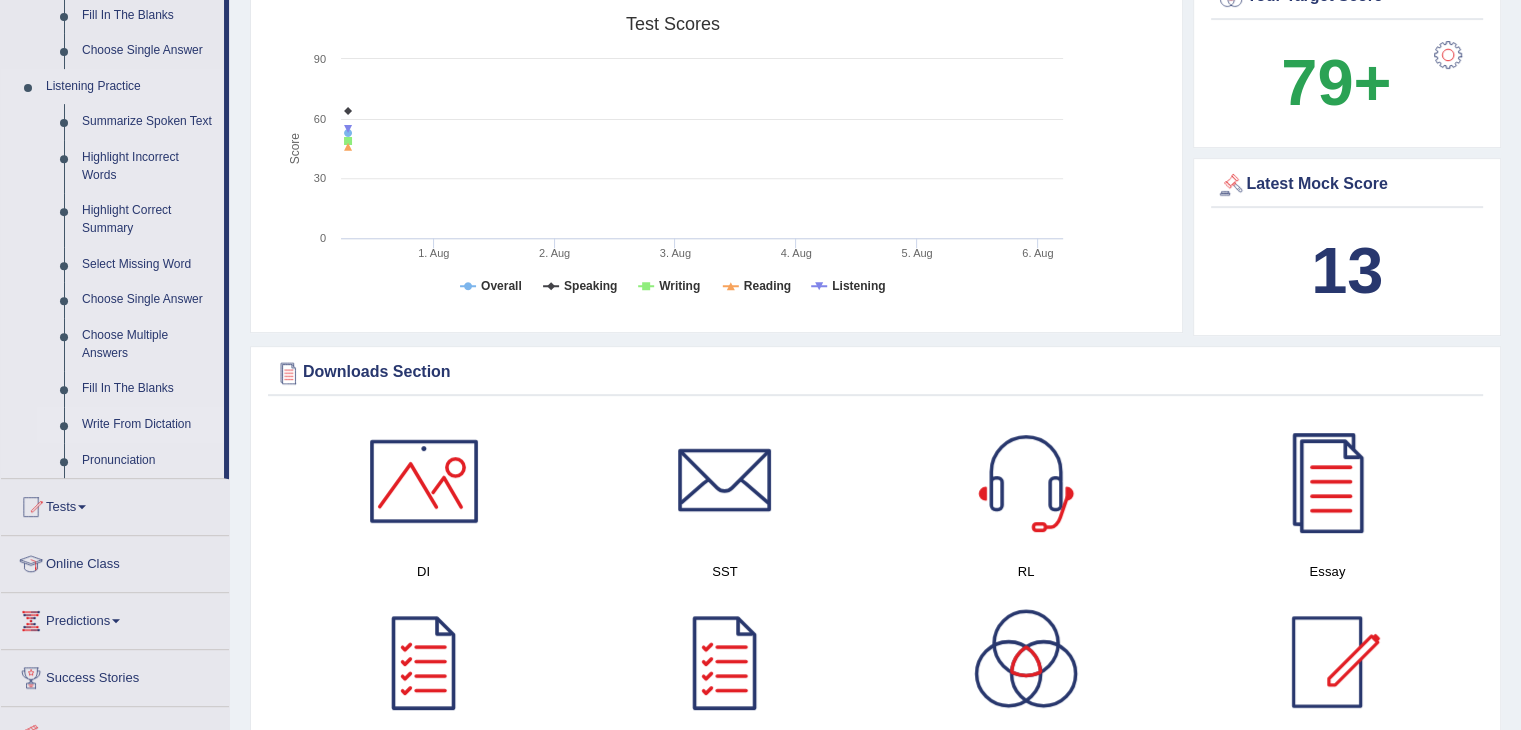click on "Write From Dictation" at bounding box center (148, 425) 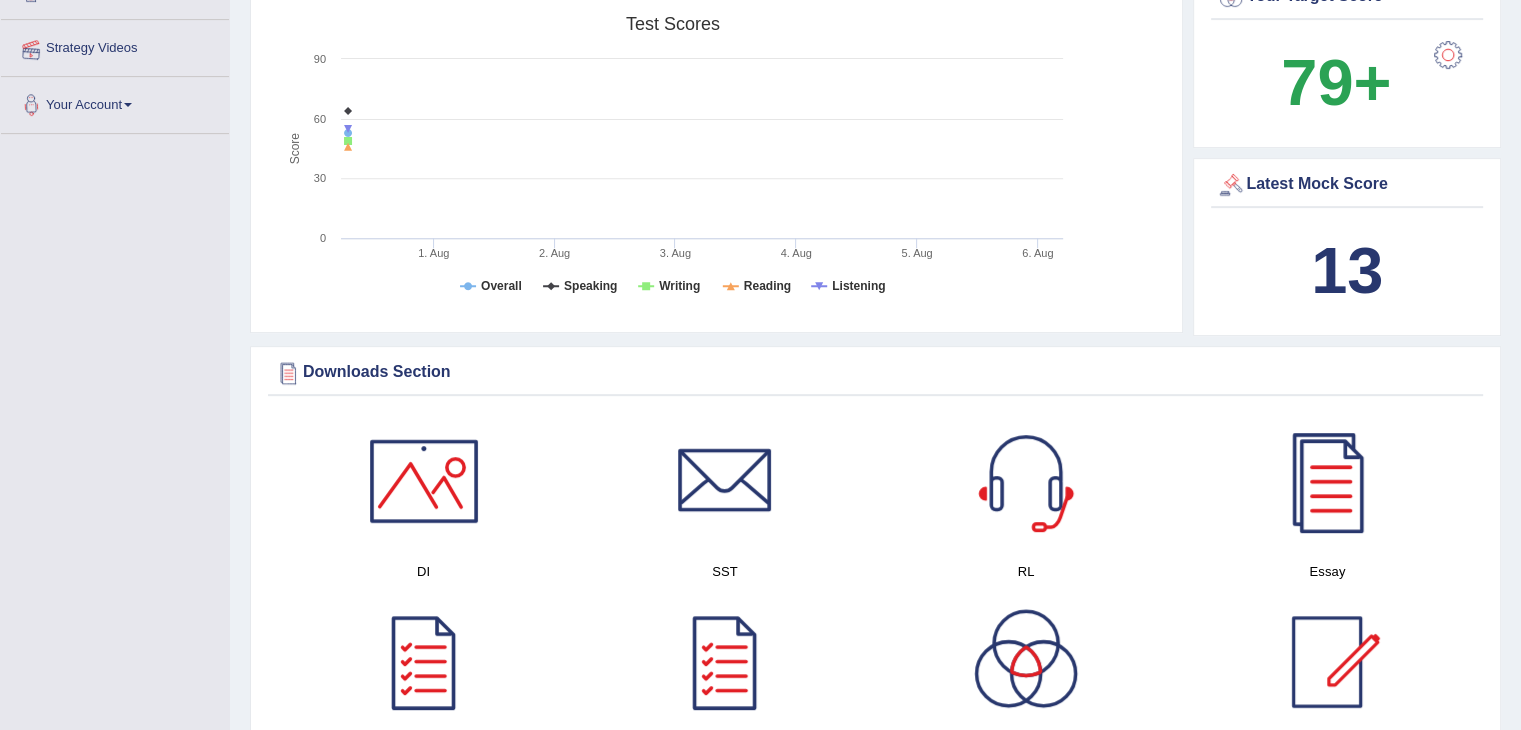 scroll, scrollTop: 502, scrollLeft: 0, axis: vertical 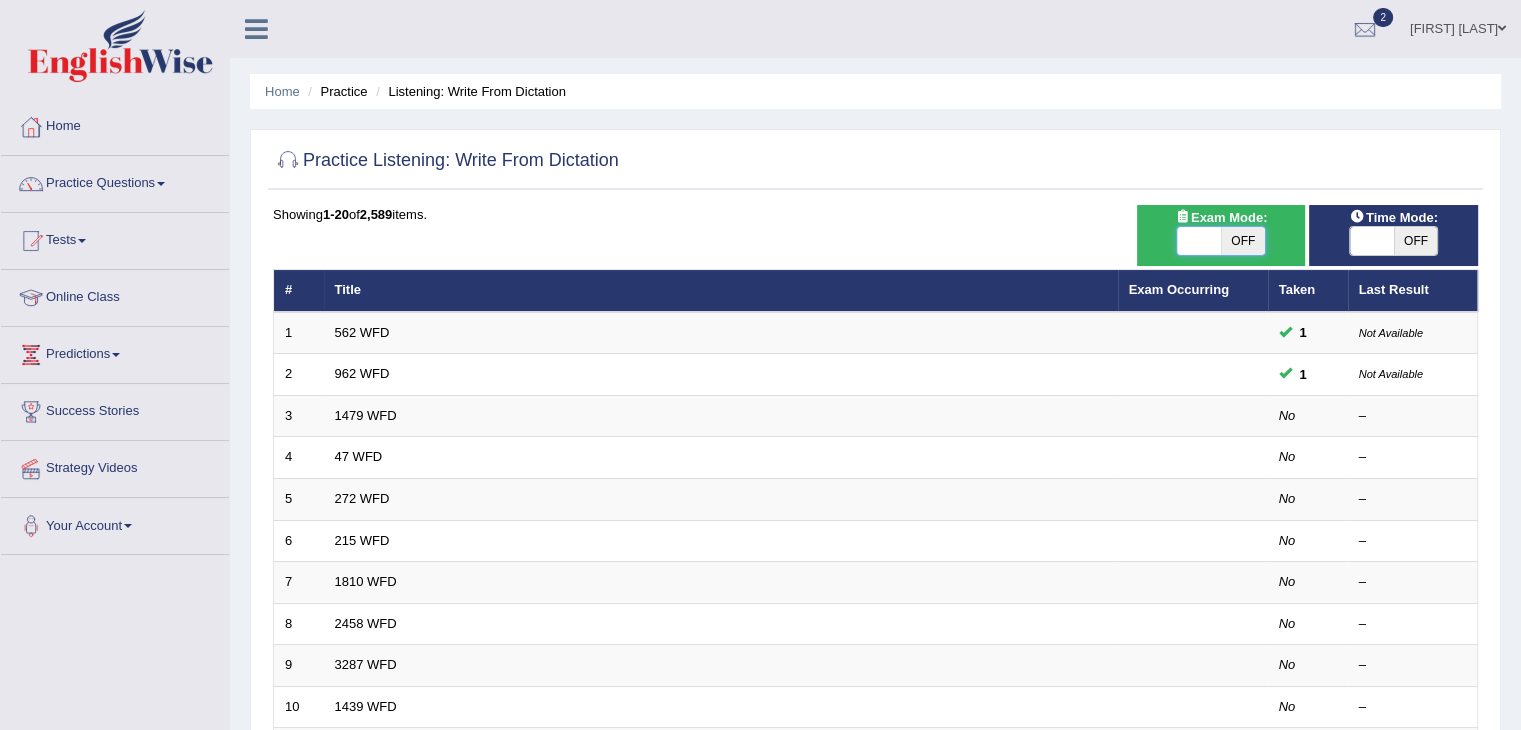 click at bounding box center (1199, 241) 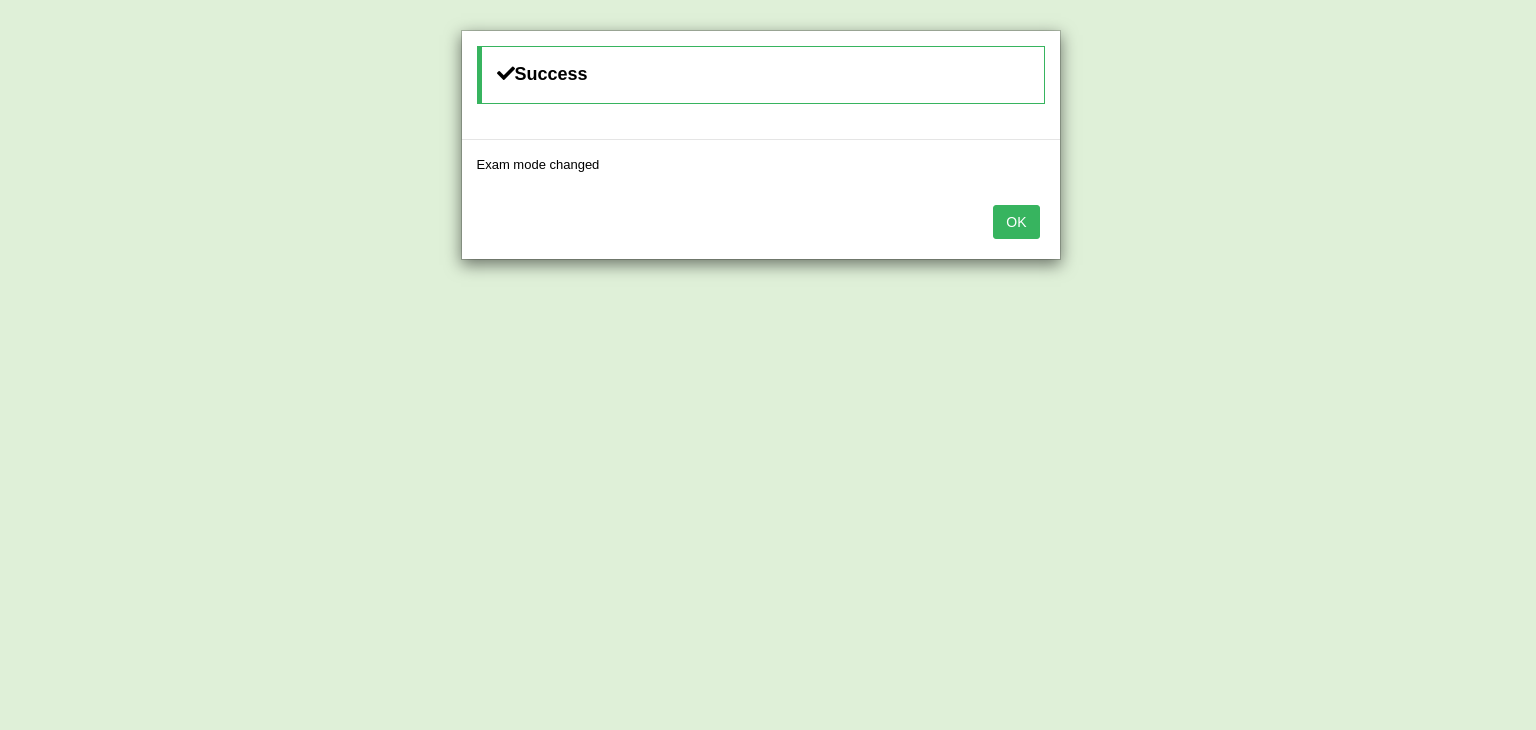 click on "OK" at bounding box center (1016, 222) 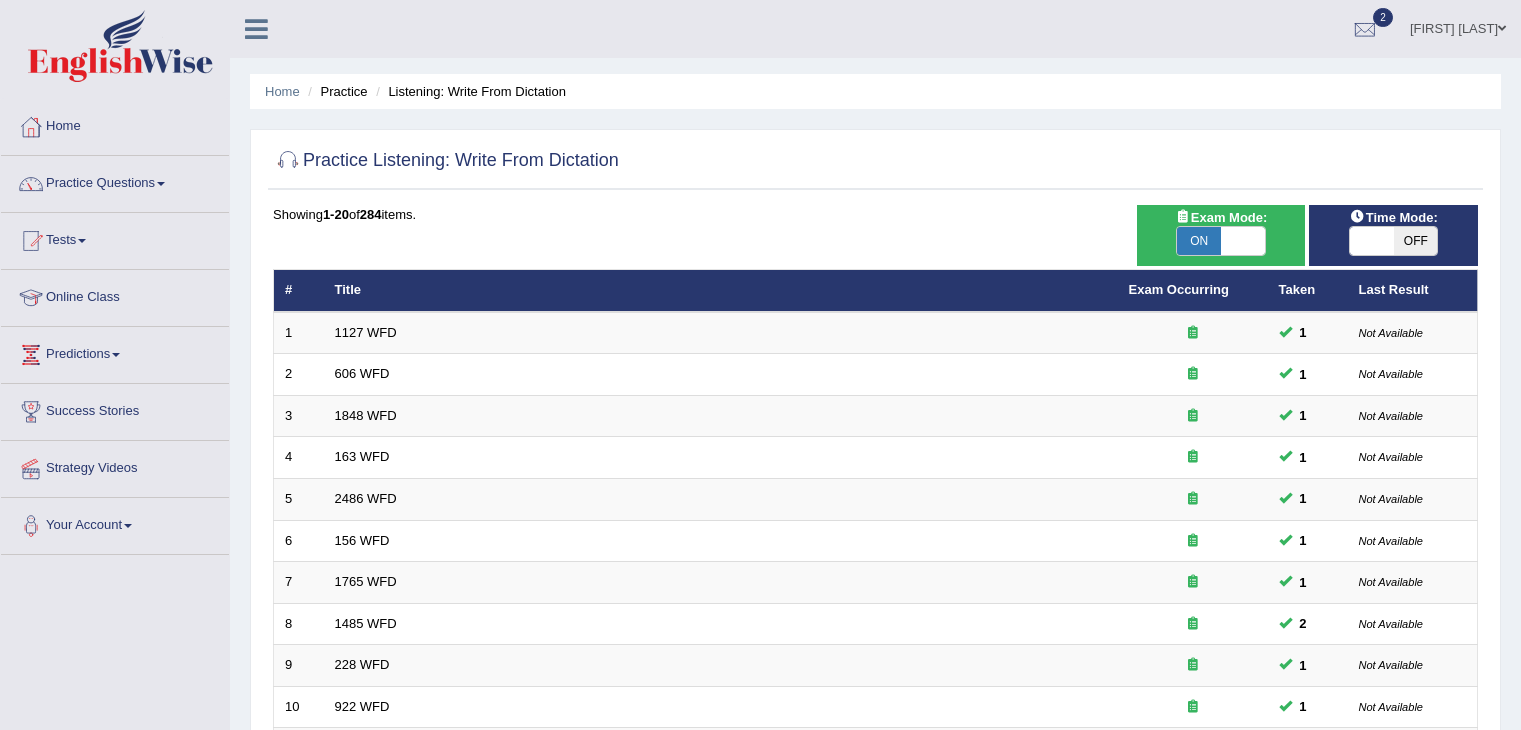 scroll, scrollTop: 0, scrollLeft: 0, axis: both 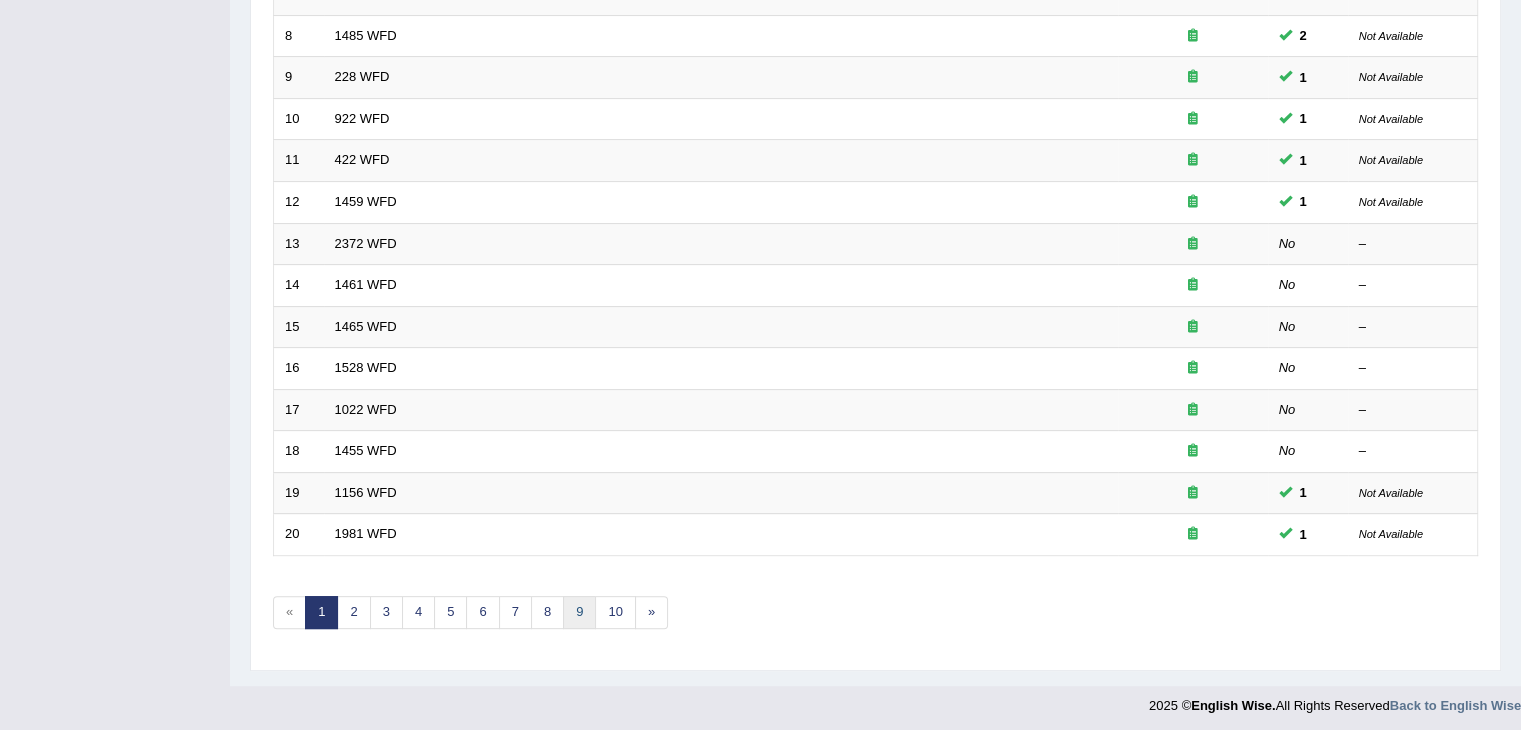 click on "9" at bounding box center [579, 612] 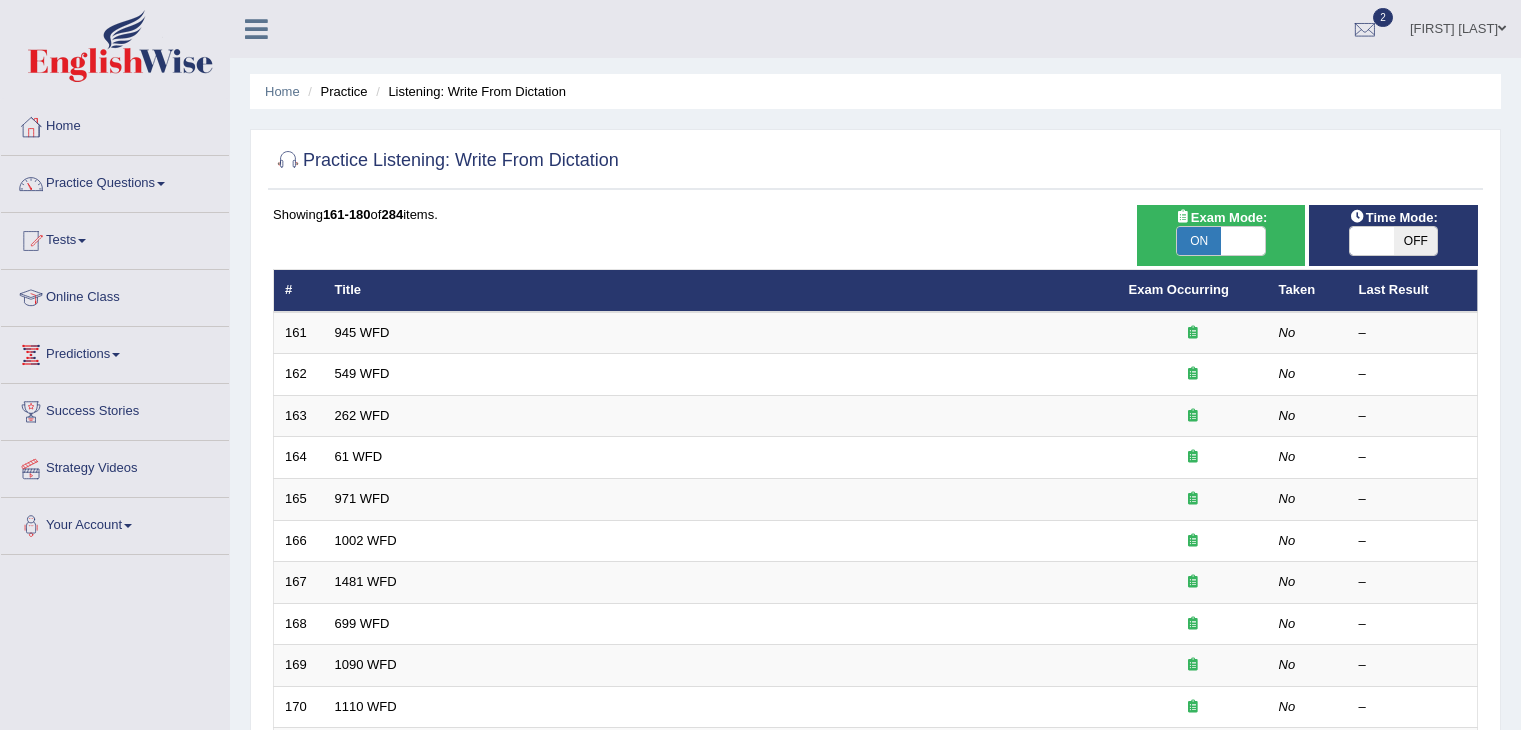 scroll, scrollTop: 0, scrollLeft: 0, axis: both 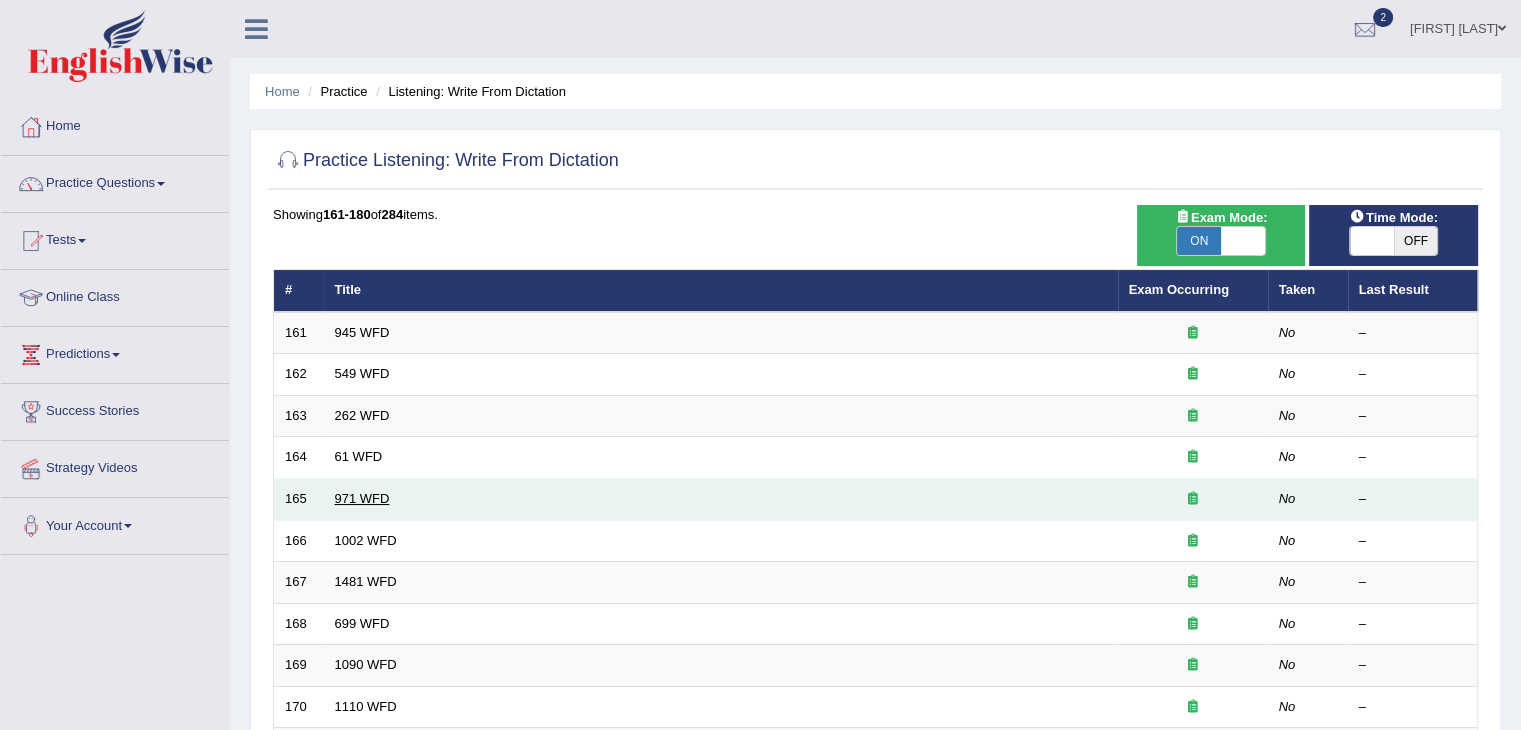 click on "971 WFD" at bounding box center [362, 498] 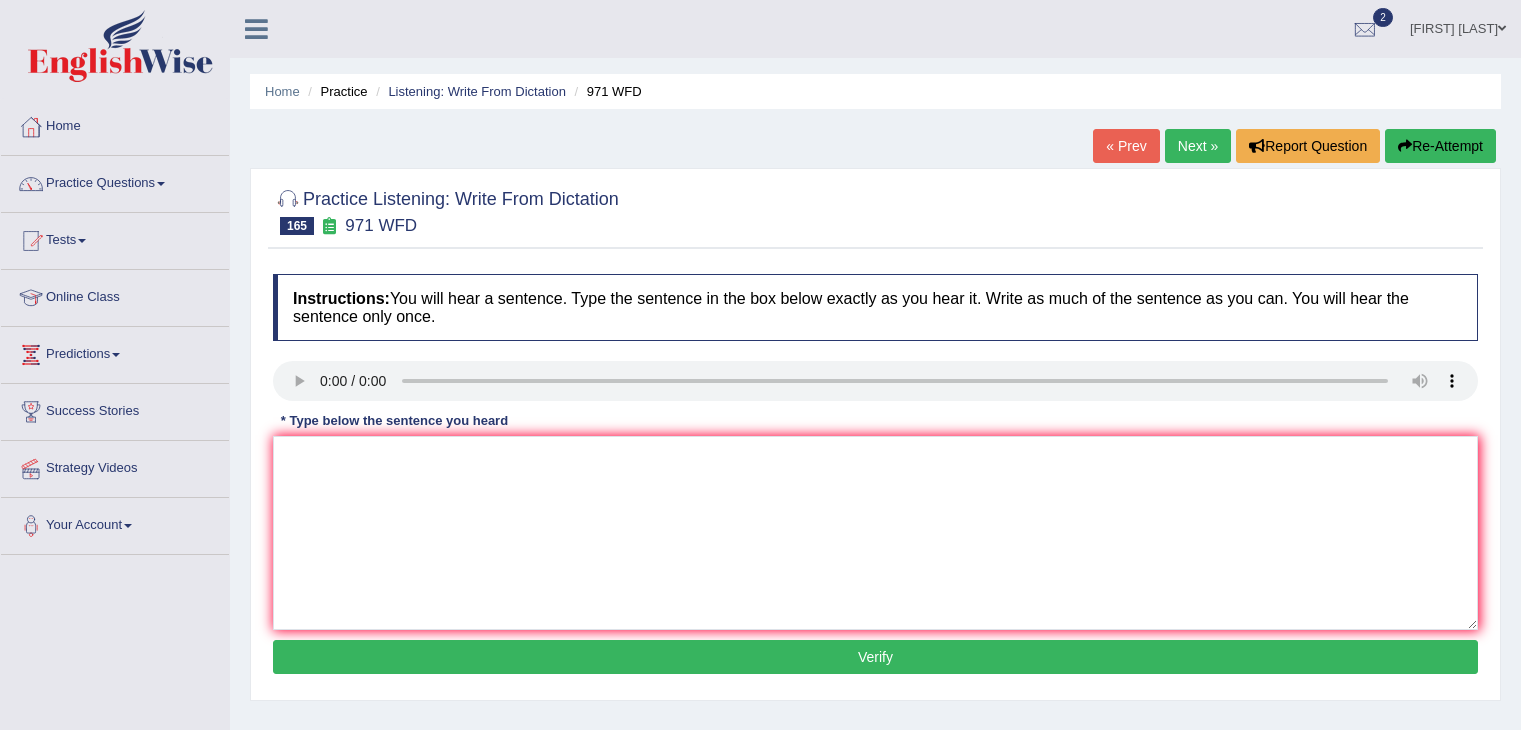 scroll, scrollTop: 0, scrollLeft: 0, axis: both 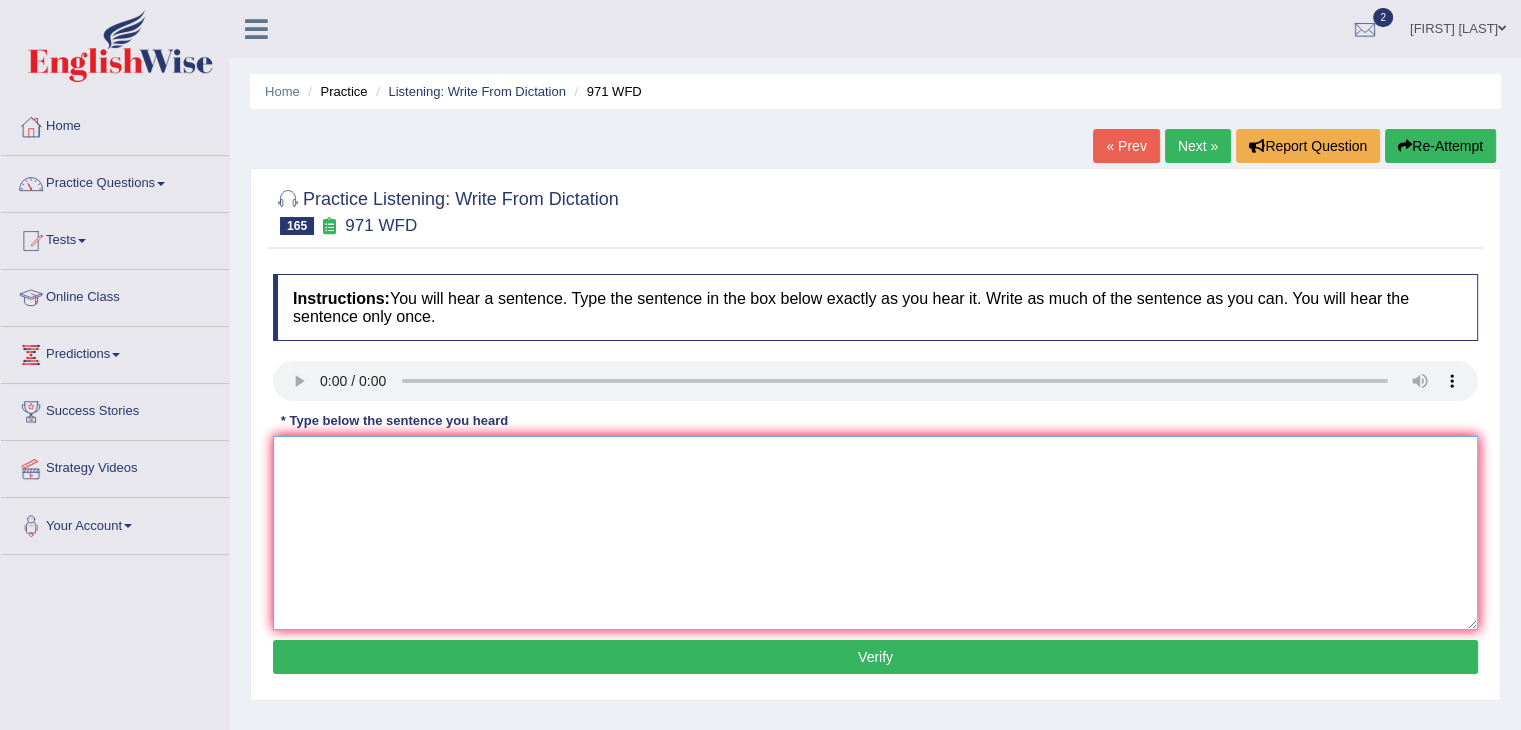 click at bounding box center (875, 533) 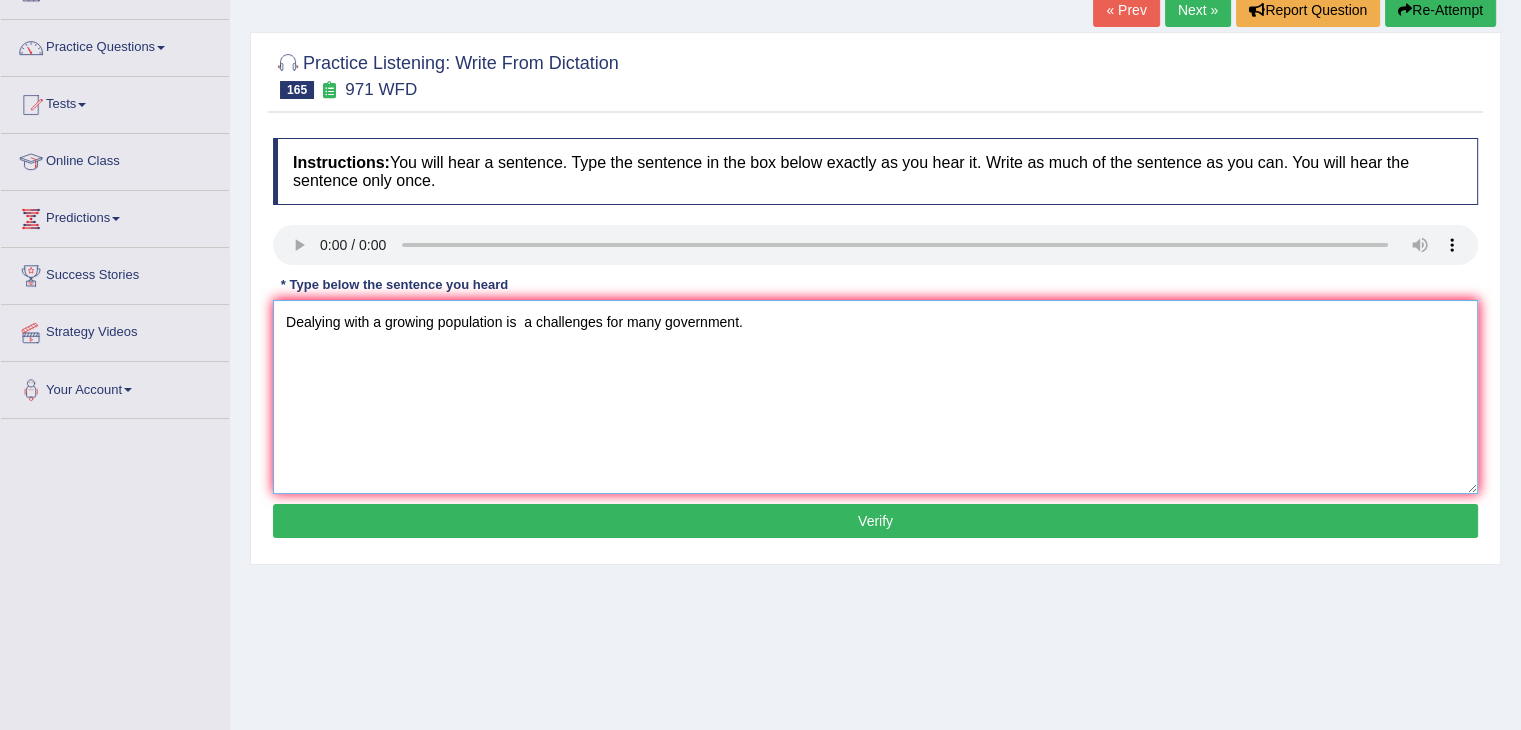 scroll, scrollTop: 162, scrollLeft: 0, axis: vertical 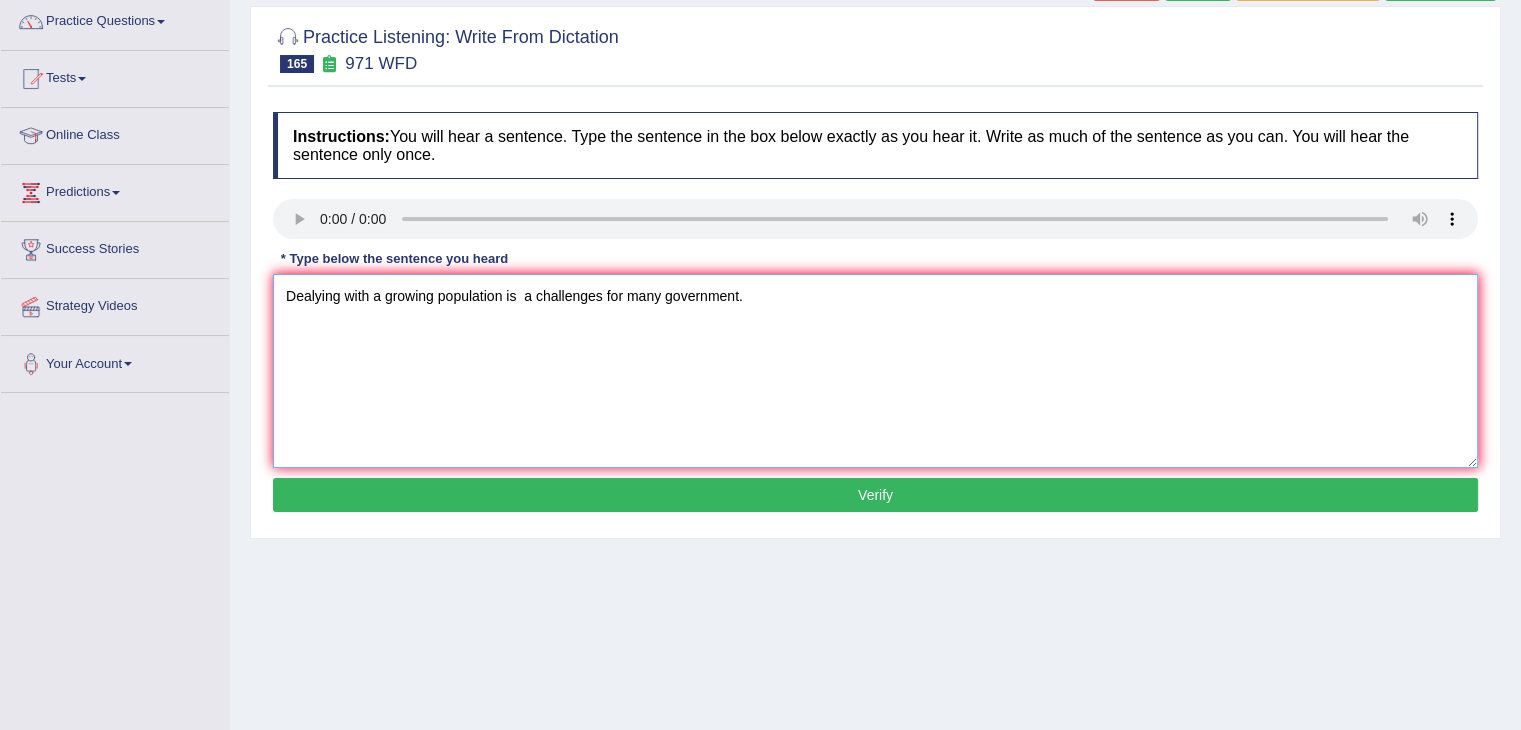 type on "Dealying with a growing population is  a challenges for many government." 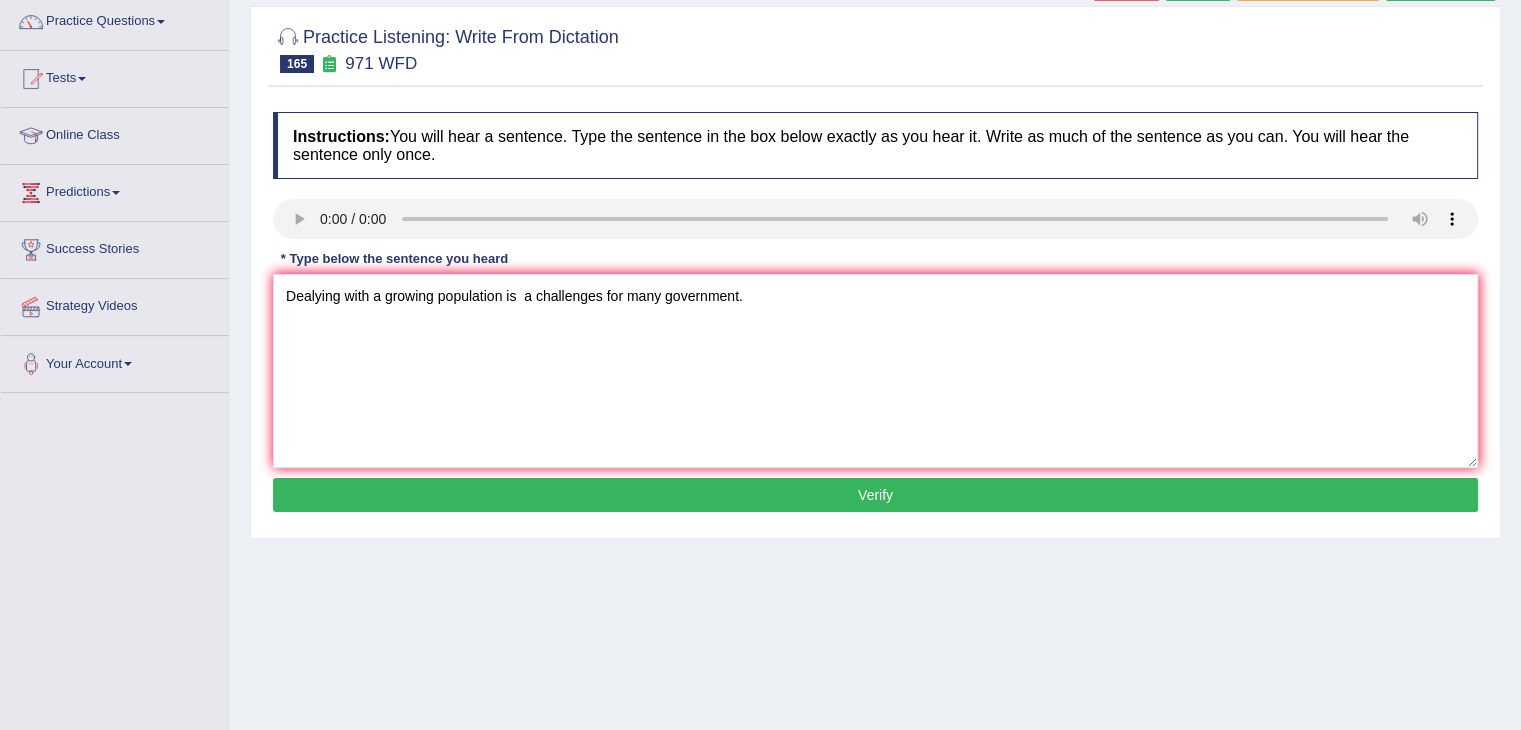 click on "Instructions:  You will hear a sentence. Type the sentence in the box below exactly as you hear it. Write as much of the sentence as you can. You will hear the sentence only once.
Transcript: Dealing with the growing population is a challenge for many governments. * Type below the sentence you heard Dealying with a growing population is  a challenges for many government. Accuracy Comparison for Writing Scores:
Red:  Missed Words
Green:  Correct Words
Blue:  Added/Mistyped Words
Accuracy:   Punctuation at the end  You wrote first capital letter A.I. Engine Result:  Processing... Verify" at bounding box center (875, 315) 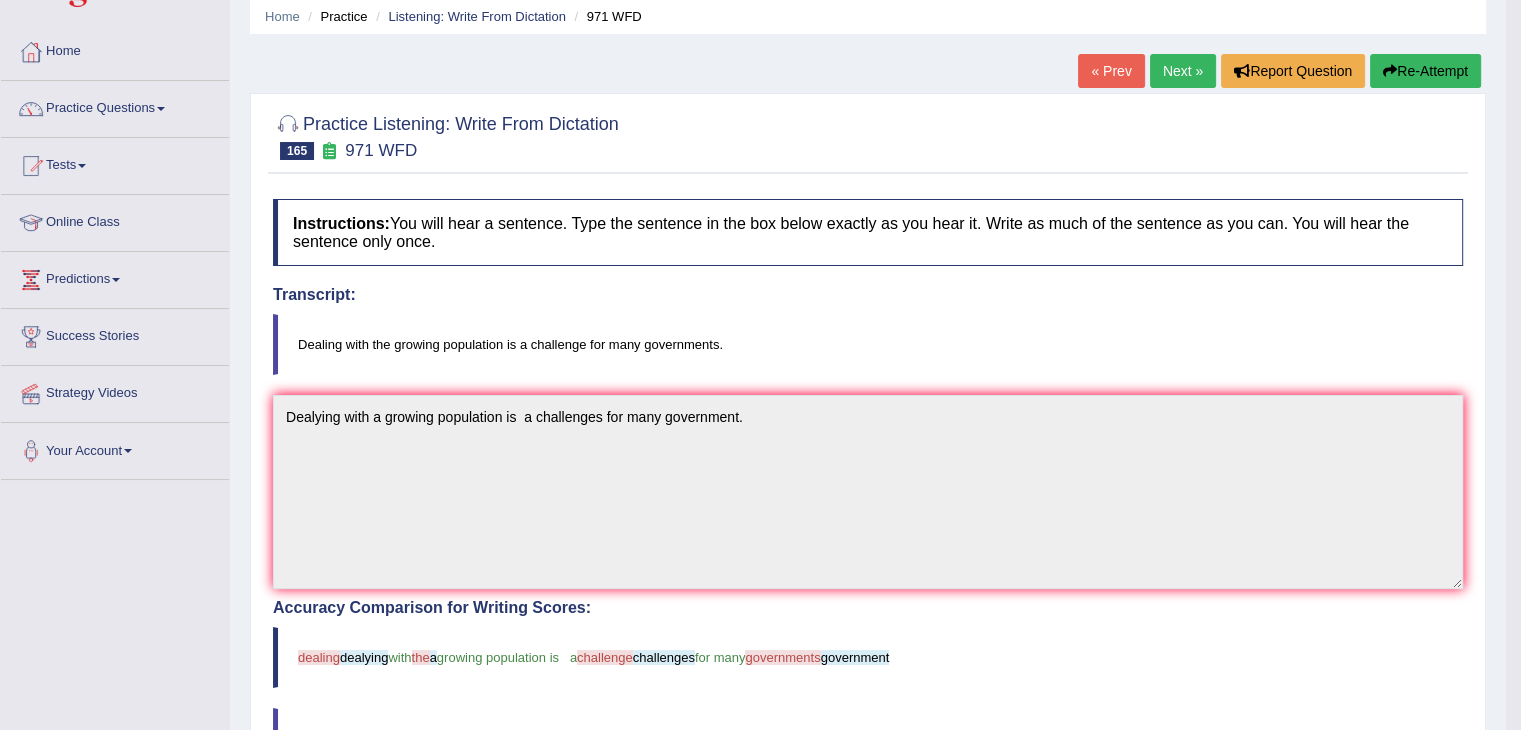 scroll, scrollTop: 0, scrollLeft: 0, axis: both 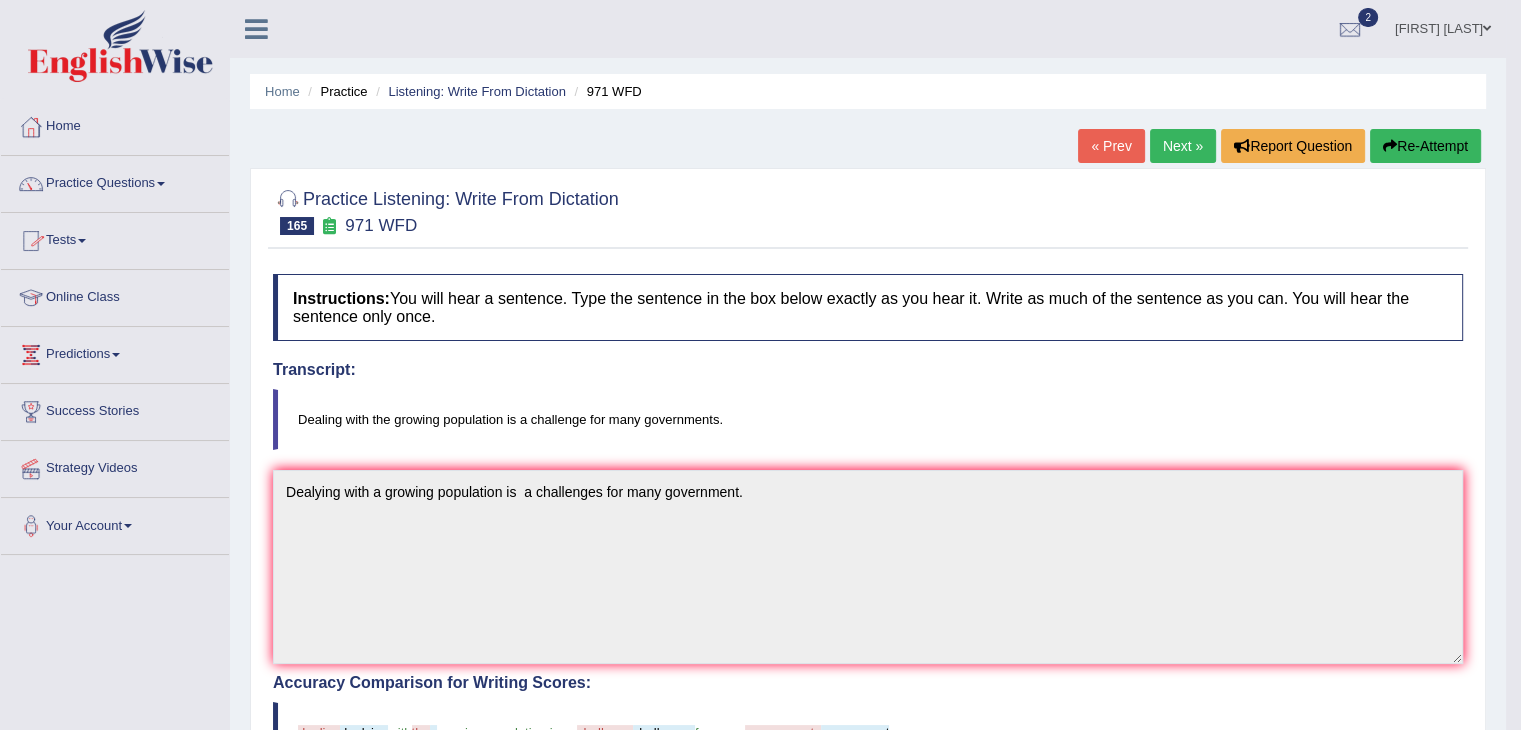 click on "Practice Questions" at bounding box center (115, 181) 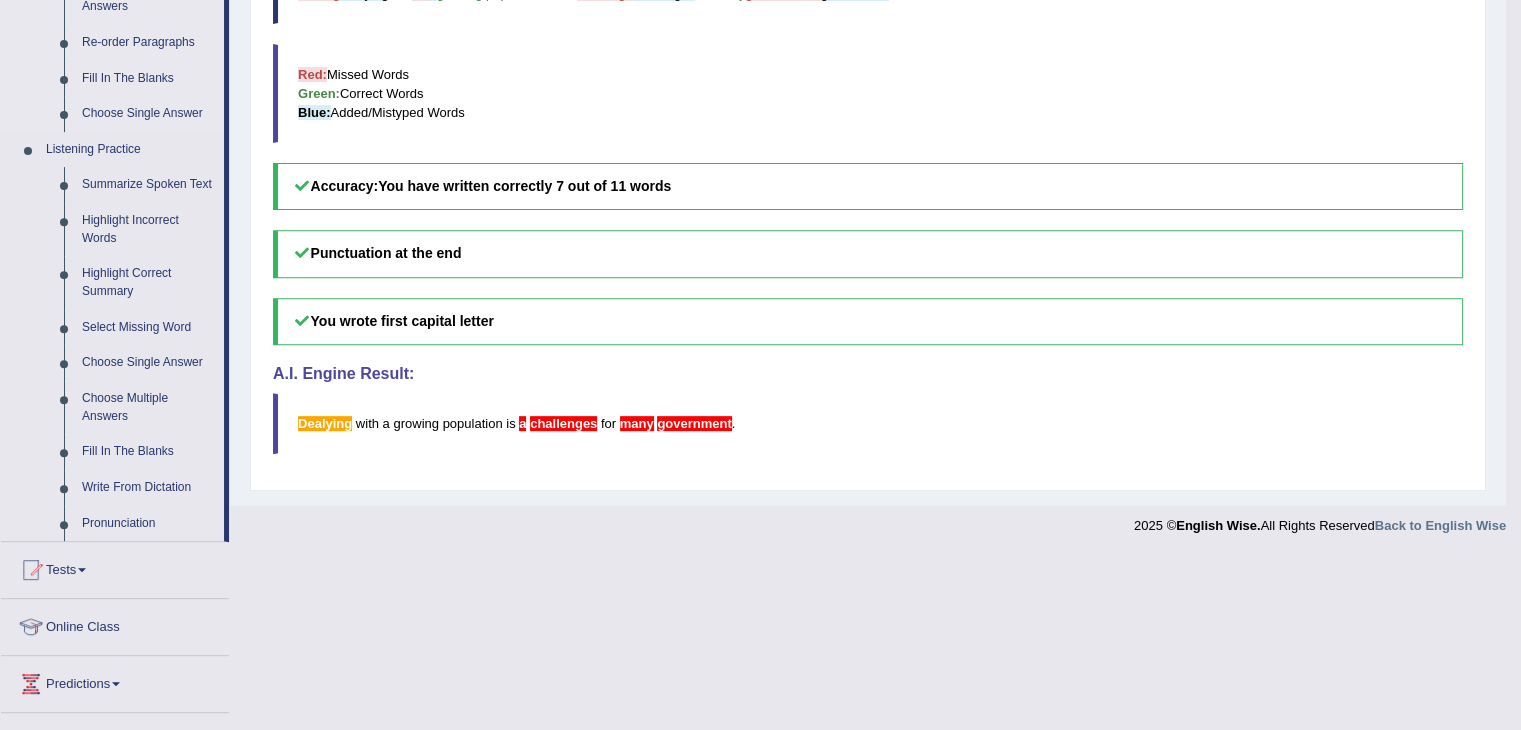scroll, scrollTop: 744, scrollLeft: 0, axis: vertical 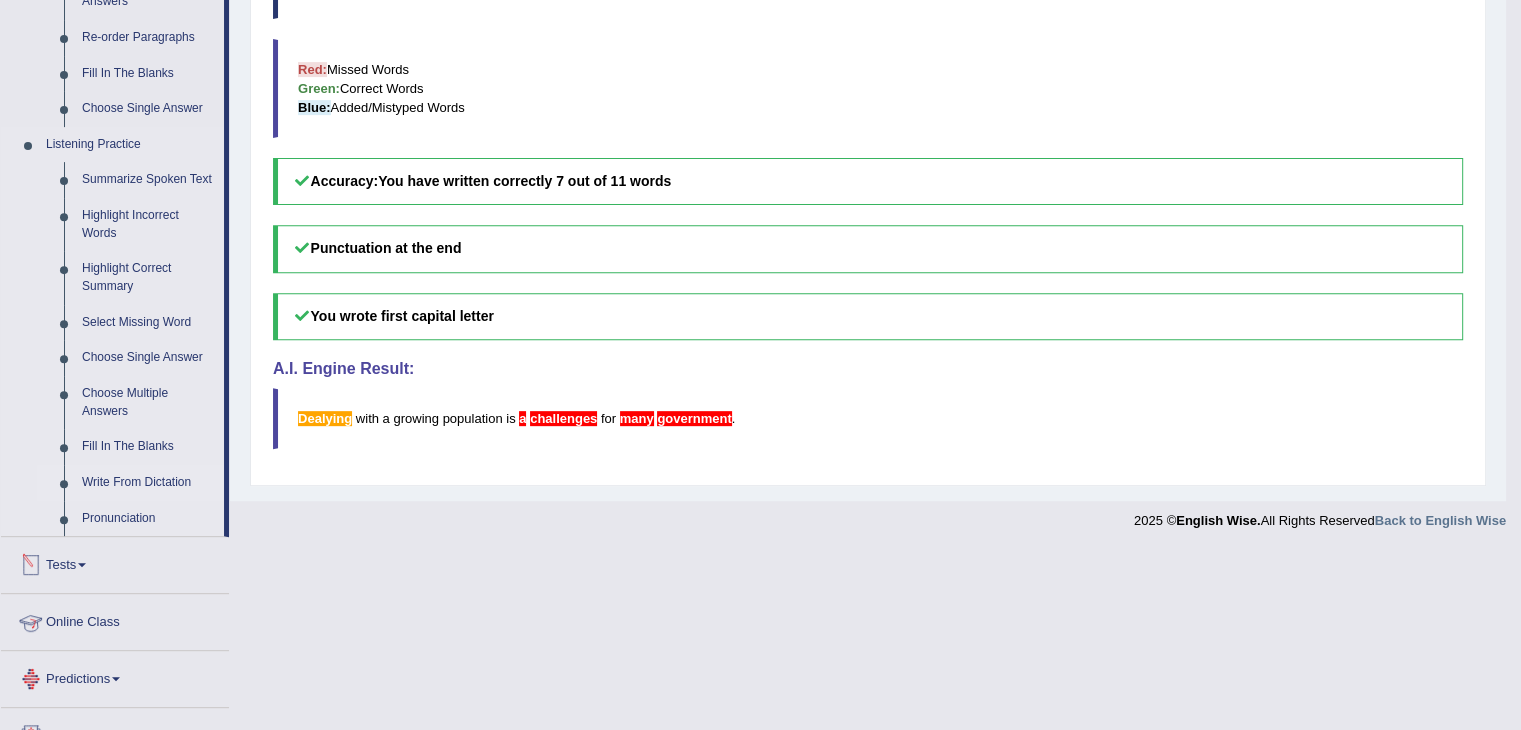 click on "Write From Dictation" at bounding box center (148, 483) 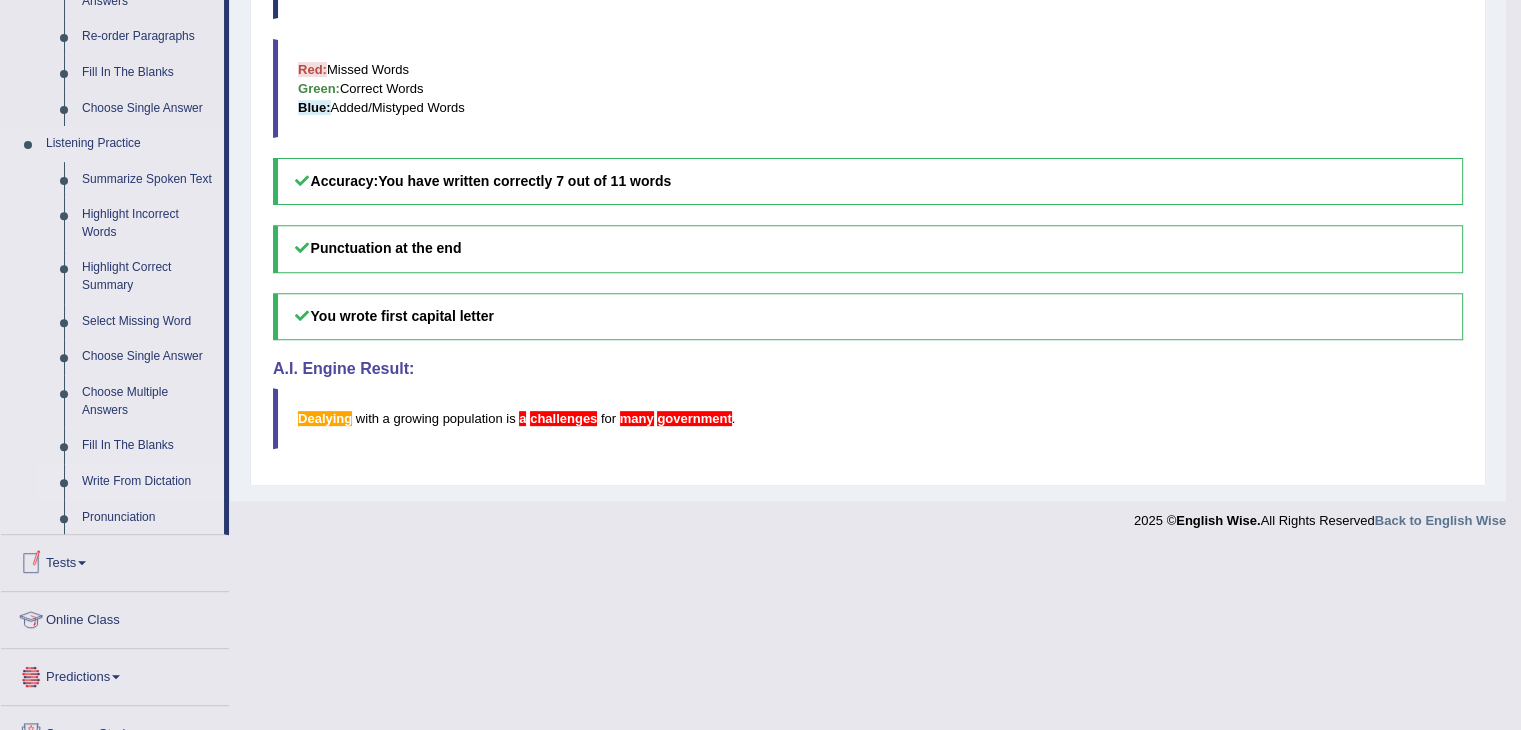 scroll, scrollTop: 560, scrollLeft: 0, axis: vertical 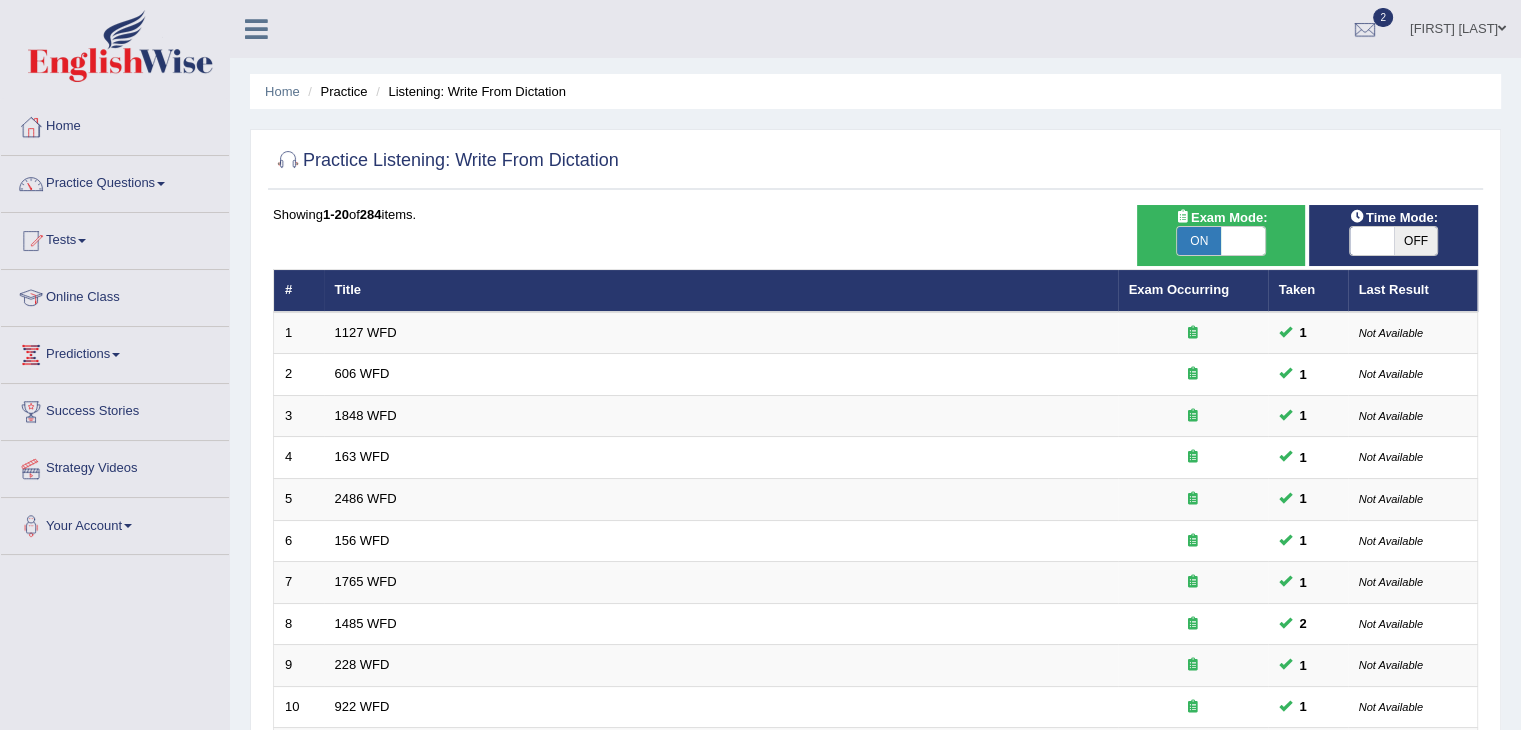 click on "OFF" at bounding box center [1416, 241] 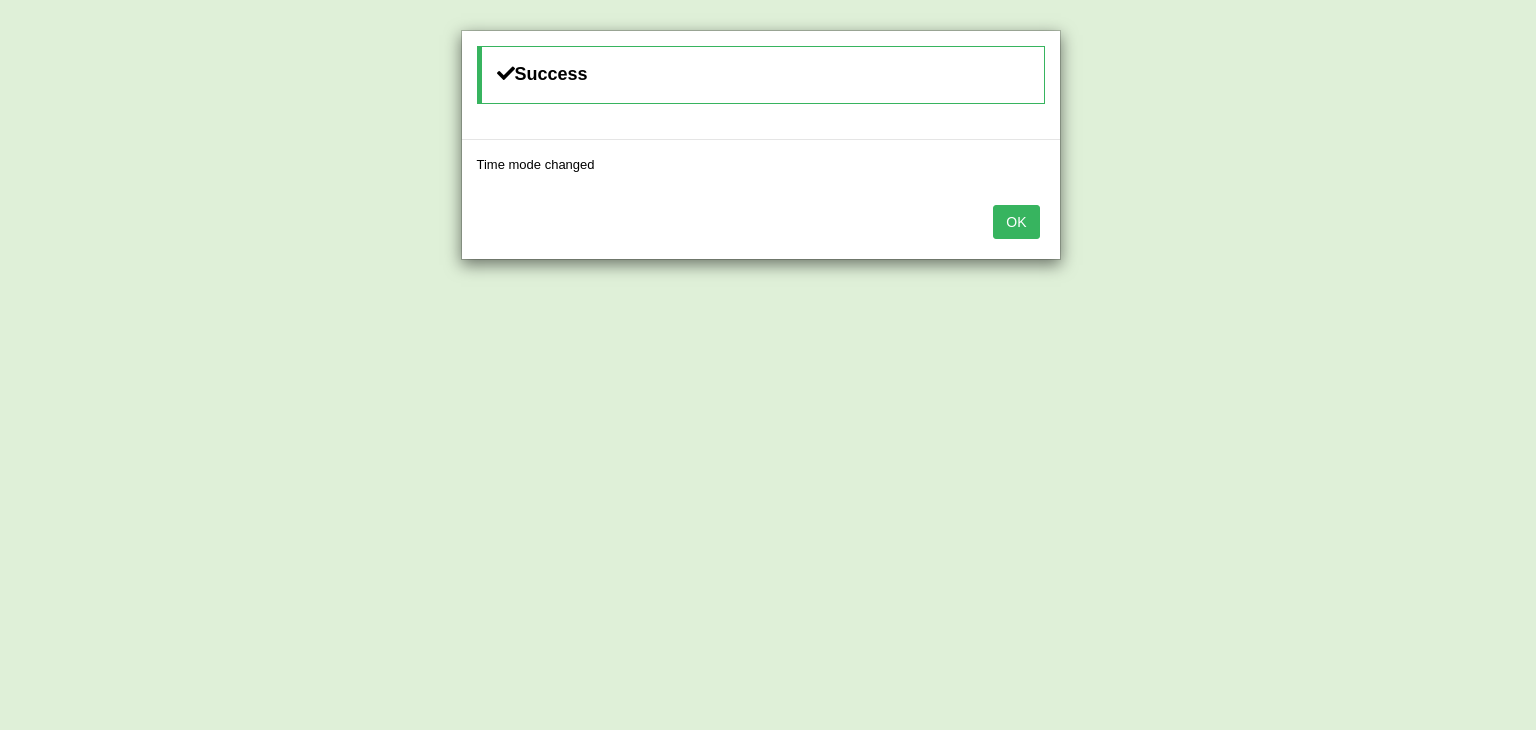 click on "OK" at bounding box center (1016, 222) 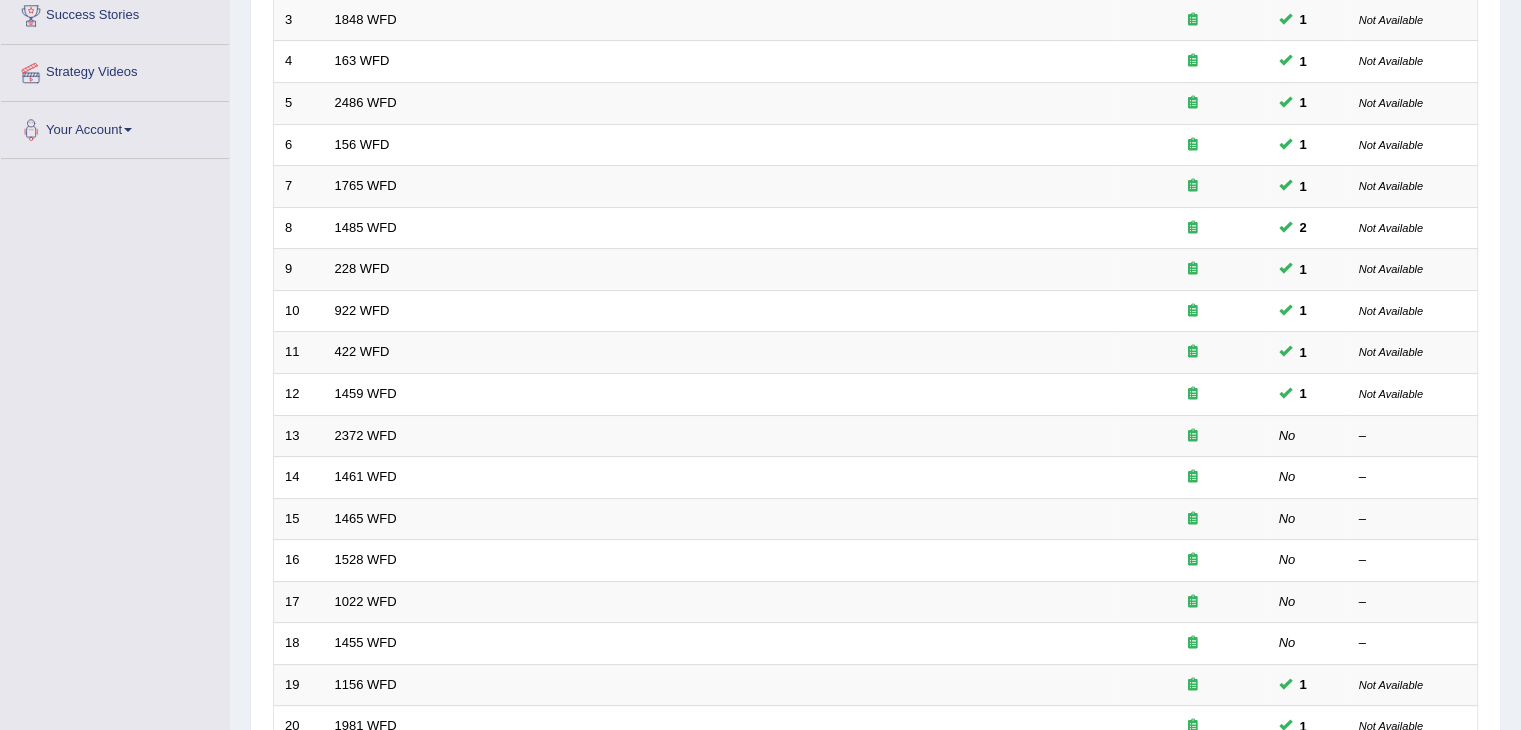 scroll, scrollTop: 588, scrollLeft: 0, axis: vertical 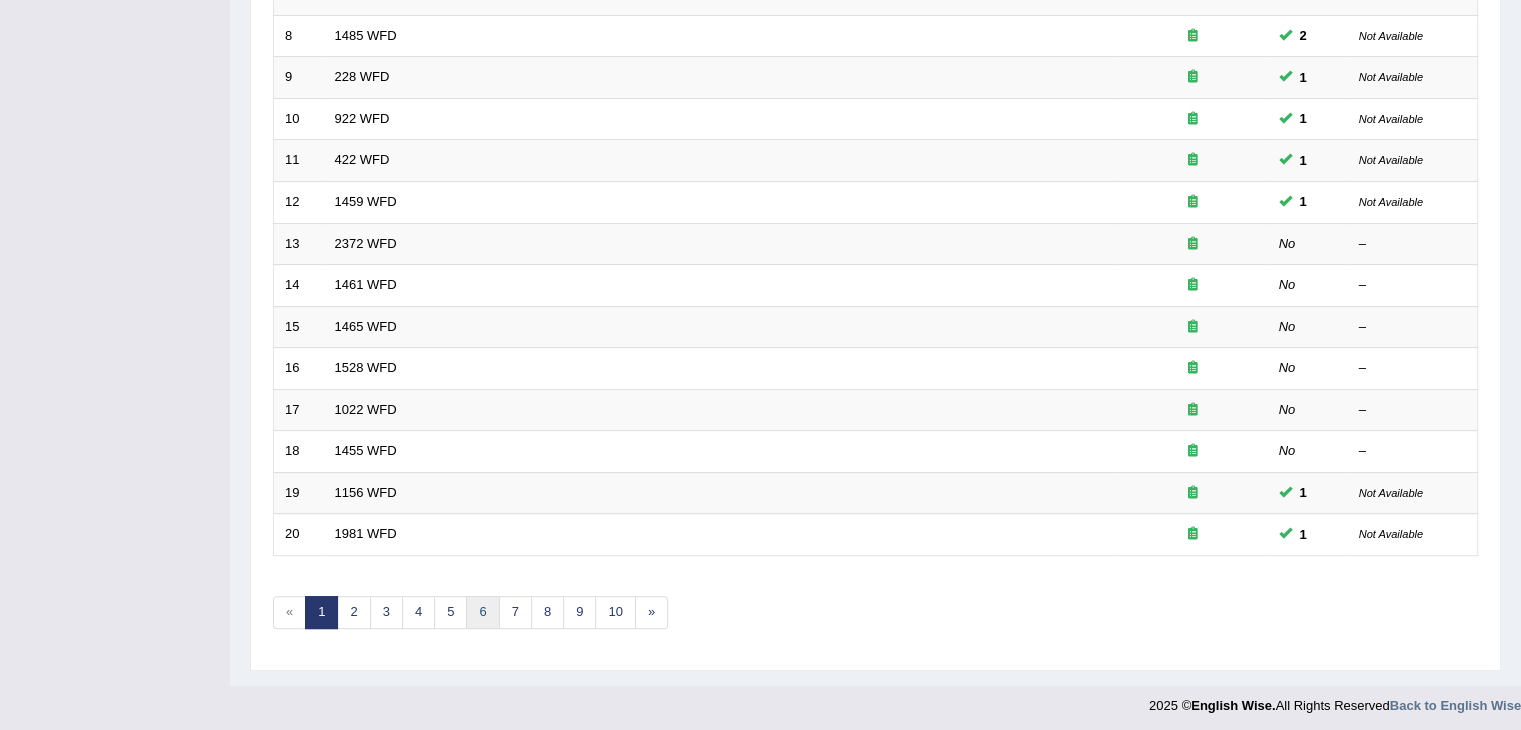 click on "6" at bounding box center [482, 612] 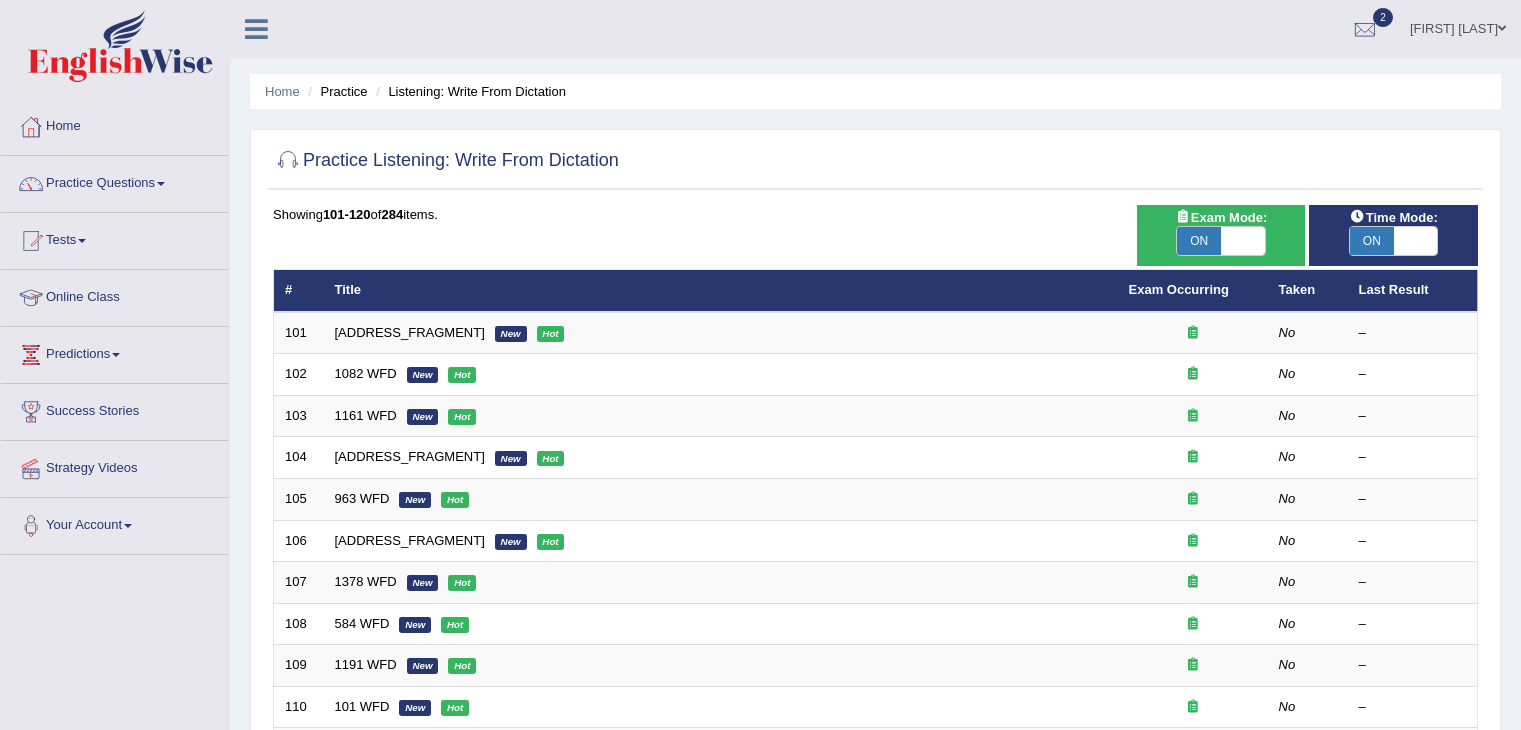 scroll, scrollTop: 0, scrollLeft: 0, axis: both 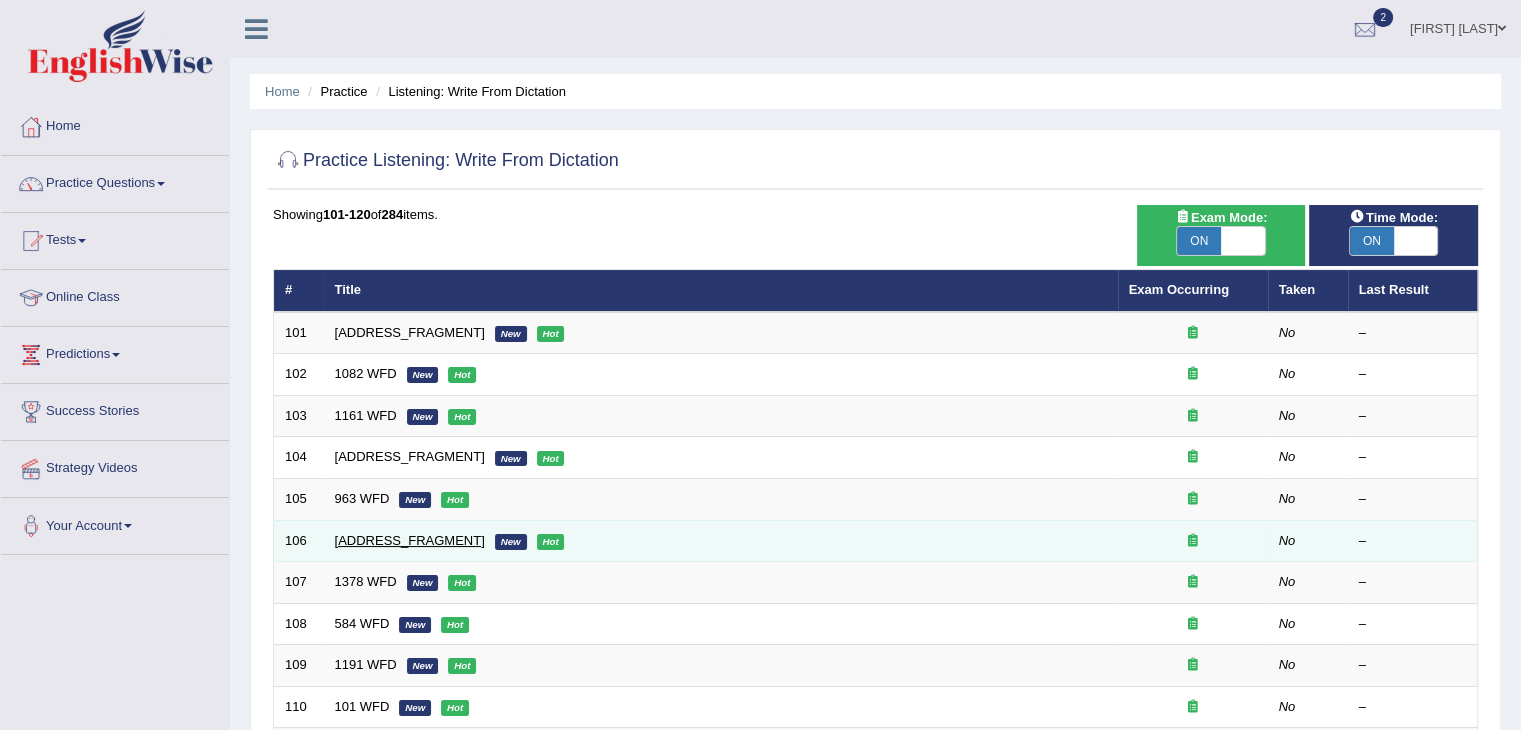 click on "[ADDRESS_FRAGMENT]" at bounding box center [410, 540] 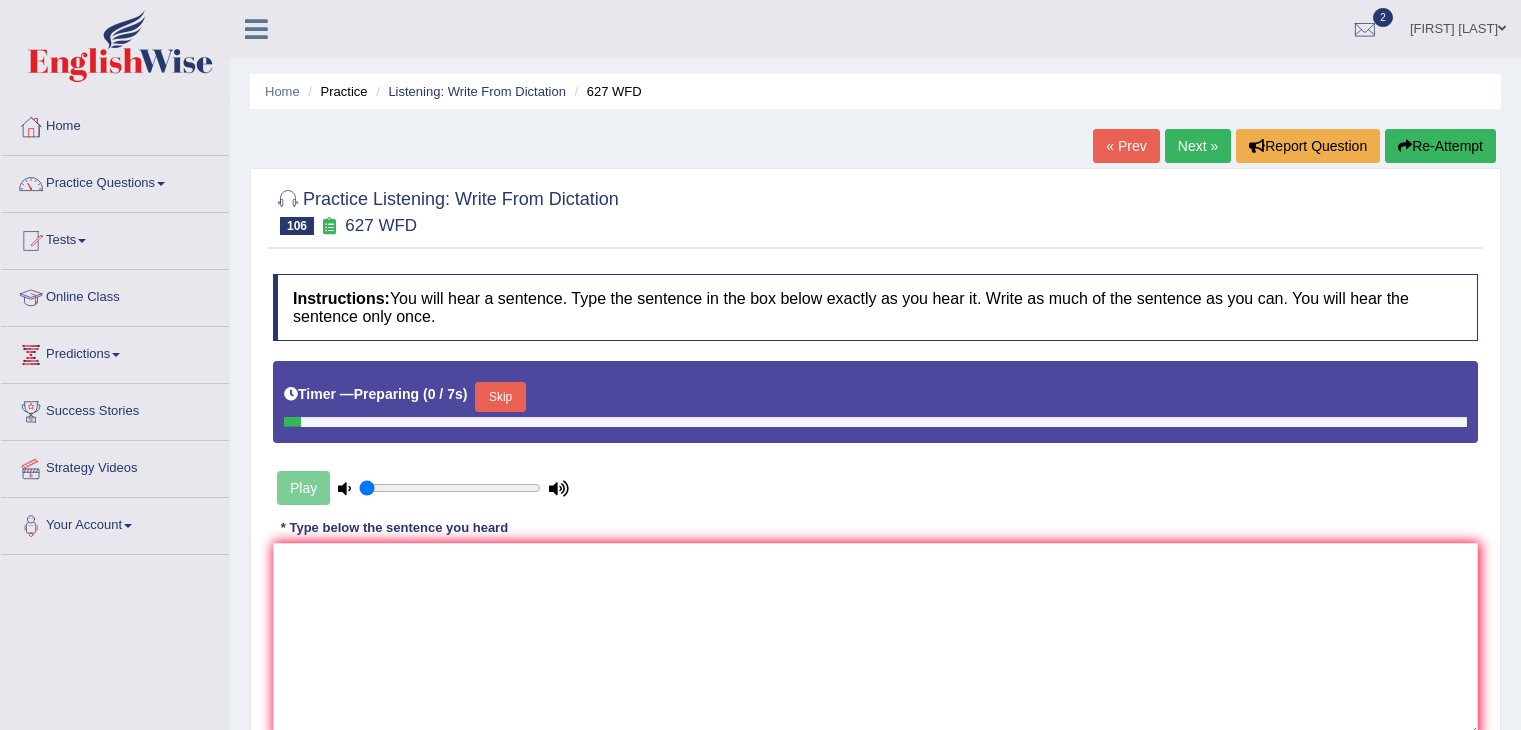 scroll, scrollTop: 0, scrollLeft: 0, axis: both 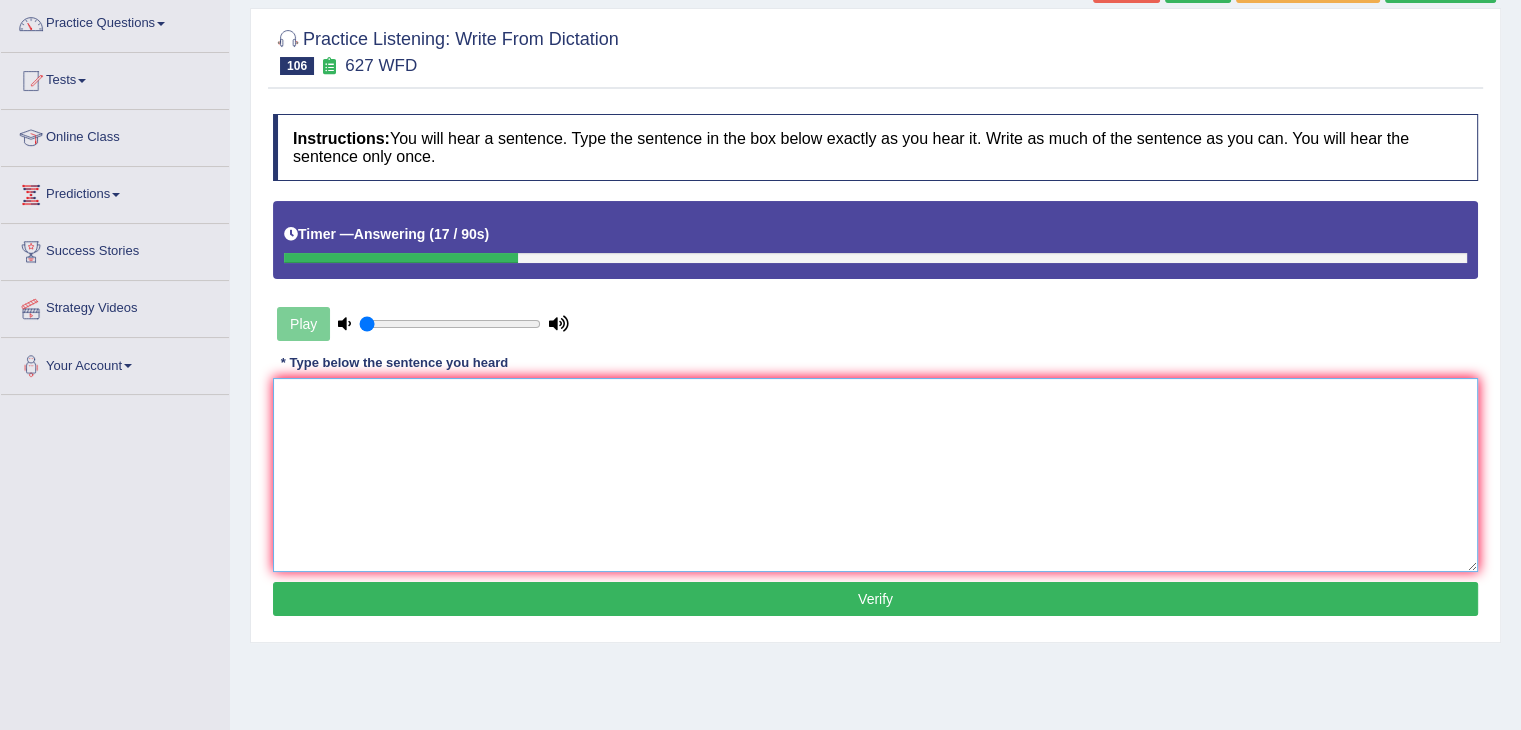 click at bounding box center [875, 475] 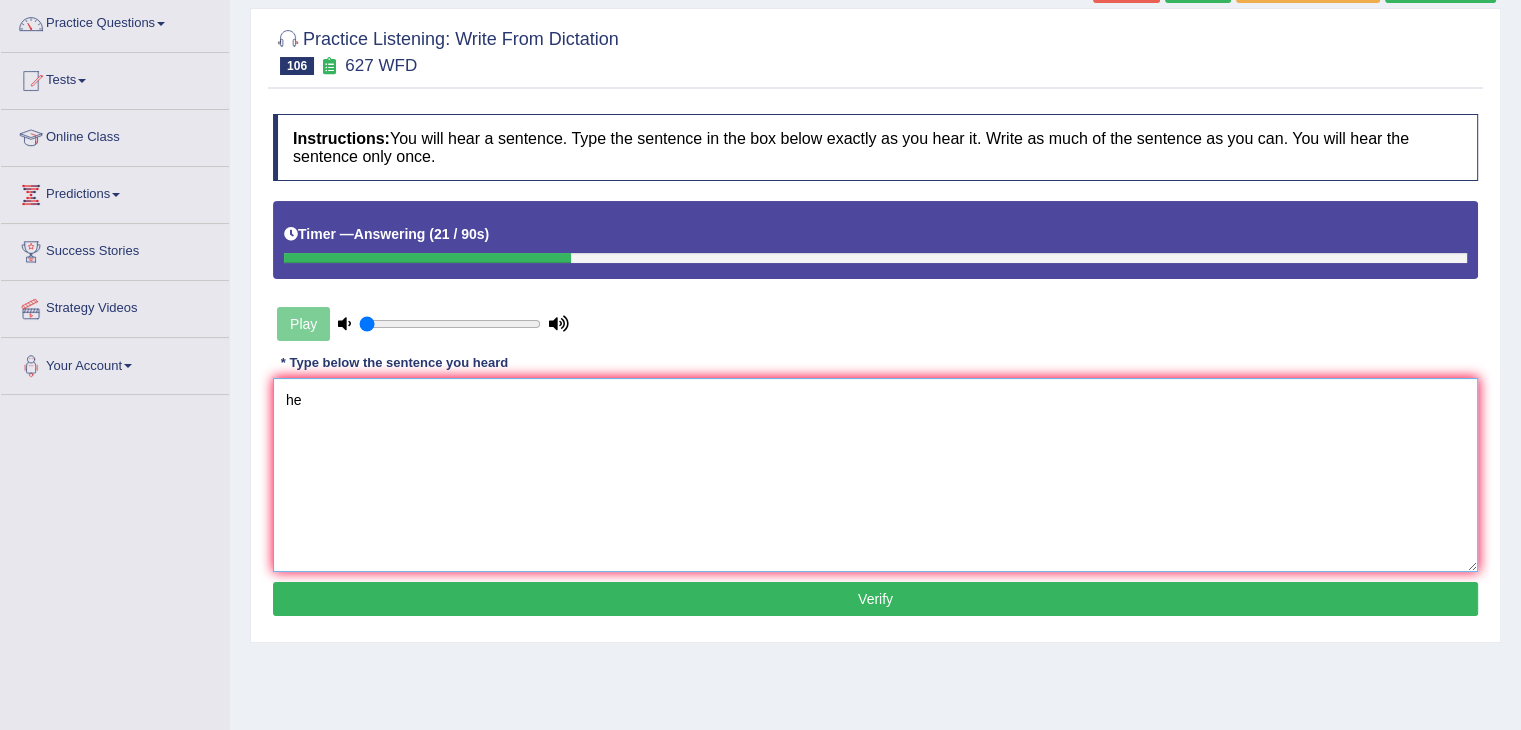 type on "h" 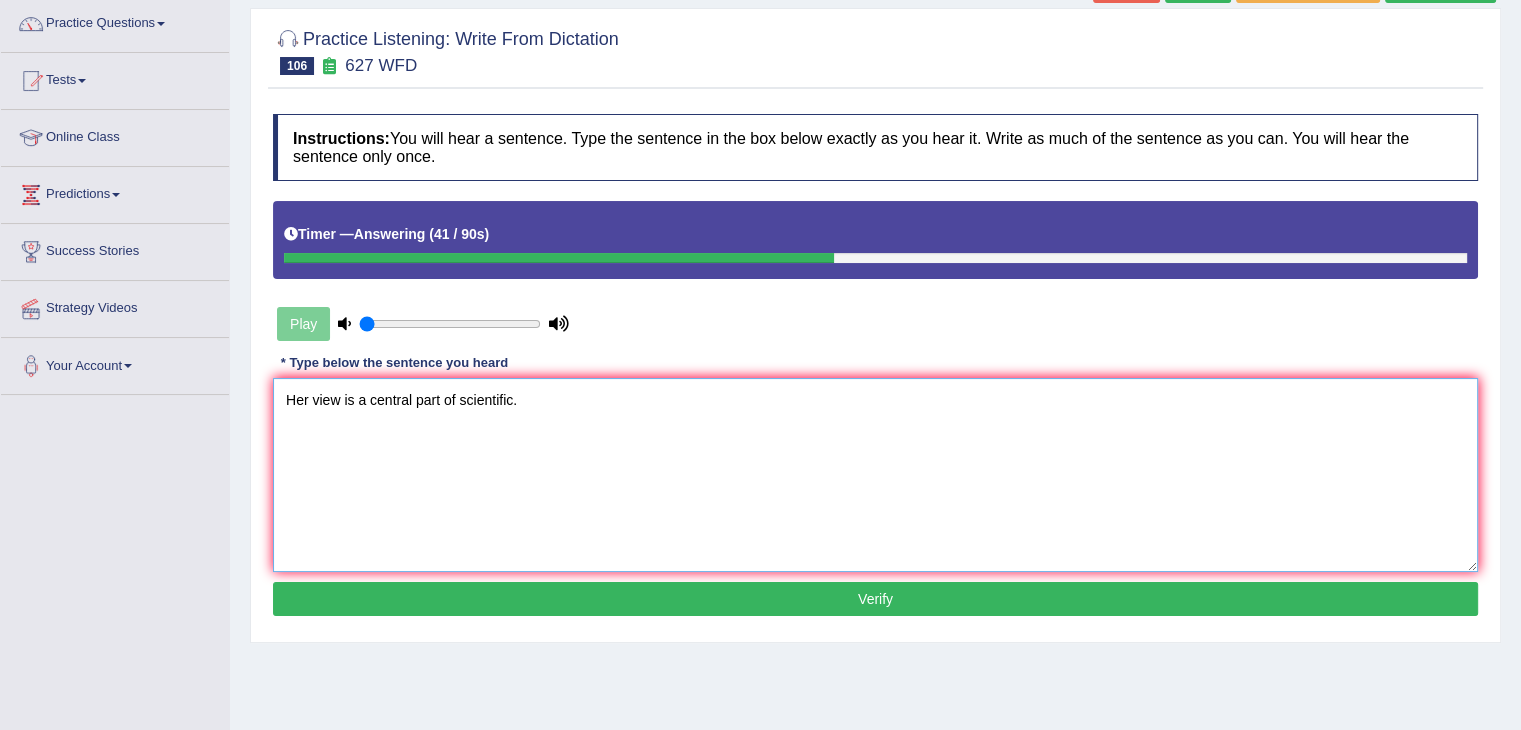 type on "Her view is a central part of scientific." 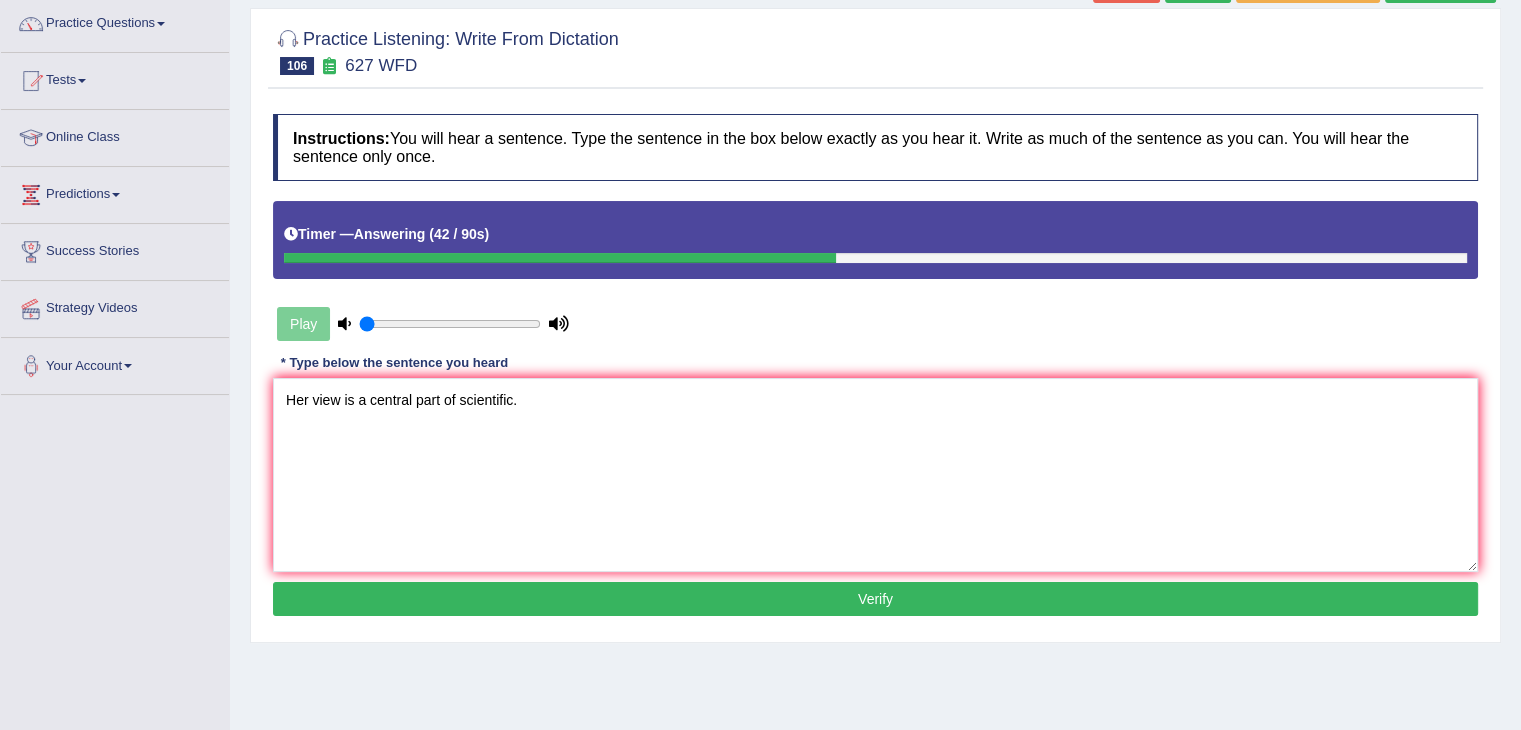 click on "Verify" at bounding box center [875, 599] 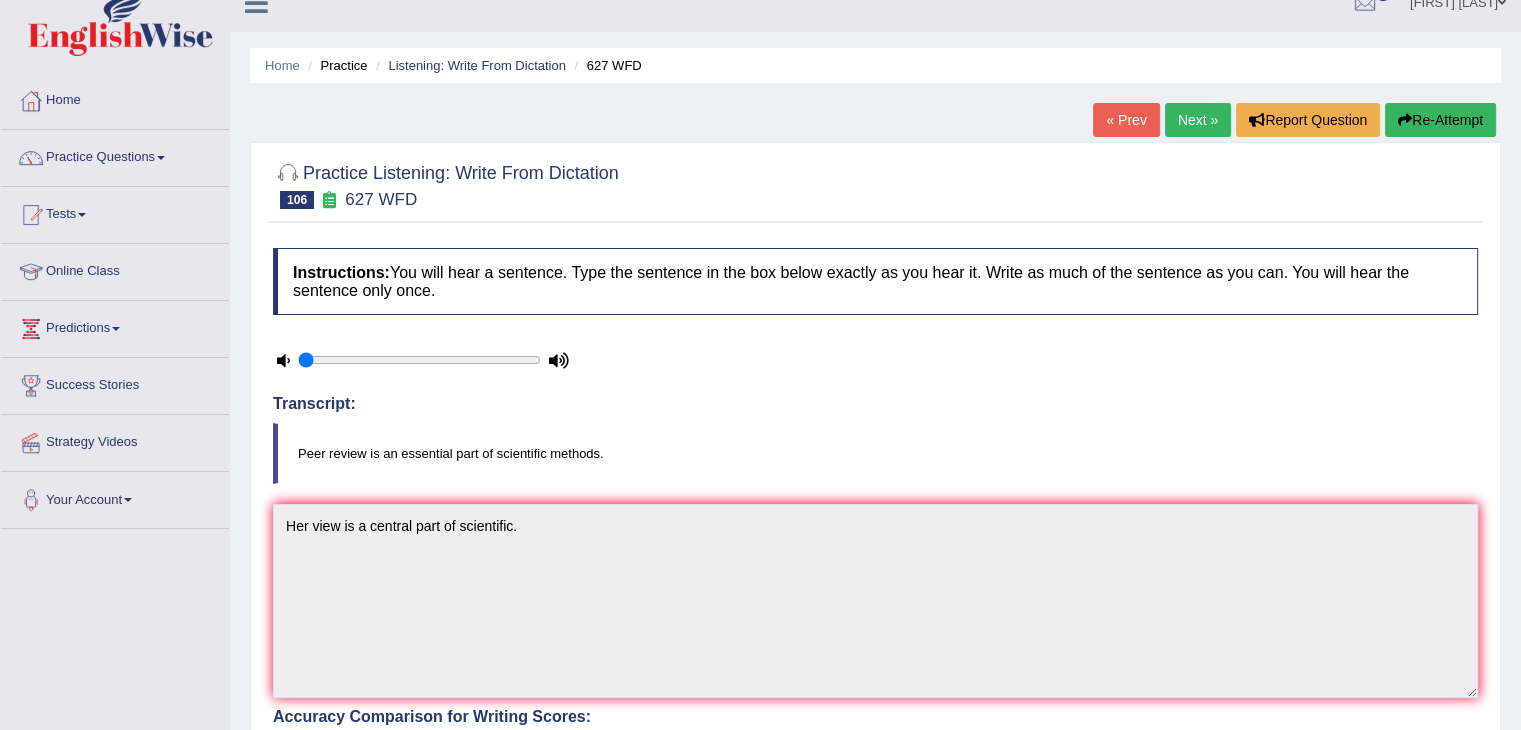 scroll, scrollTop: 20, scrollLeft: 0, axis: vertical 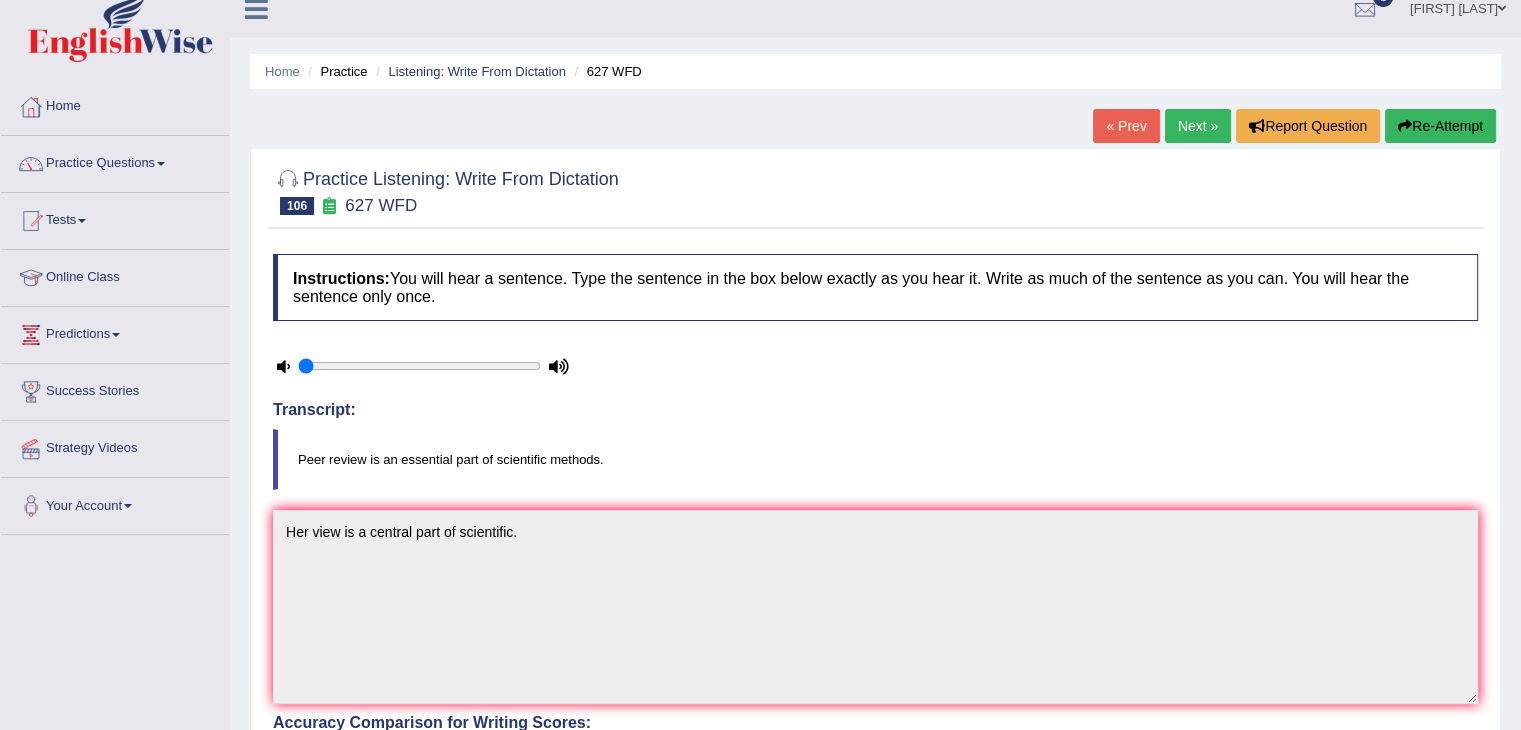 click on "Next »" at bounding box center [1198, 126] 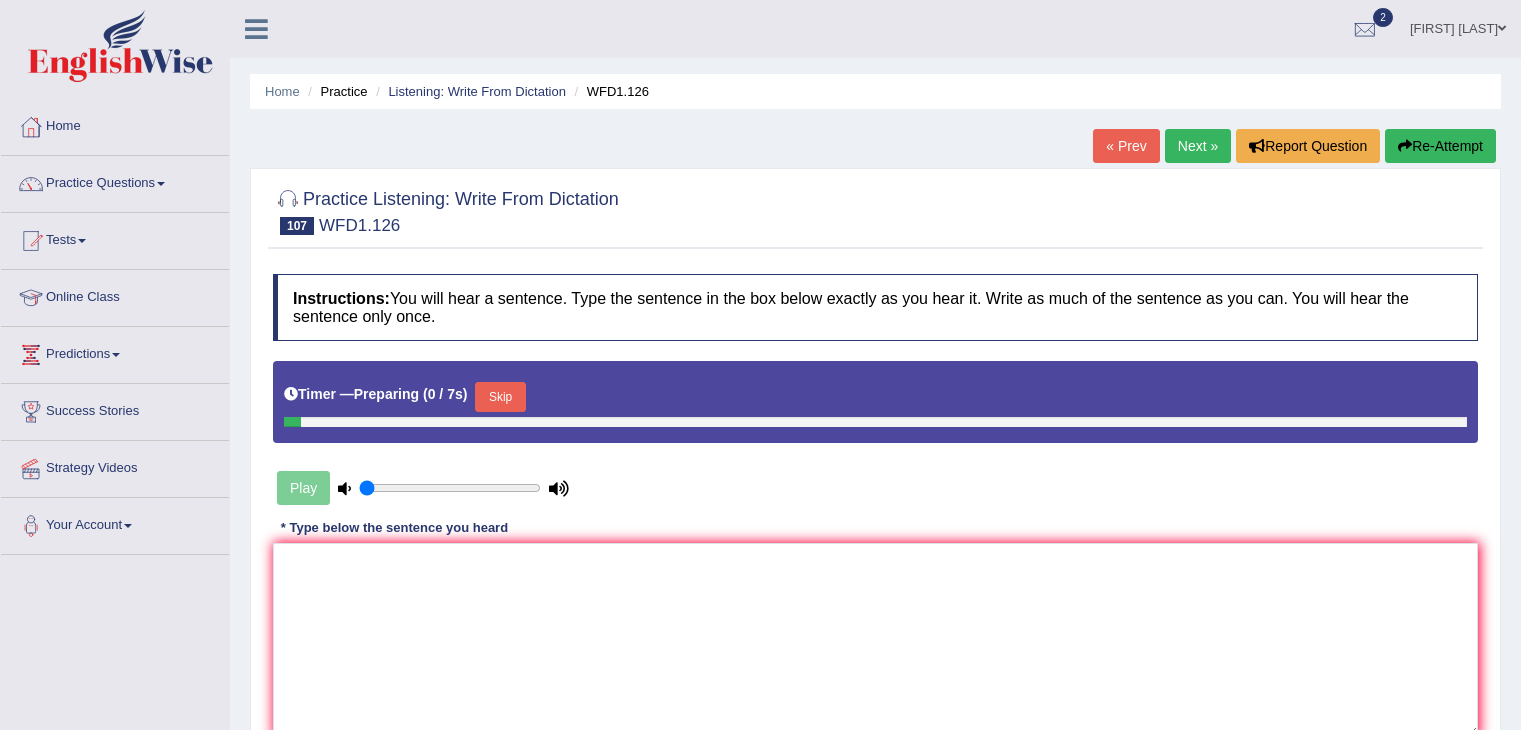 scroll, scrollTop: 0, scrollLeft: 0, axis: both 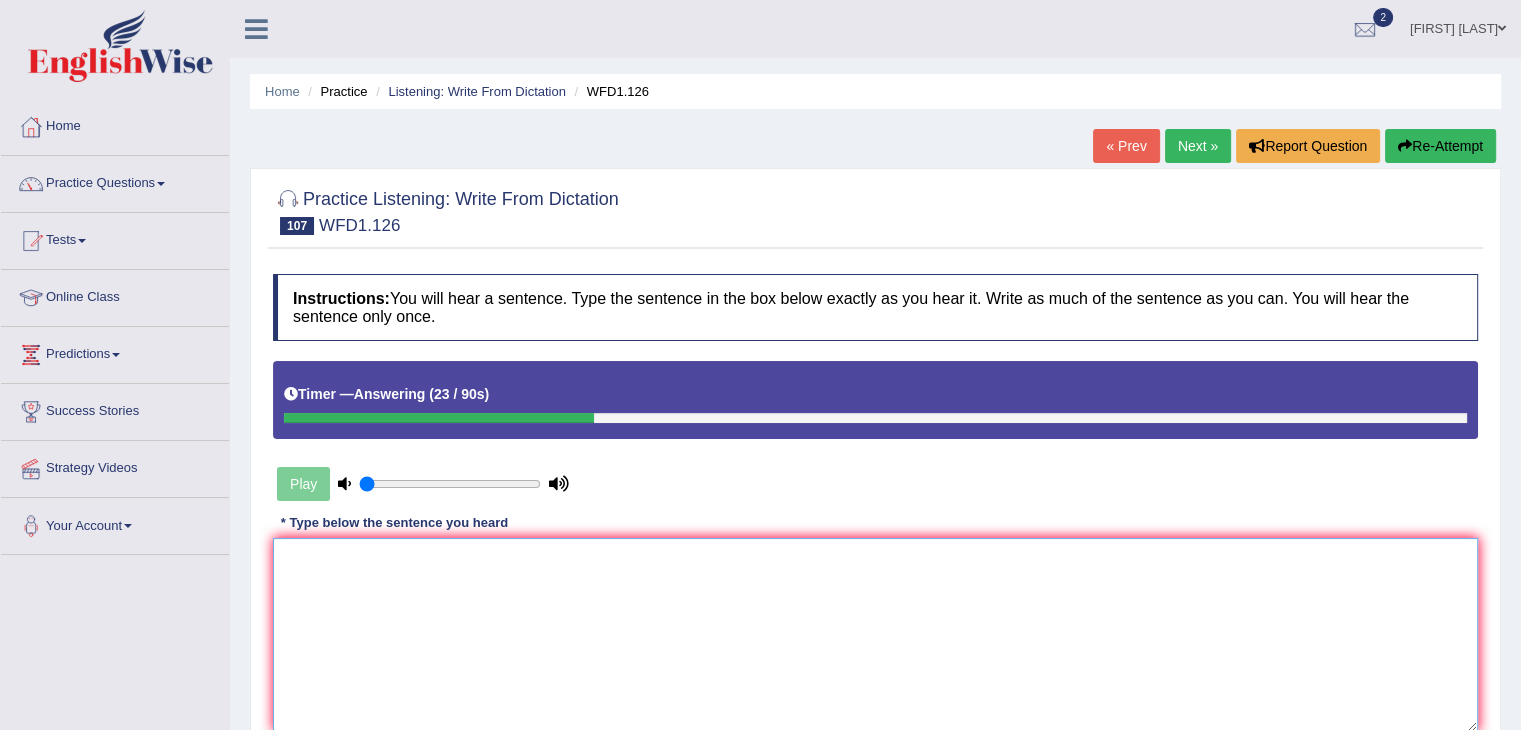 click at bounding box center (875, 635) 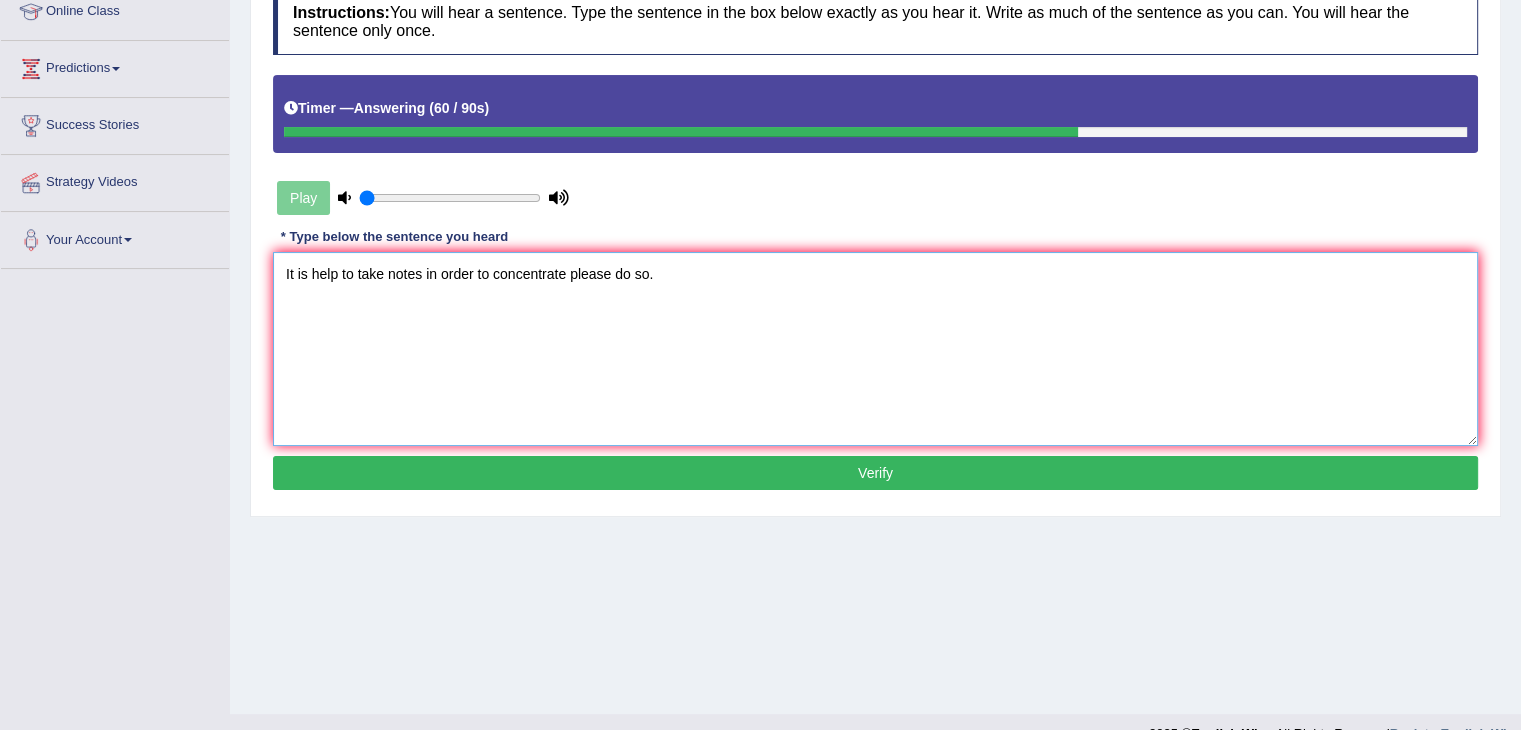 scroll, scrollTop: 296, scrollLeft: 0, axis: vertical 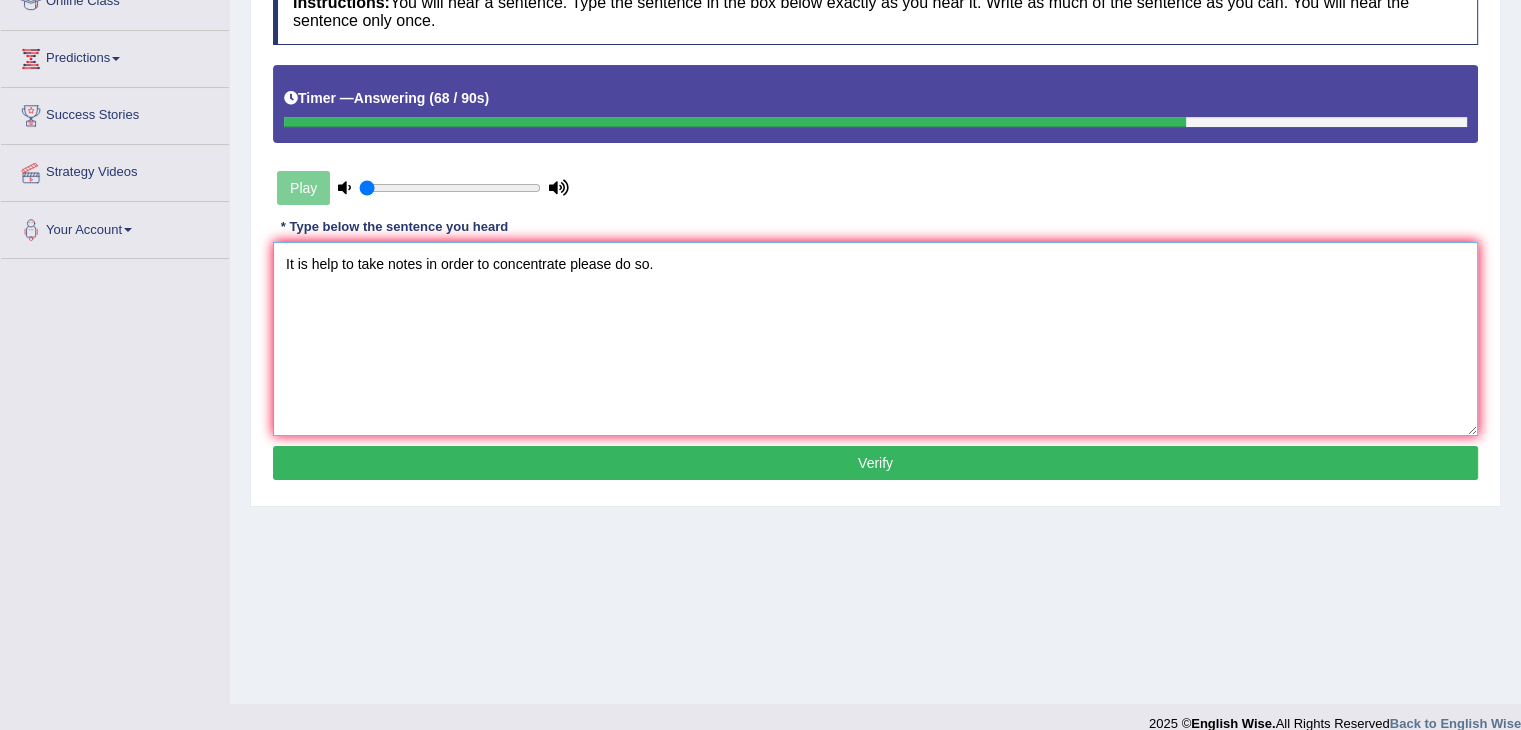 type on "It is help to take notes in order to concentrate please do so." 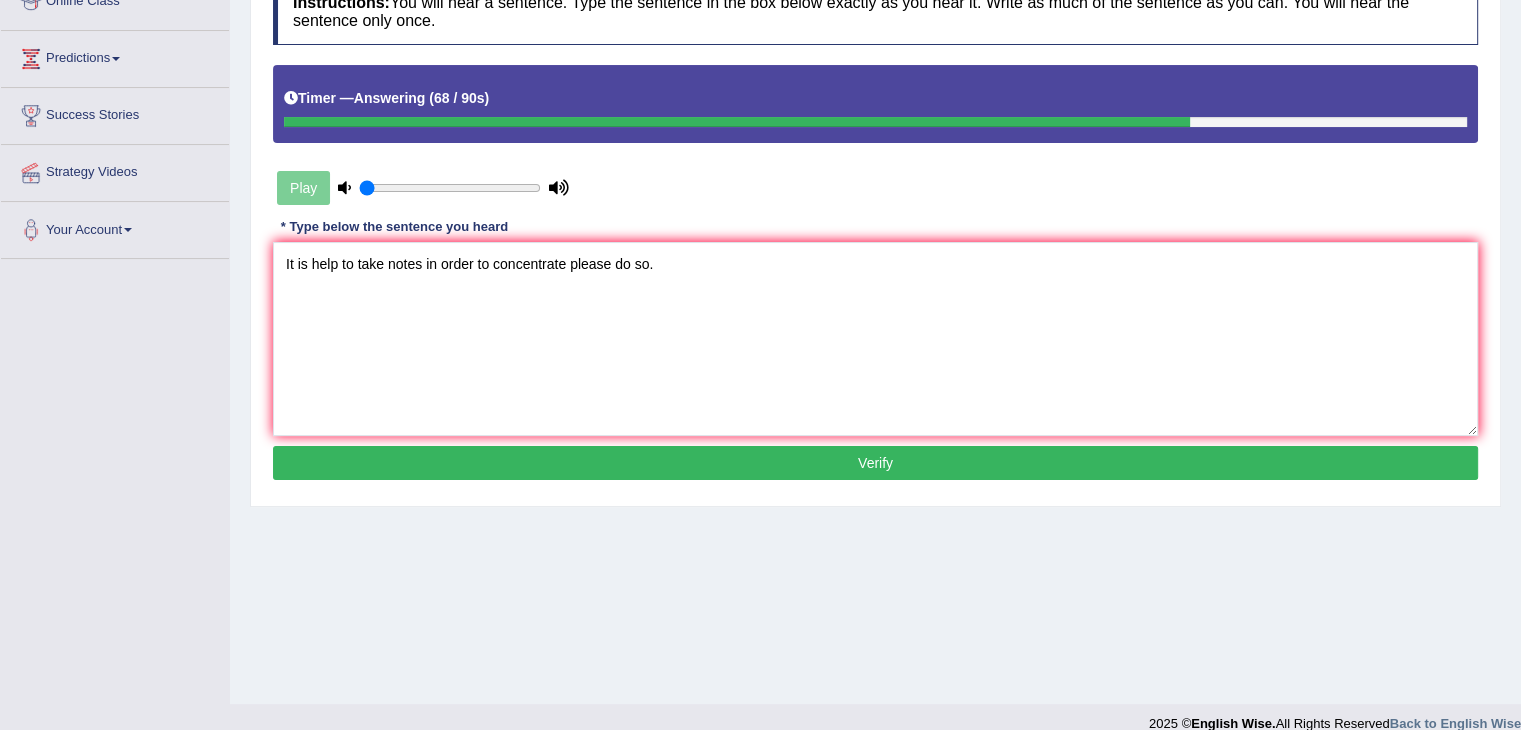 click on "Verify" at bounding box center [875, 463] 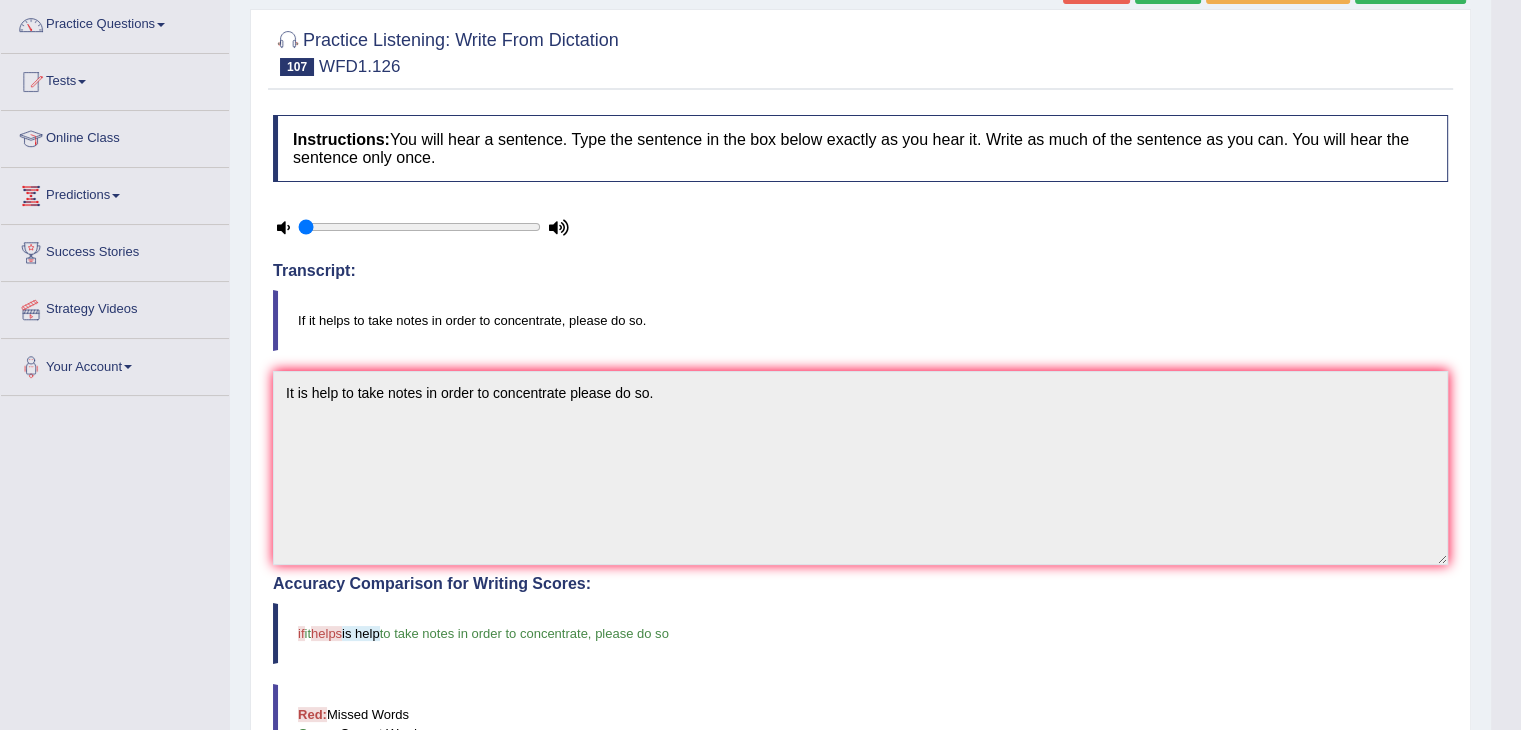 scroll, scrollTop: 0, scrollLeft: 0, axis: both 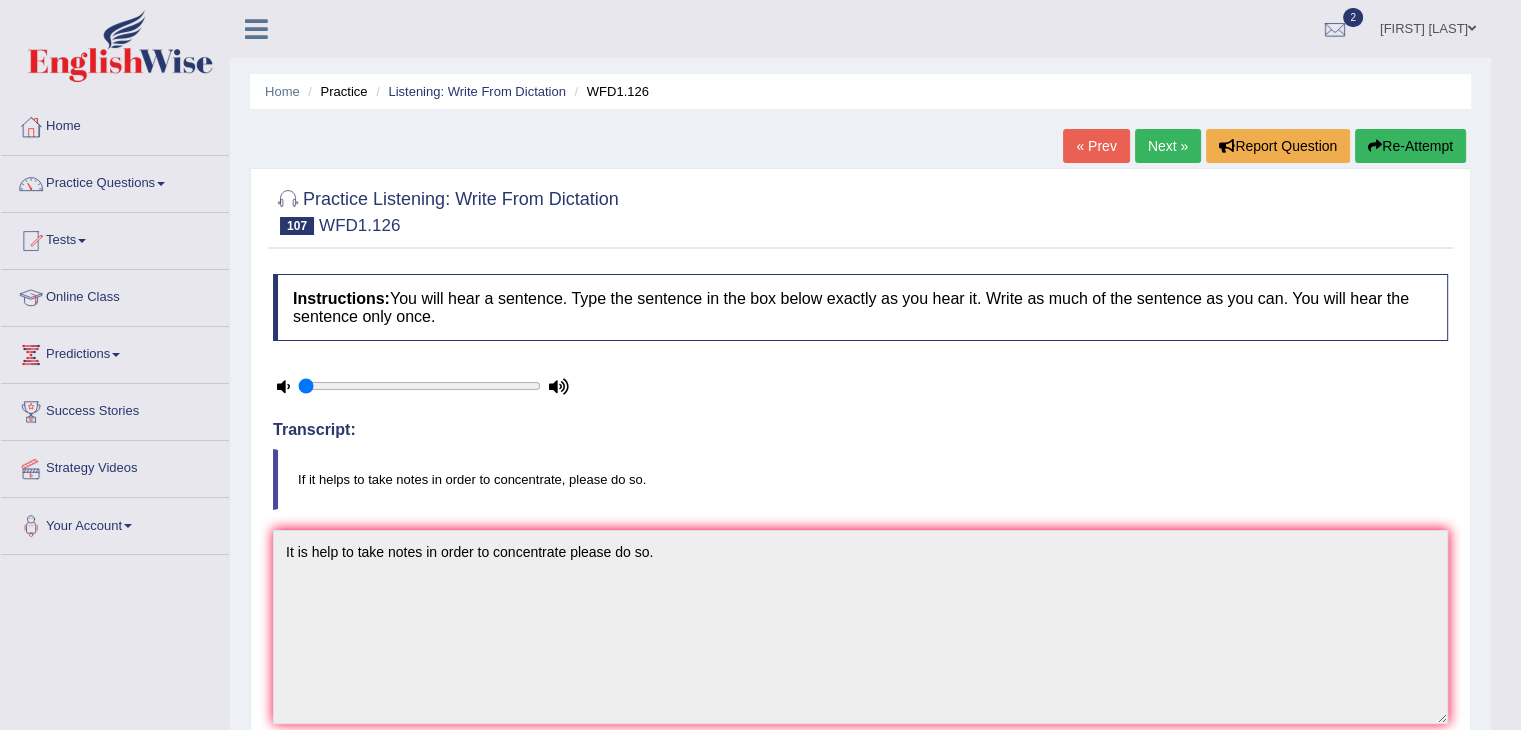 click on "Next »" at bounding box center [1168, 146] 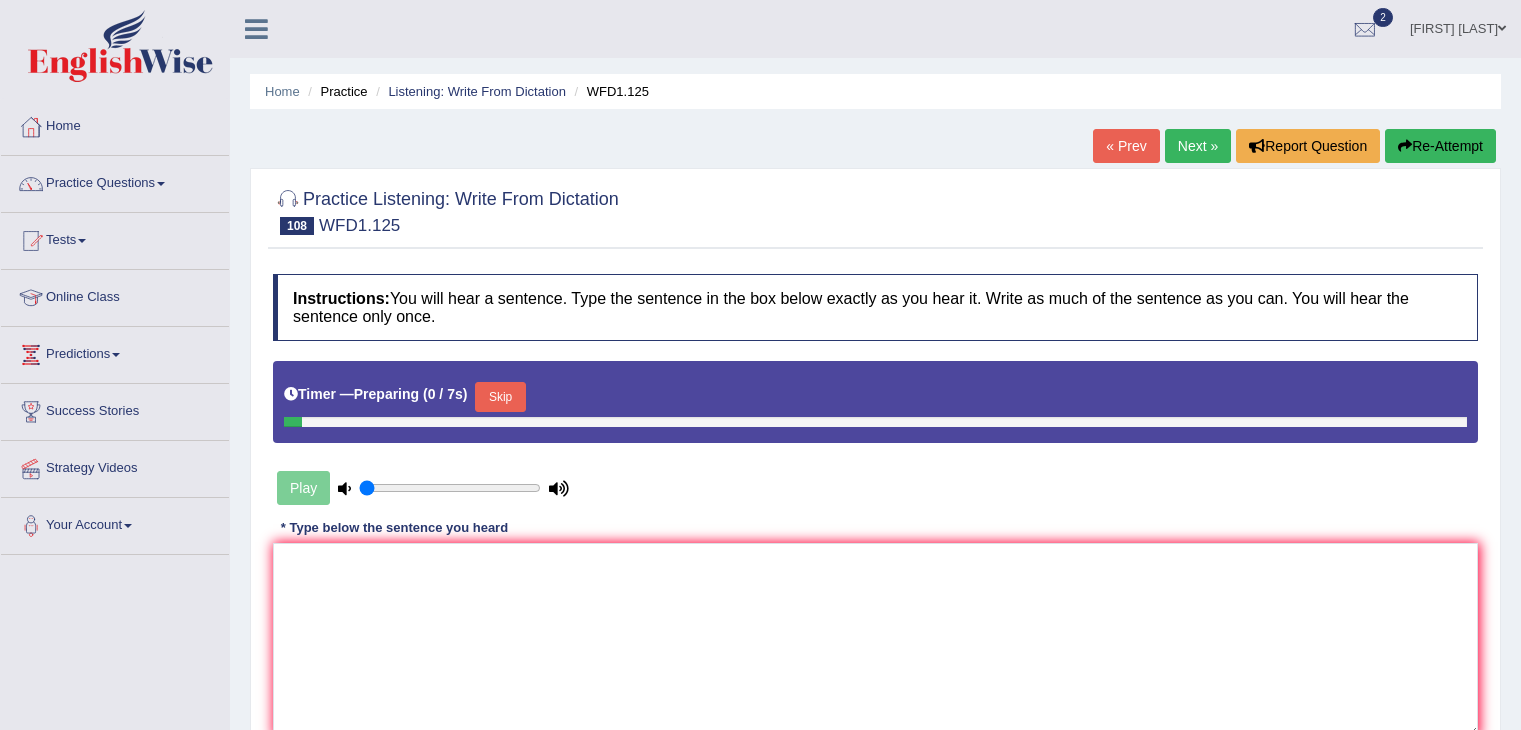 scroll, scrollTop: 0, scrollLeft: 0, axis: both 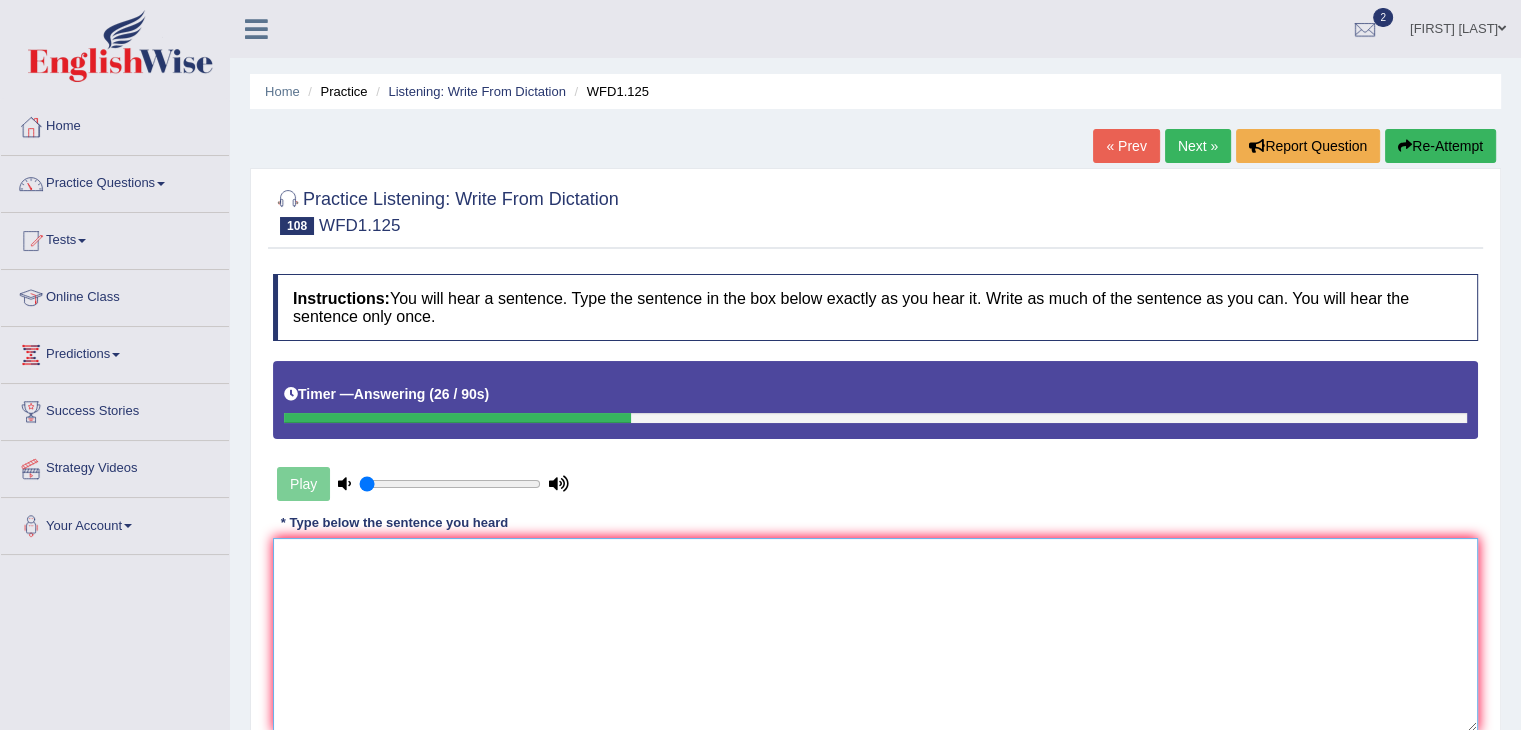 click at bounding box center (875, 635) 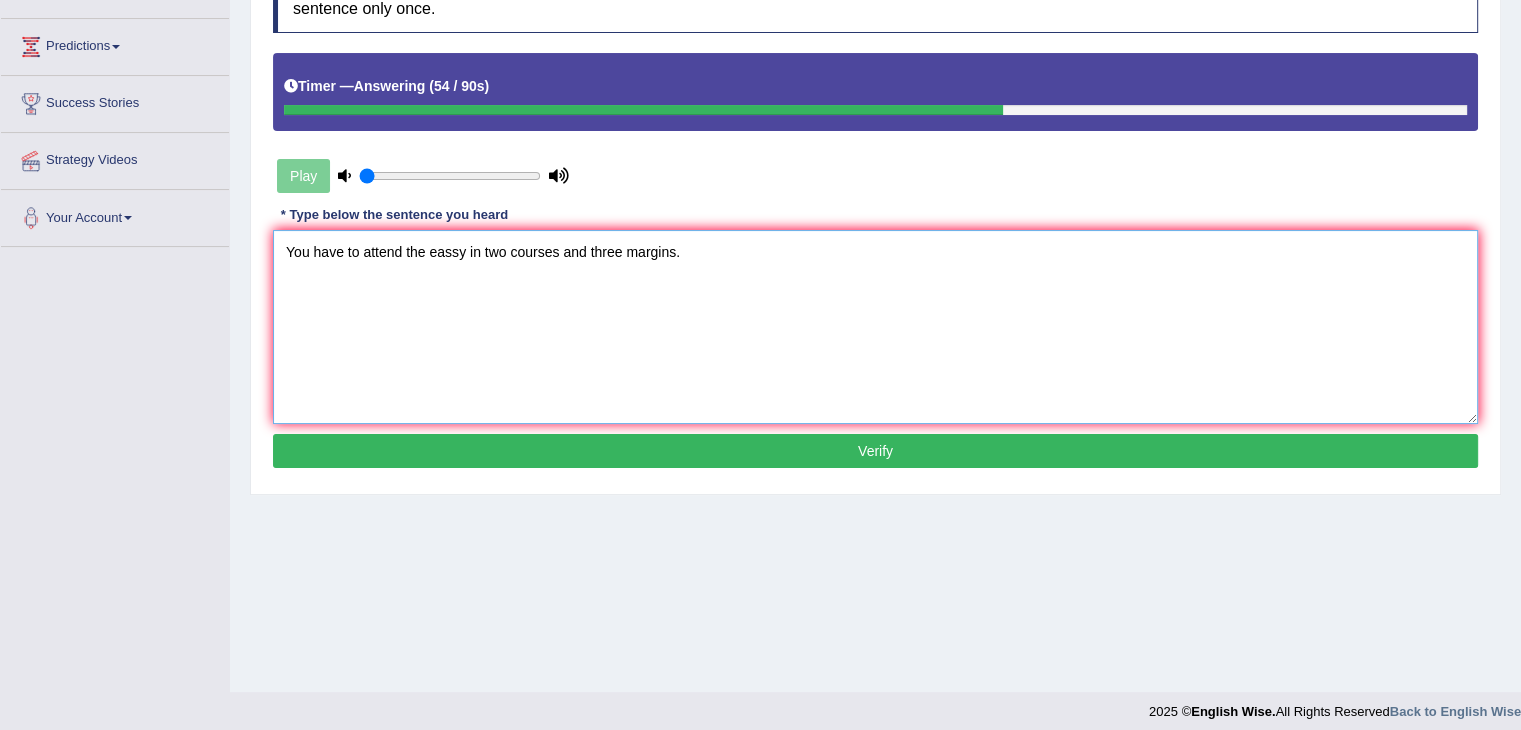 scroll, scrollTop: 310, scrollLeft: 0, axis: vertical 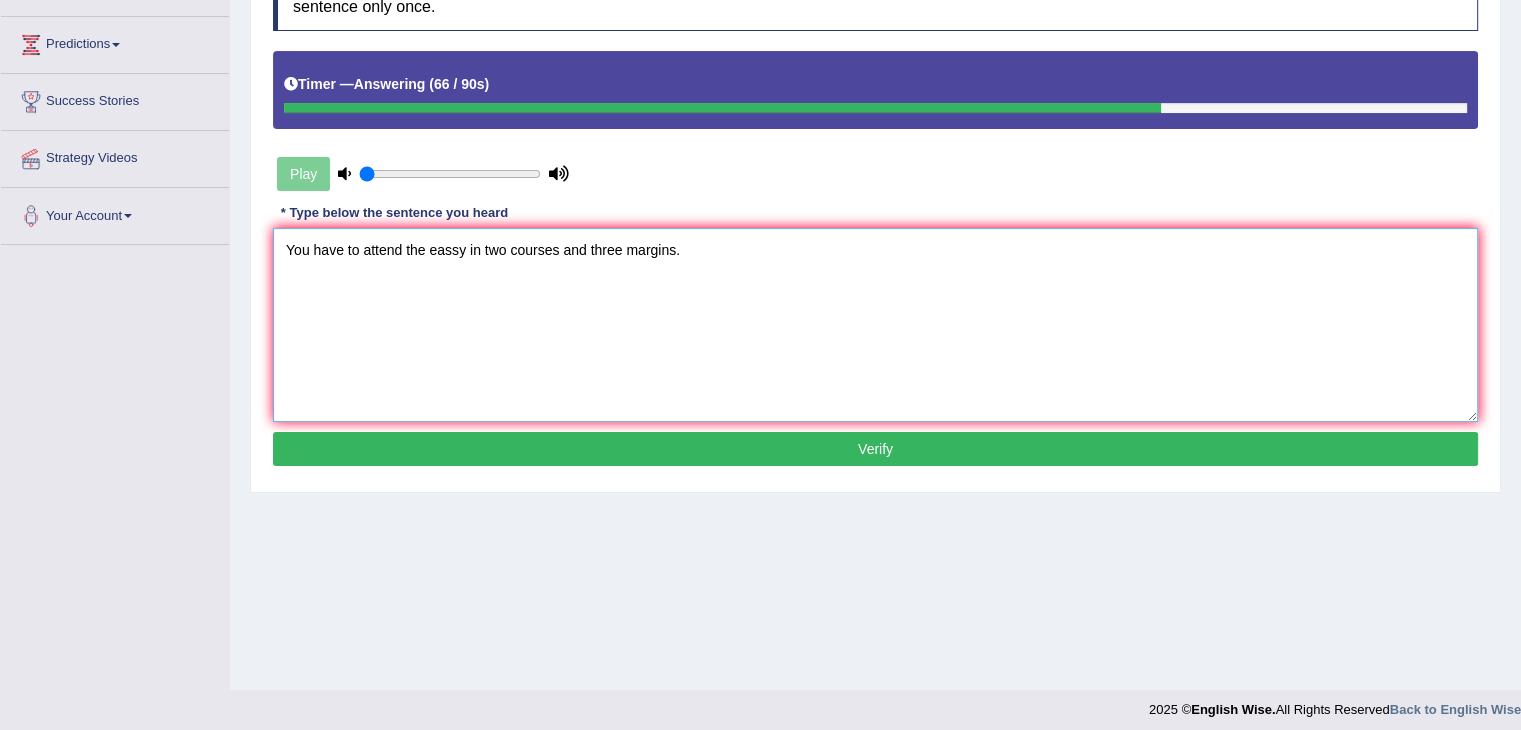 click on "You have to attend the eassy in two courses and three margins." at bounding box center [875, 325] 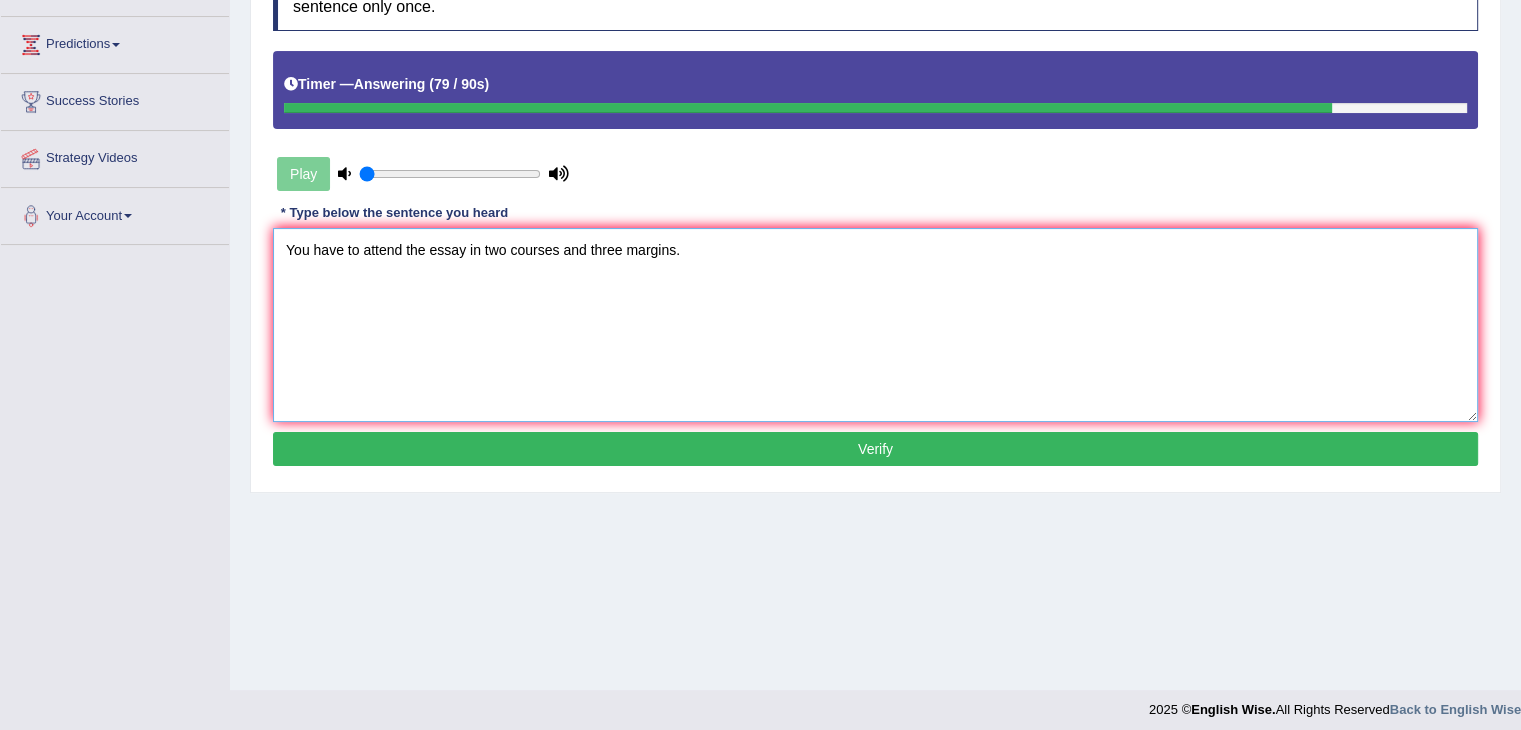 type on "You have to attend the essay in two courses and three margins." 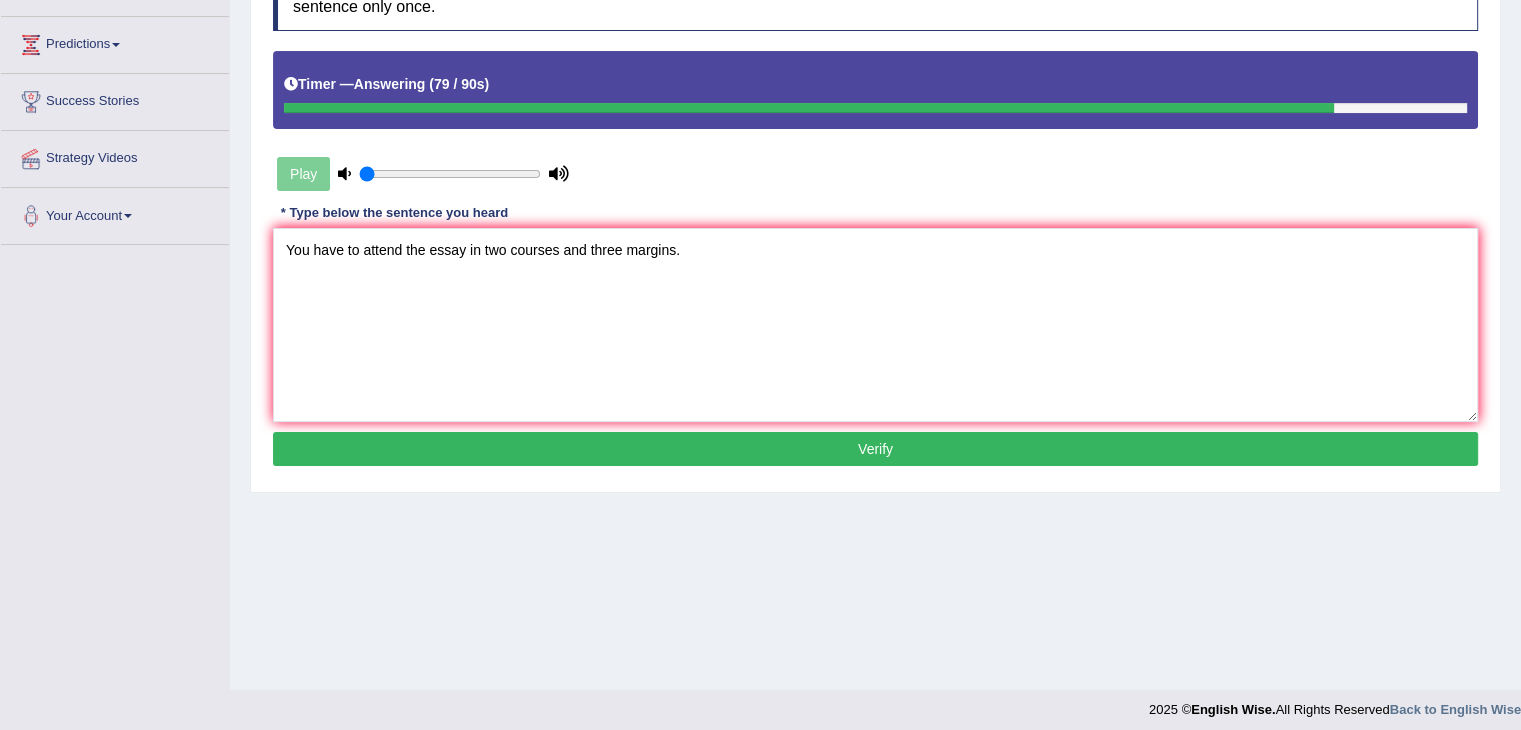 click on "Verify" at bounding box center [875, 449] 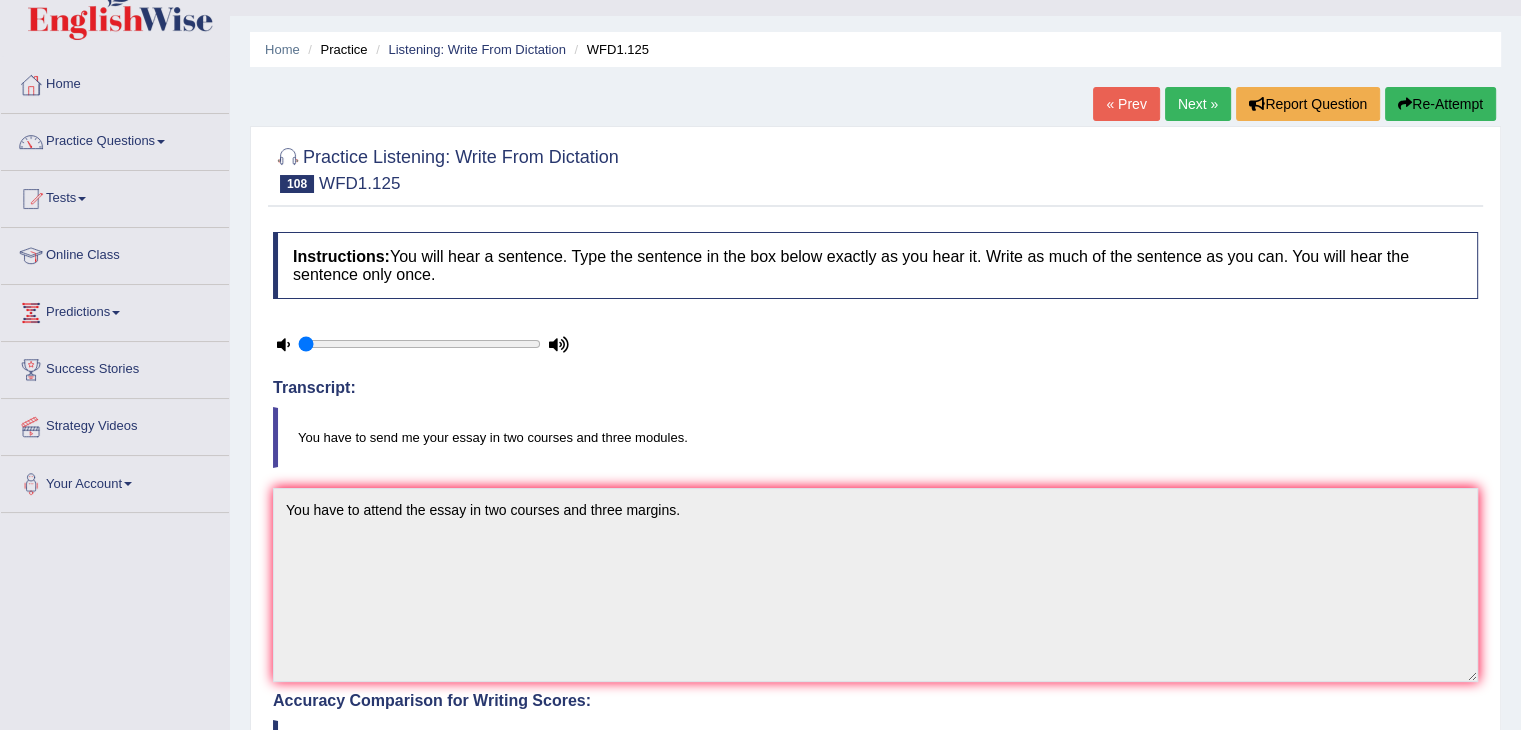 scroll, scrollTop: 40, scrollLeft: 0, axis: vertical 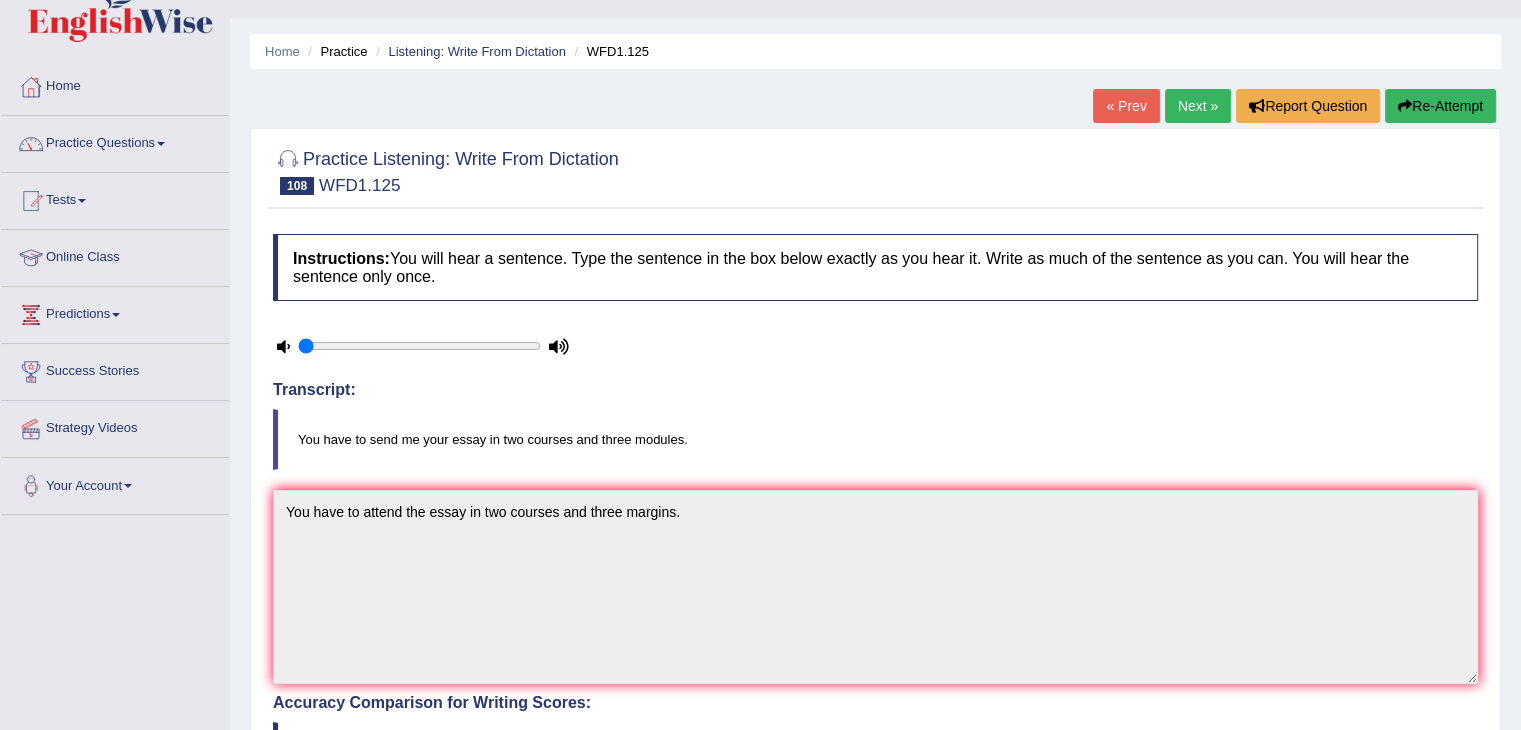 click on "Next »" at bounding box center (1198, 106) 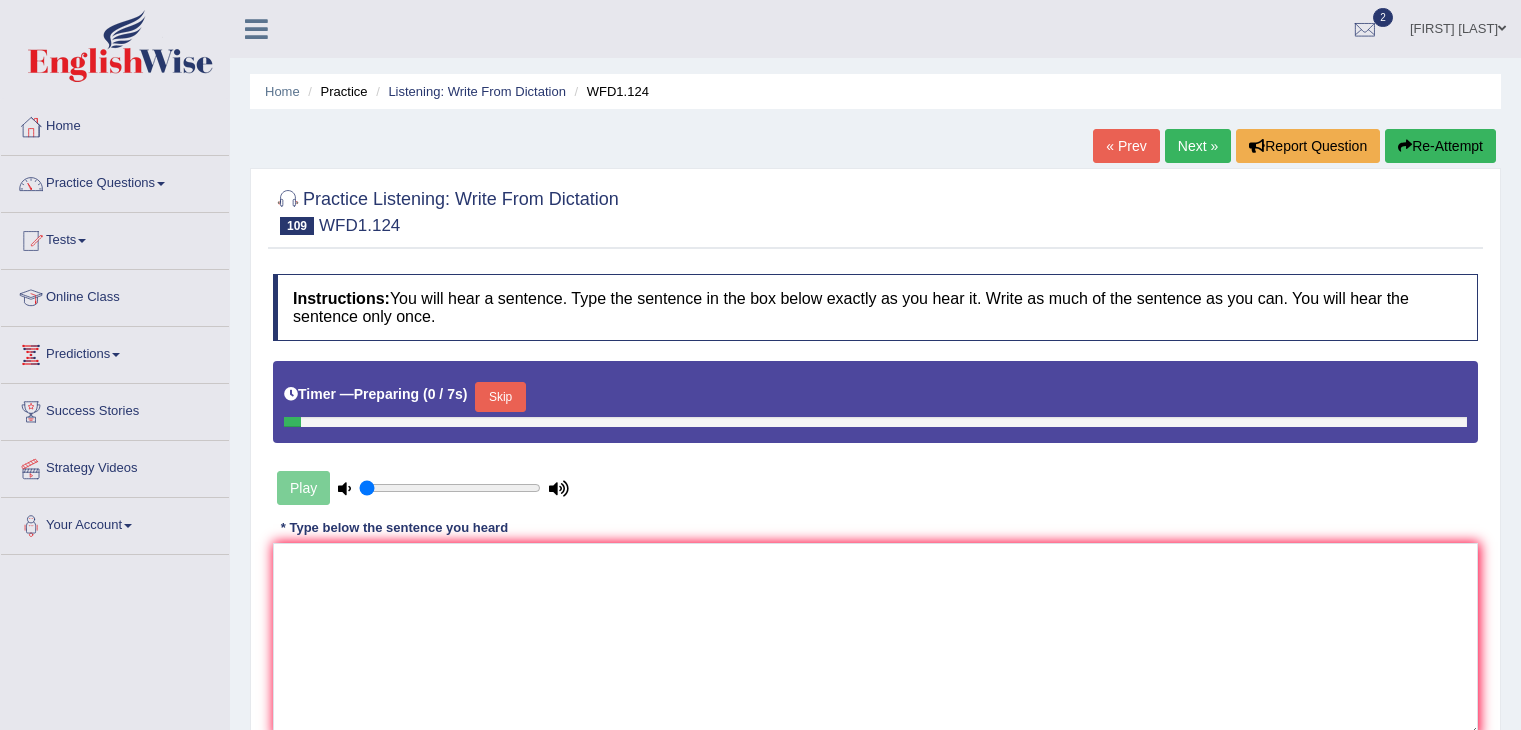 scroll, scrollTop: 0, scrollLeft: 0, axis: both 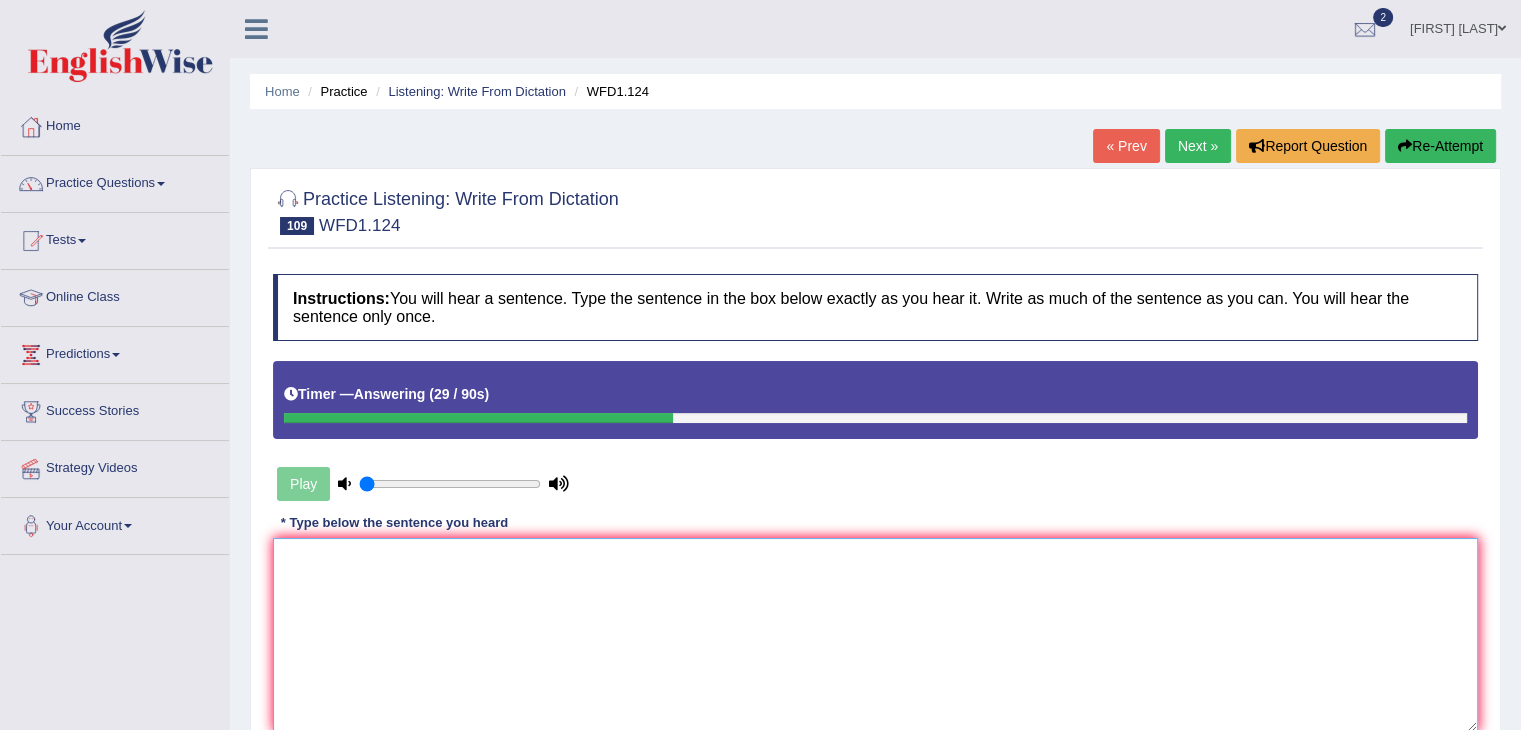 click at bounding box center (875, 635) 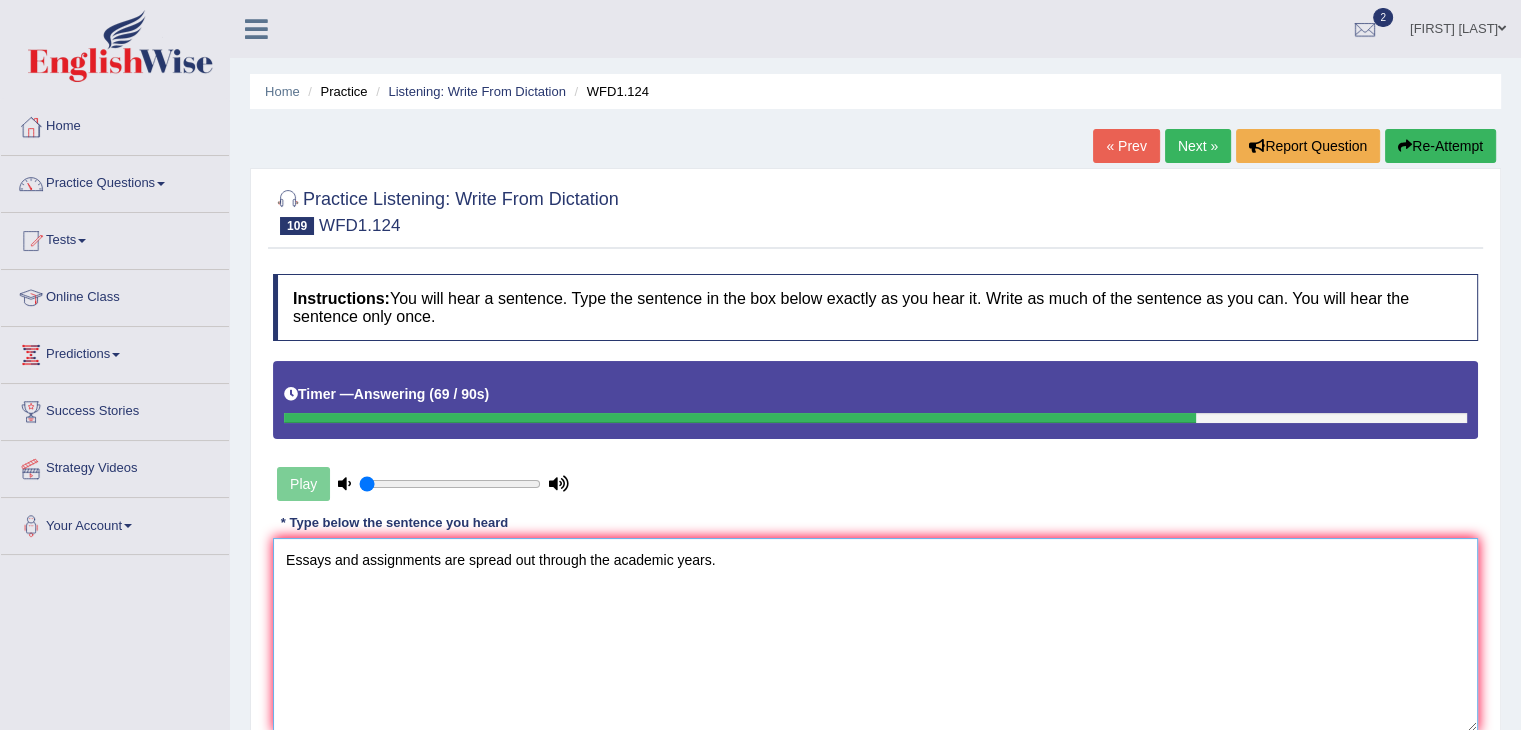 scroll, scrollTop: 320, scrollLeft: 0, axis: vertical 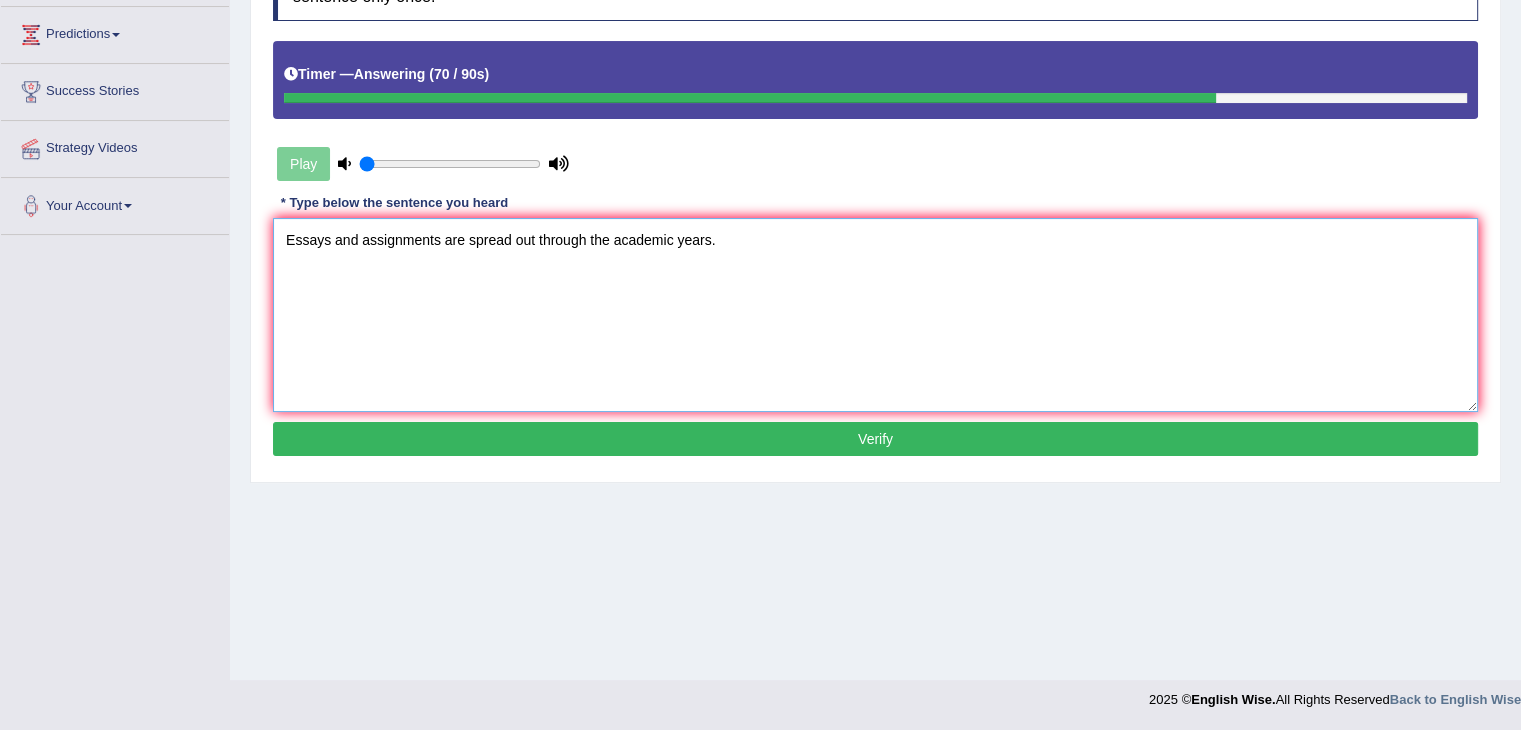 type on "Essays and assignments are spread out through the academic years." 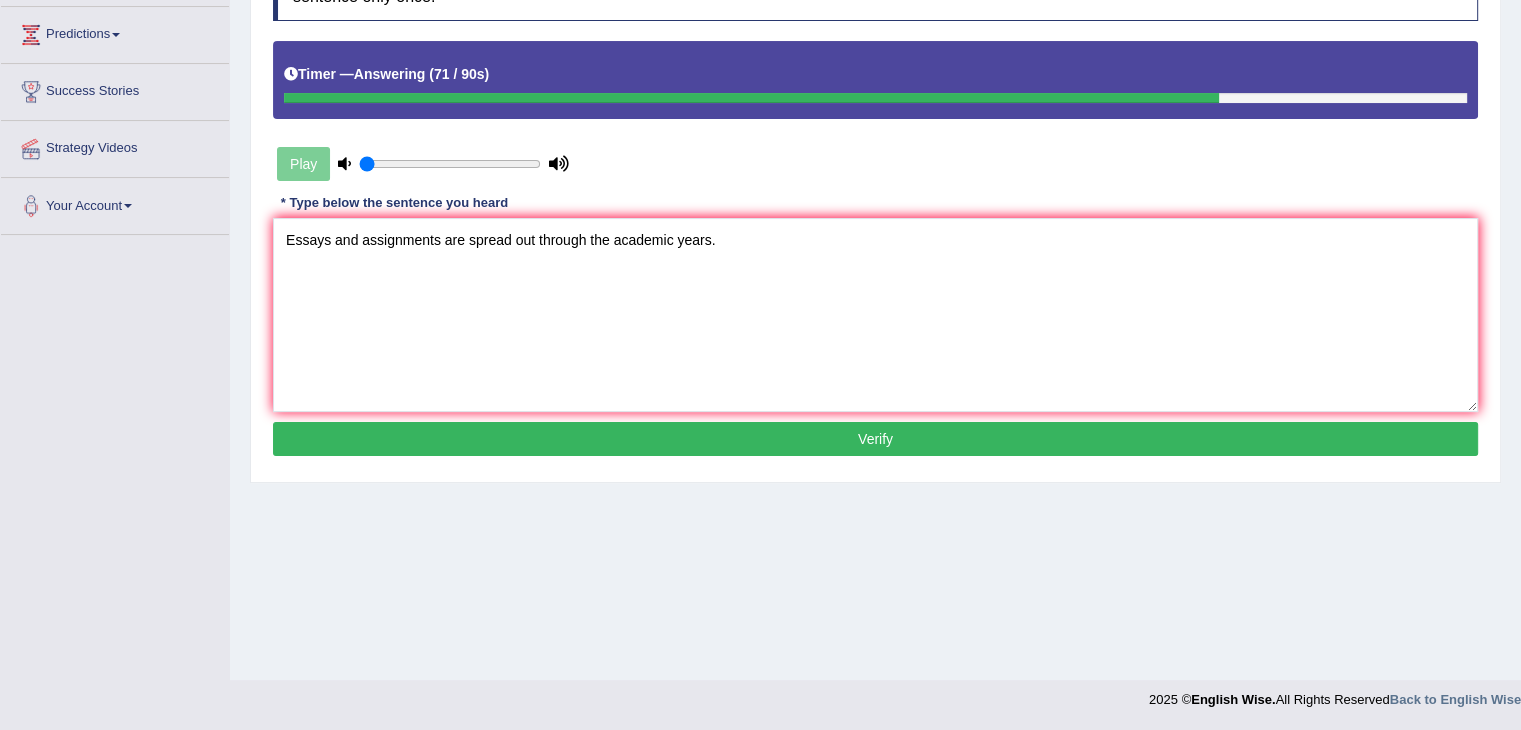 click on "Verify" at bounding box center [875, 439] 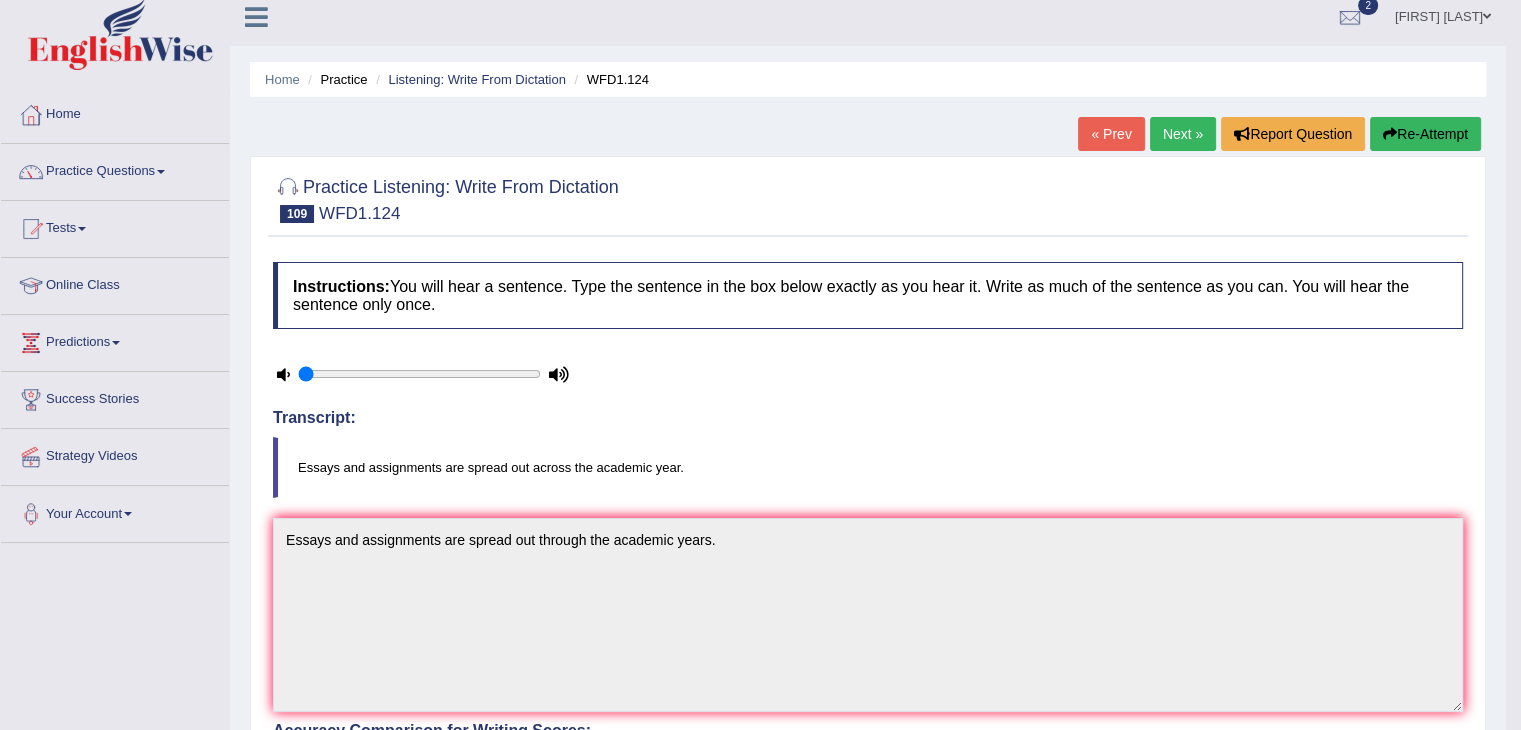 scroll, scrollTop: 8, scrollLeft: 0, axis: vertical 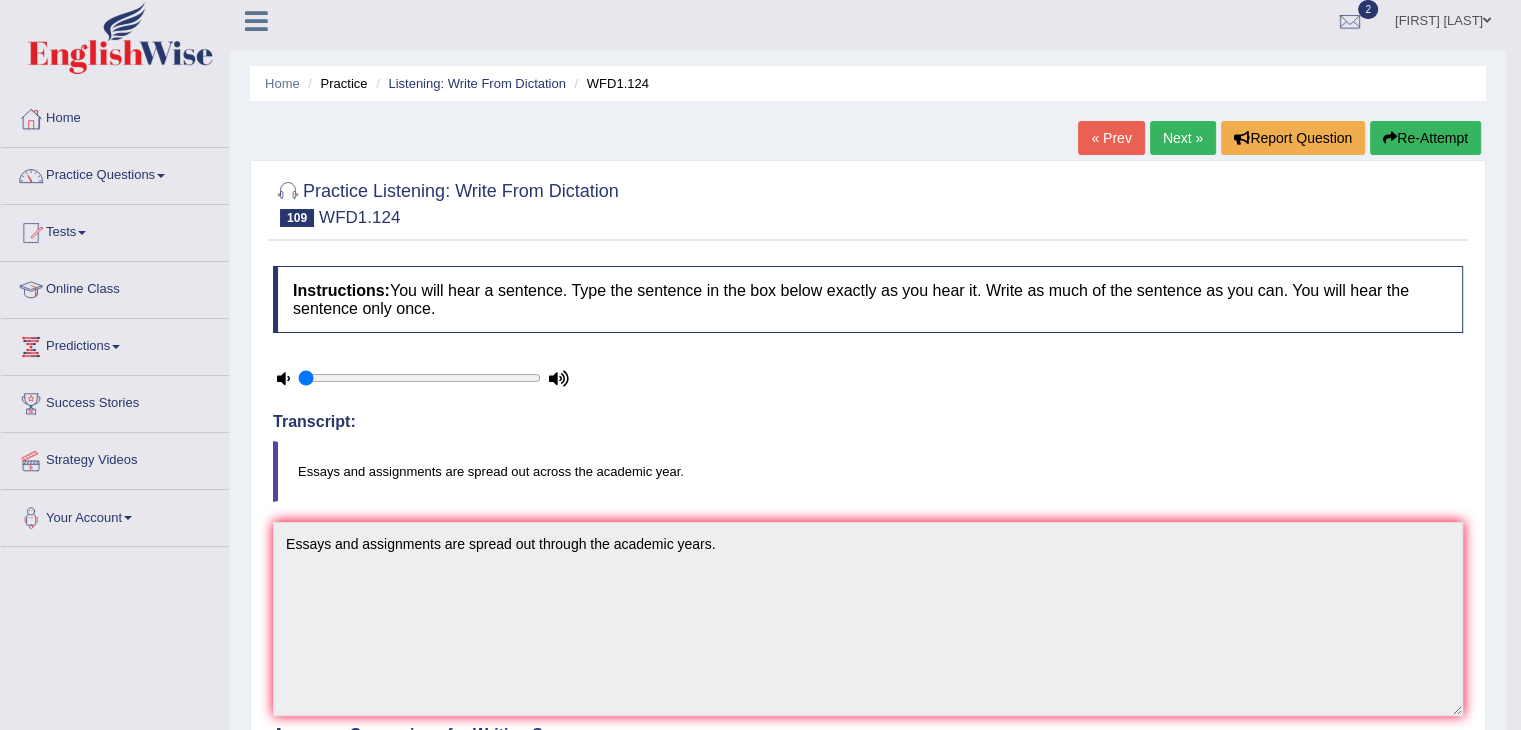 click on "Next »" at bounding box center (1183, 138) 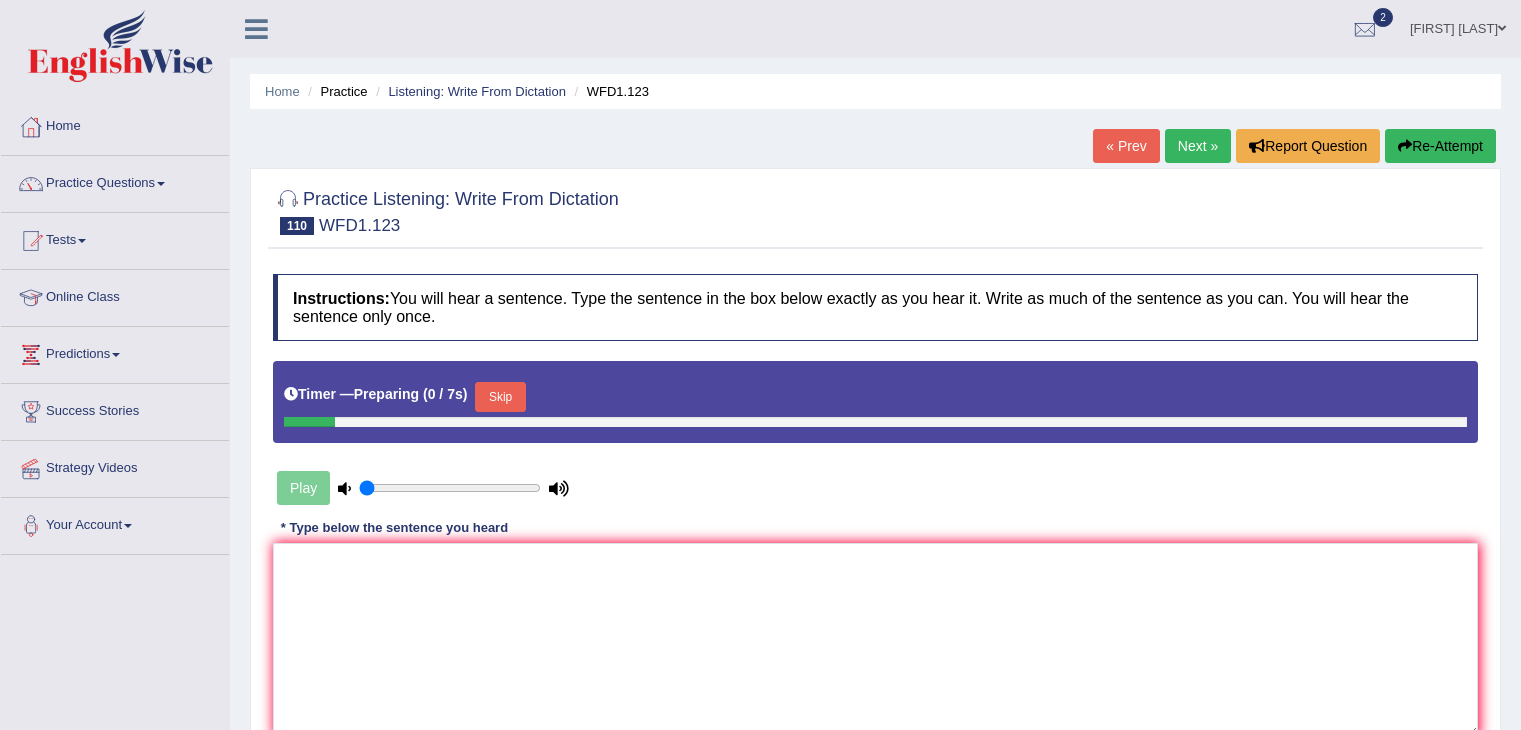 scroll, scrollTop: 0, scrollLeft: 0, axis: both 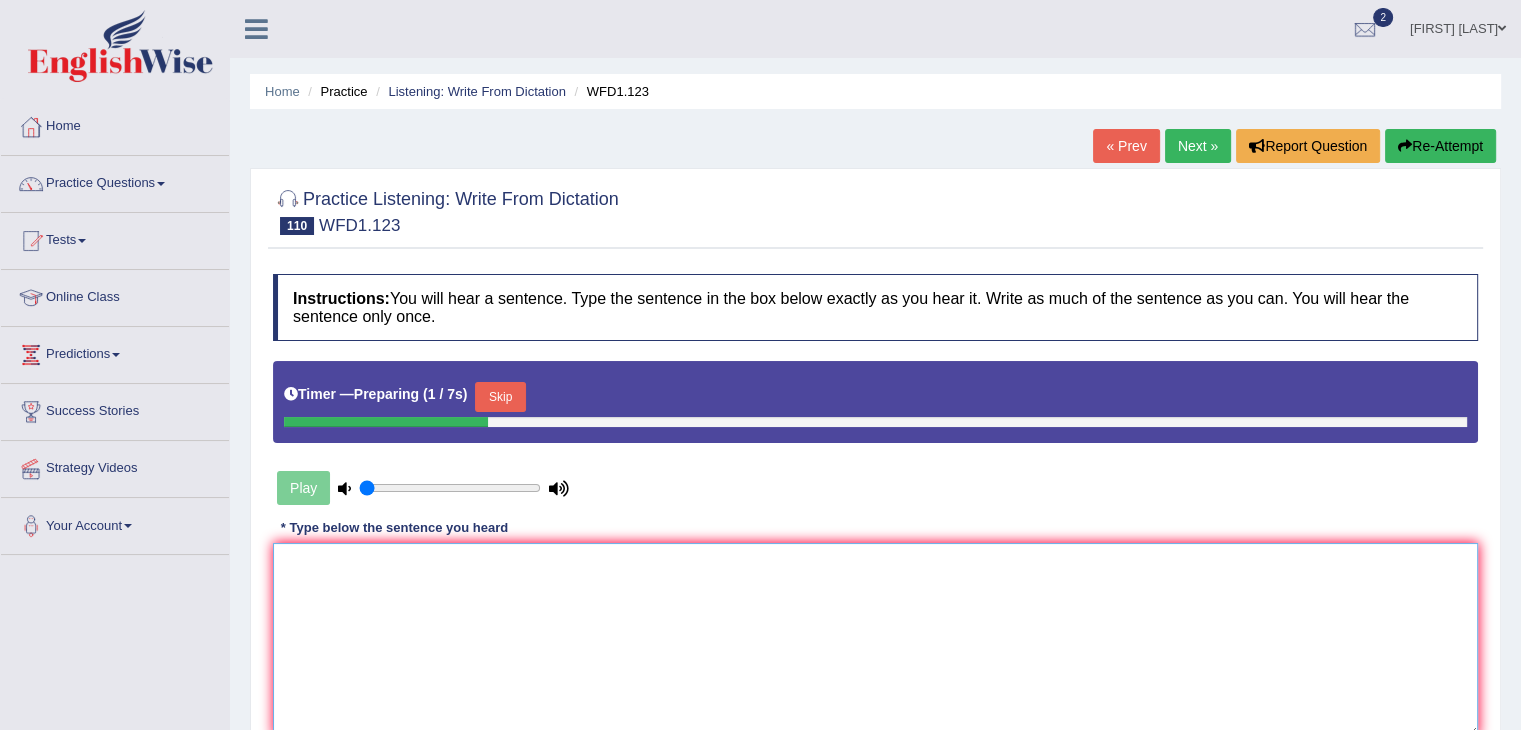 click at bounding box center [875, 640] 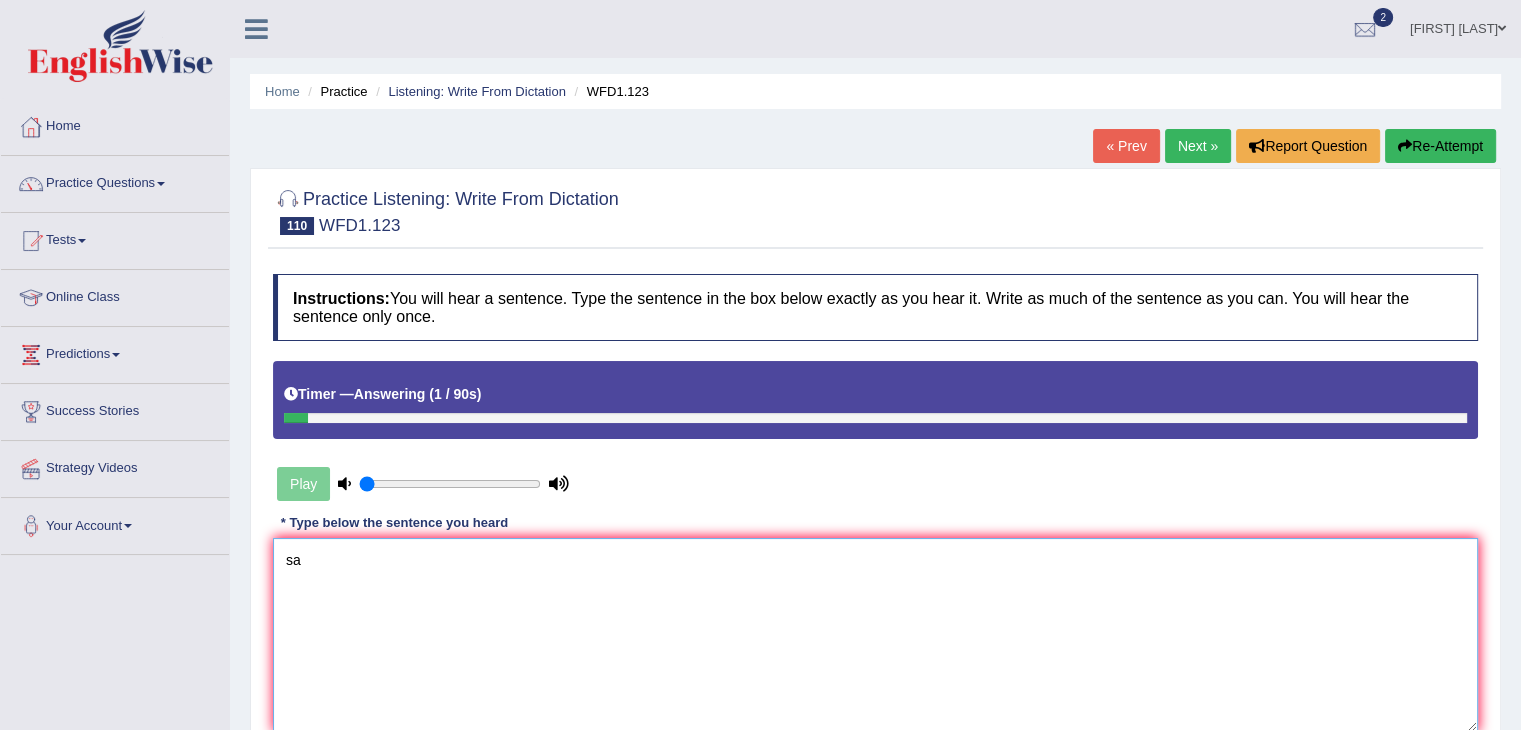 type on "s" 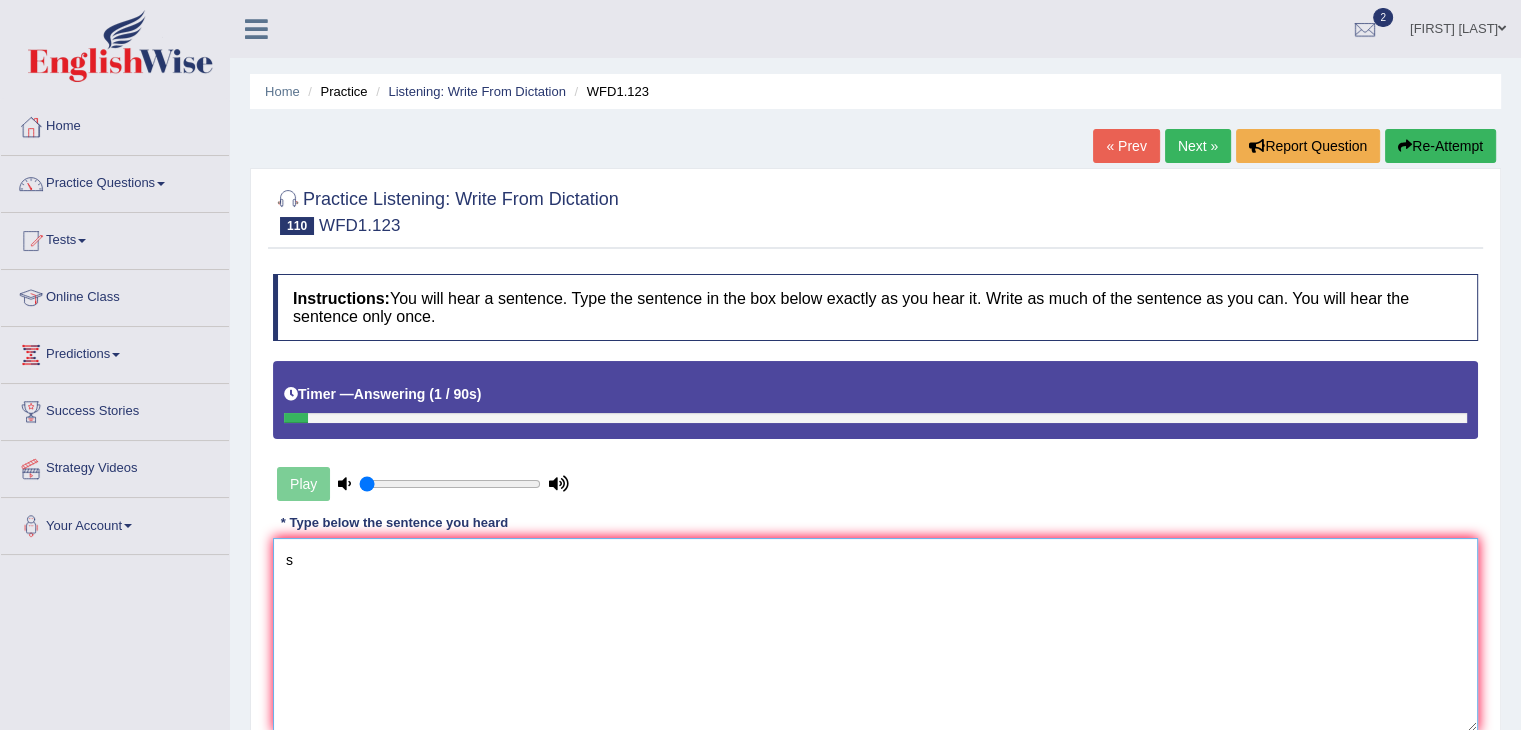type 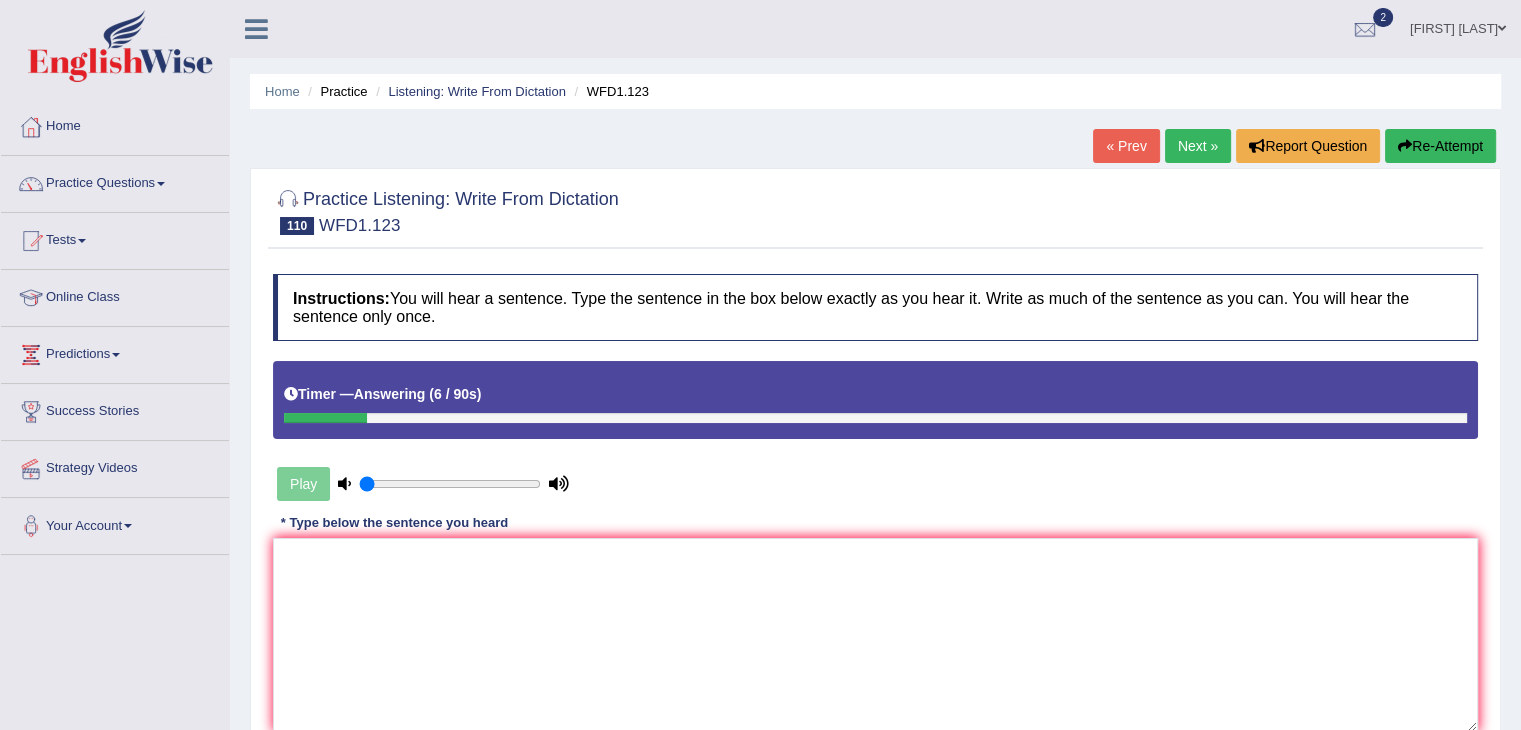 click on "Re-Attempt" at bounding box center [1440, 146] 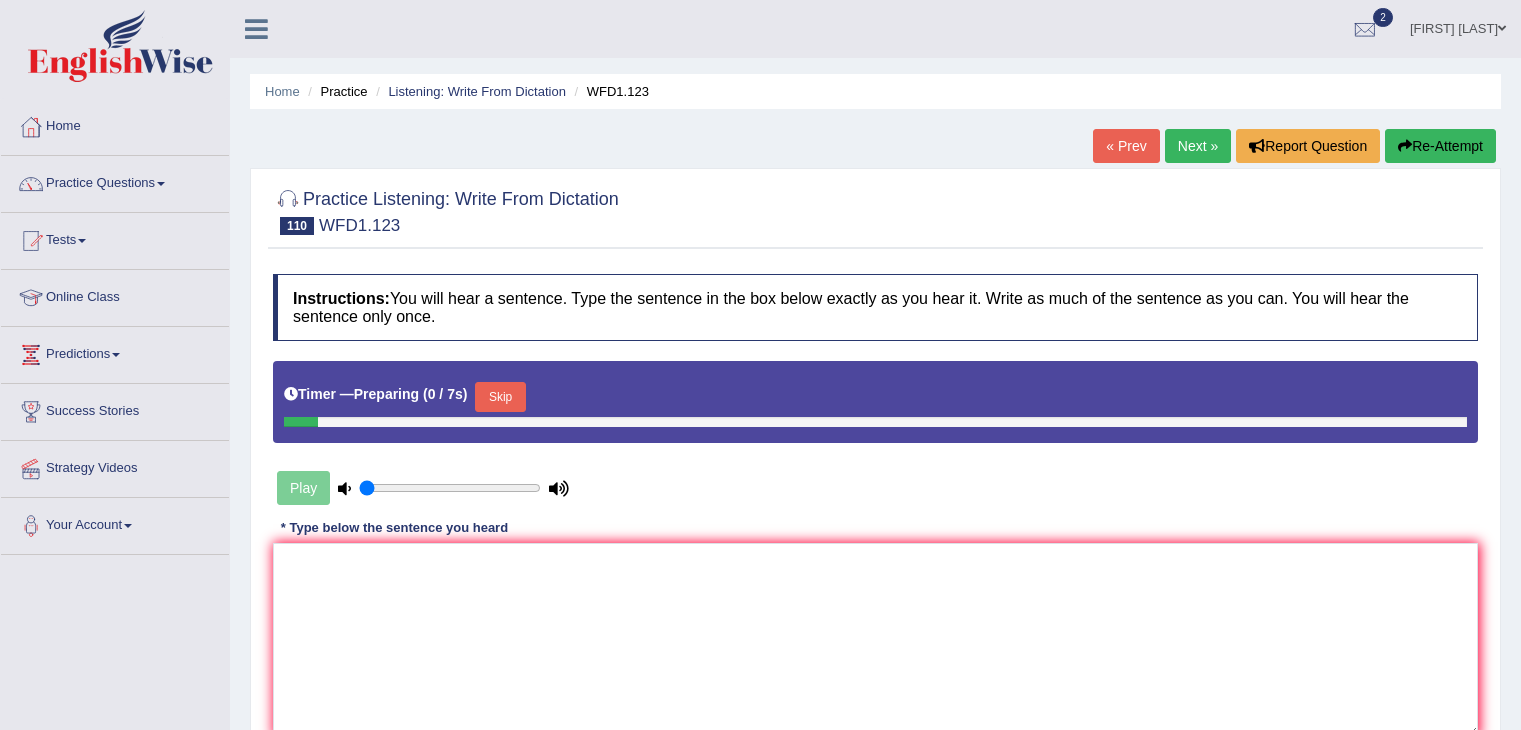 scroll, scrollTop: 0, scrollLeft: 0, axis: both 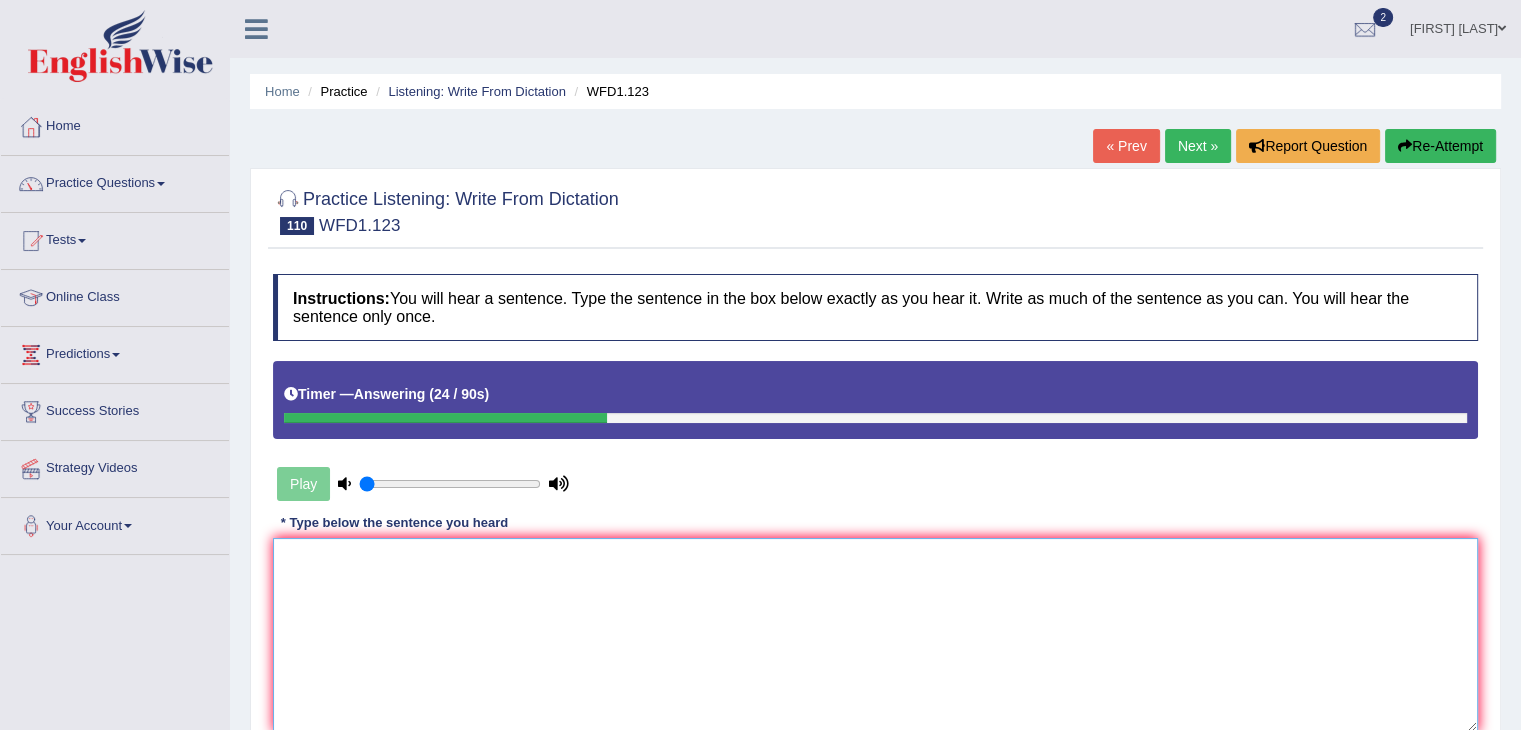 click at bounding box center (875, 635) 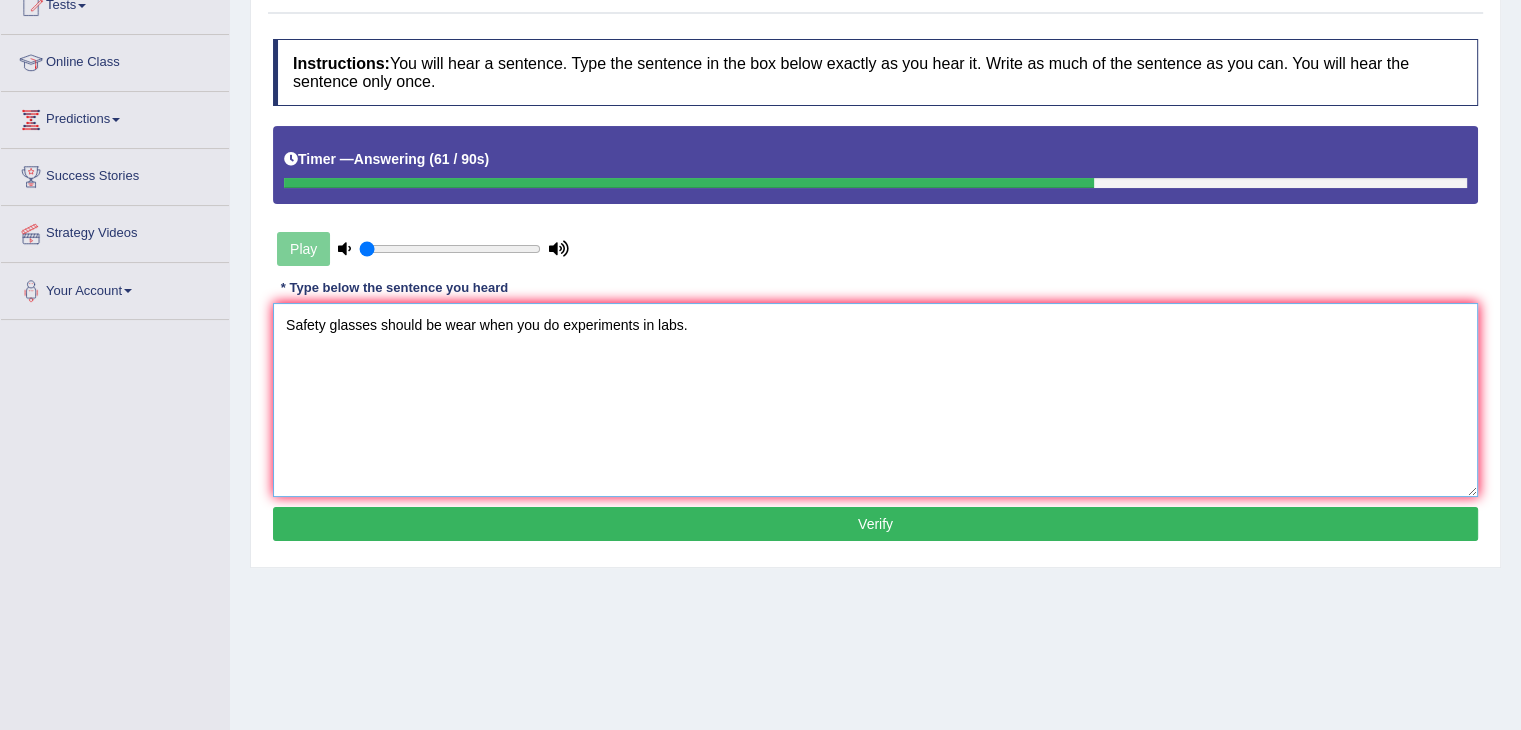 scroll, scrollTop: 264, scrollLeft: 0, axis: vertical 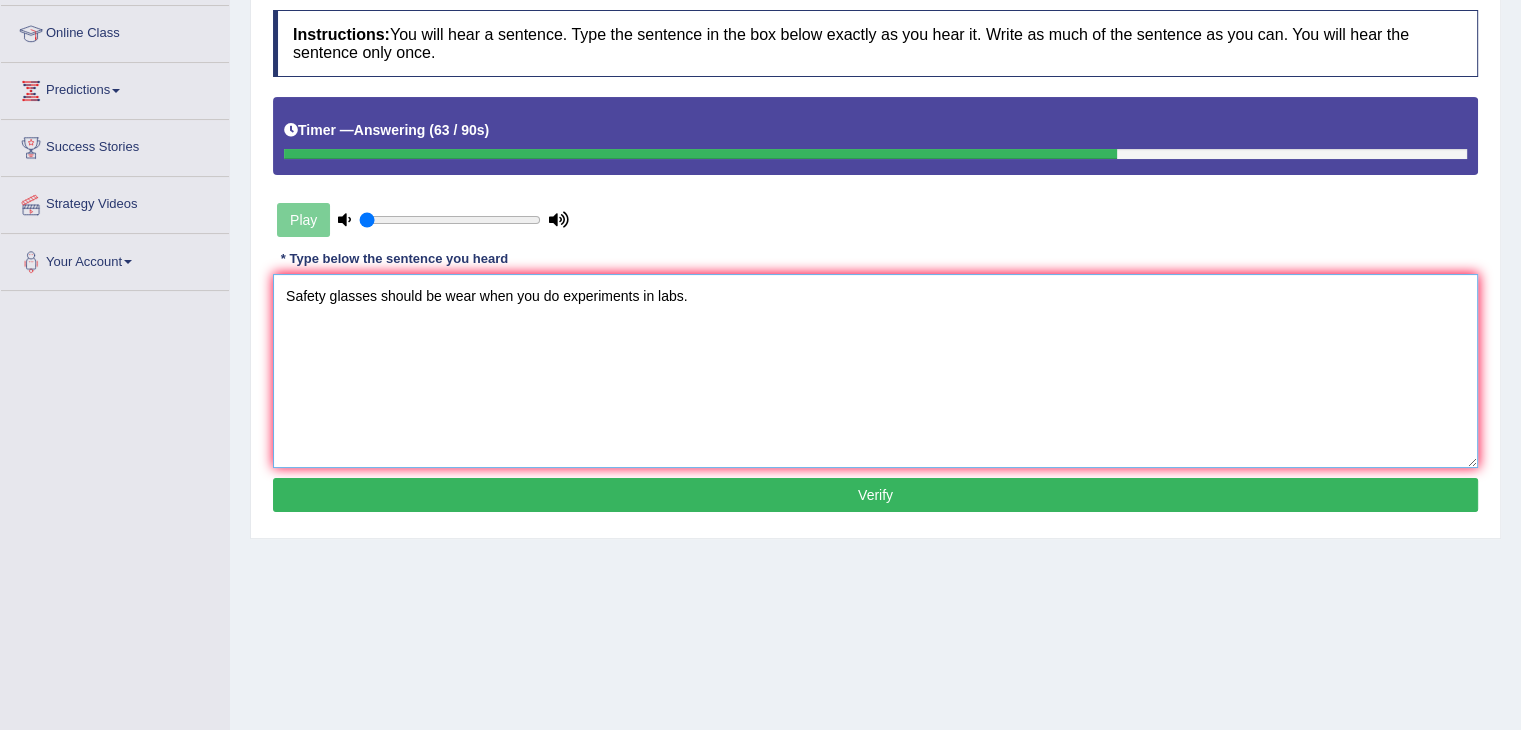 type on "Safety glasses should be wear when you do experiments in labs." 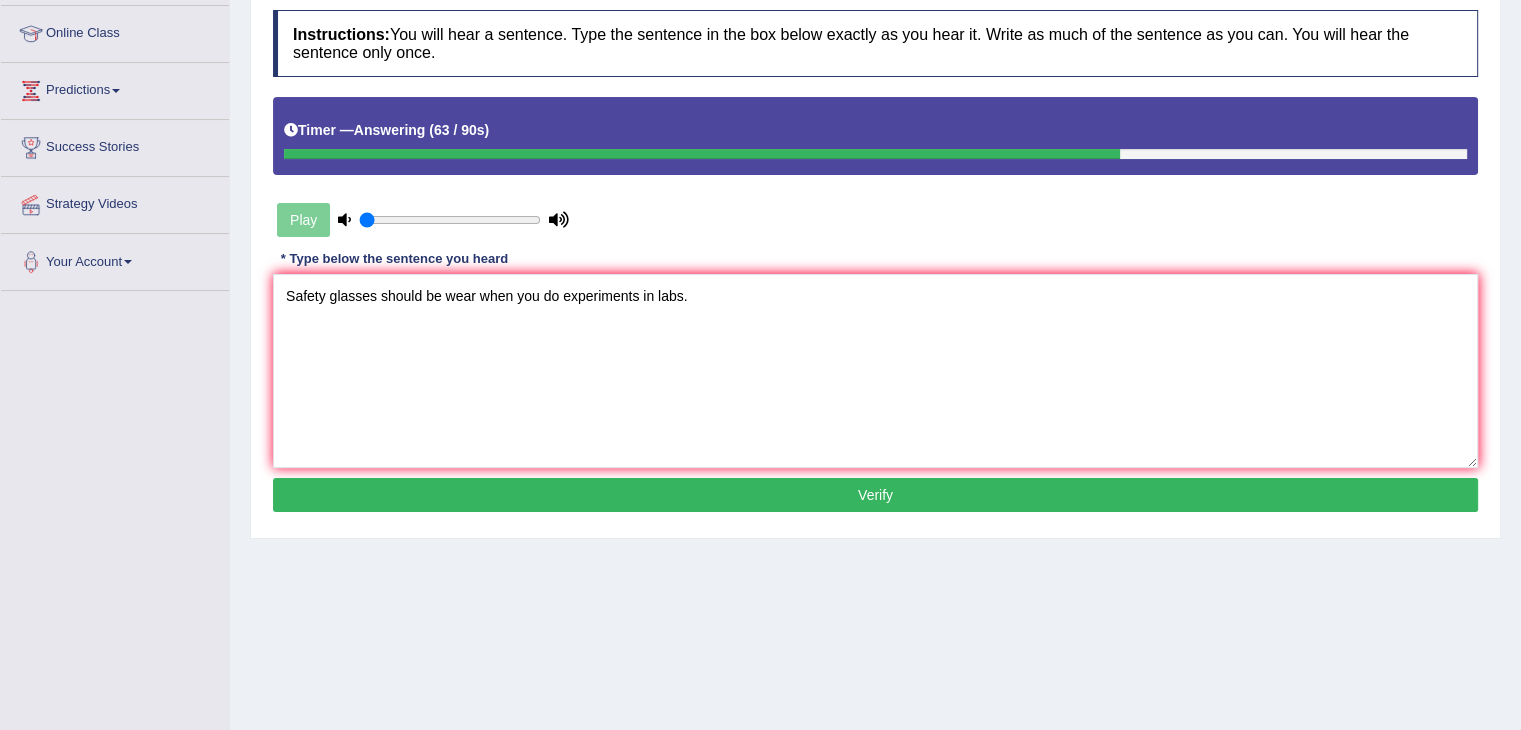 click on "Verify" at bounding box center (875, 495) 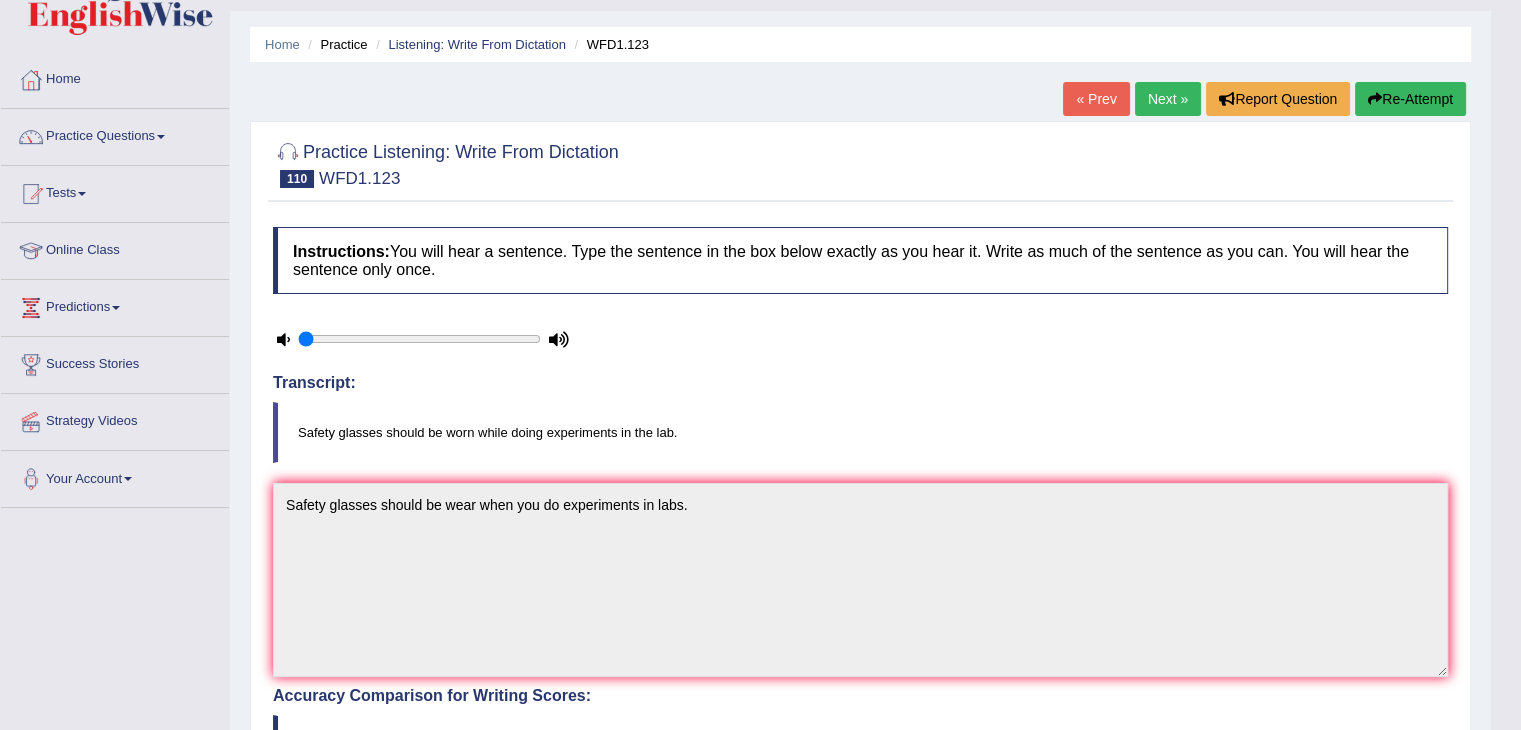 scroll, scrollTop: 39, scrollLeft: 0, axis: vertical 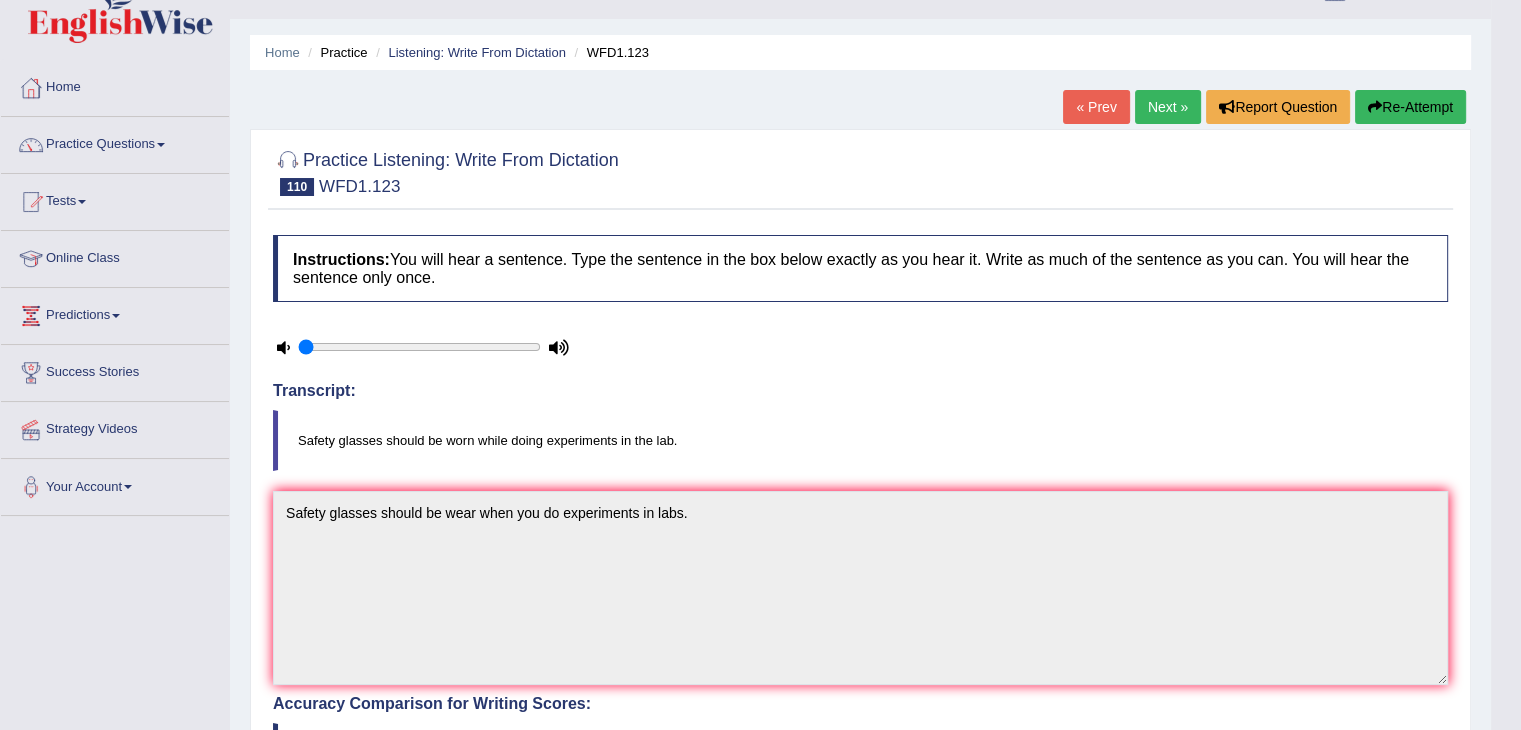 click on "Next »" at bounding box center [1168, 107] 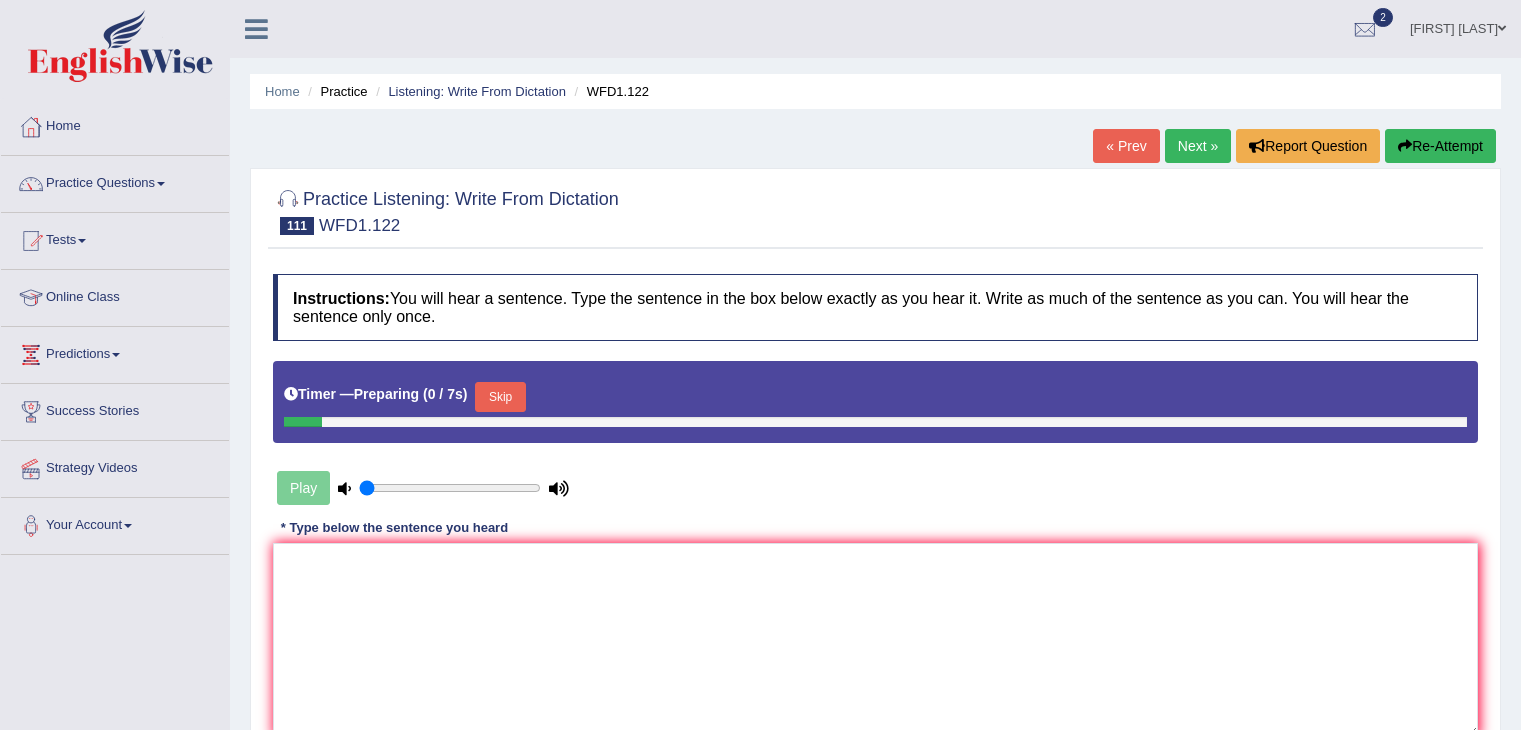 scroll, scrollTop: 0, scrollLeft: 0, axis: both 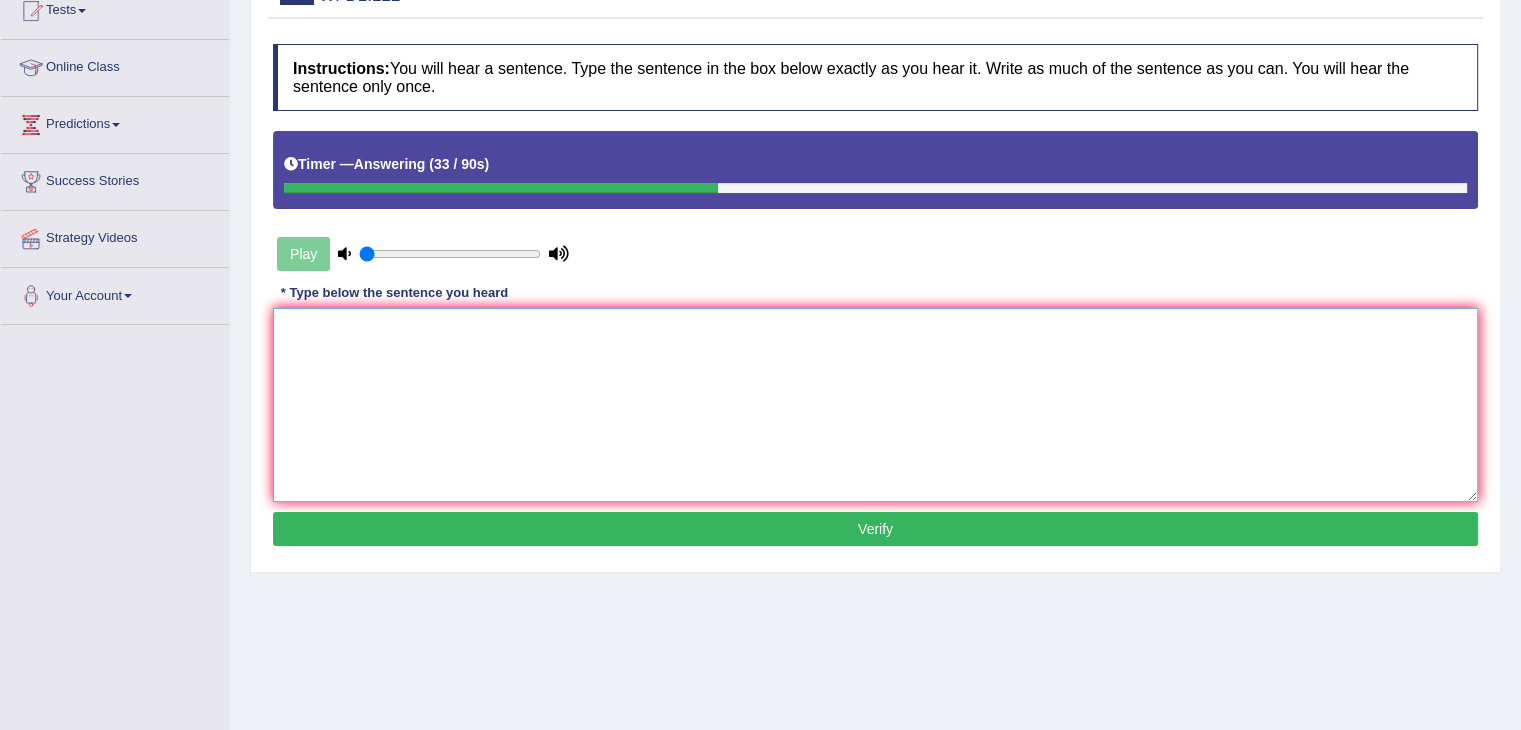 click at bounding box center (875, 405) 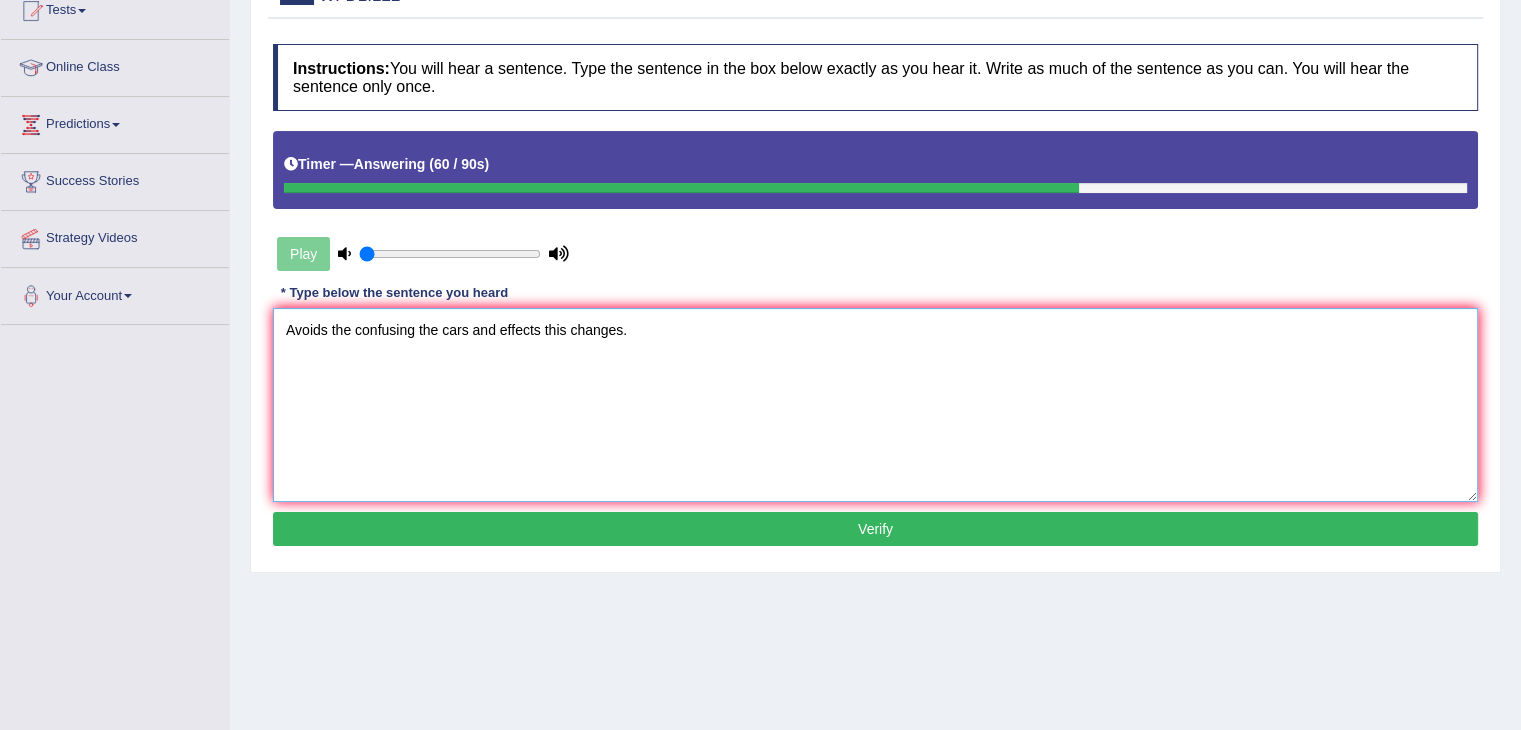 click on "Avoids the confusing the cars and effects this changes." at bounding box center [875, 405] 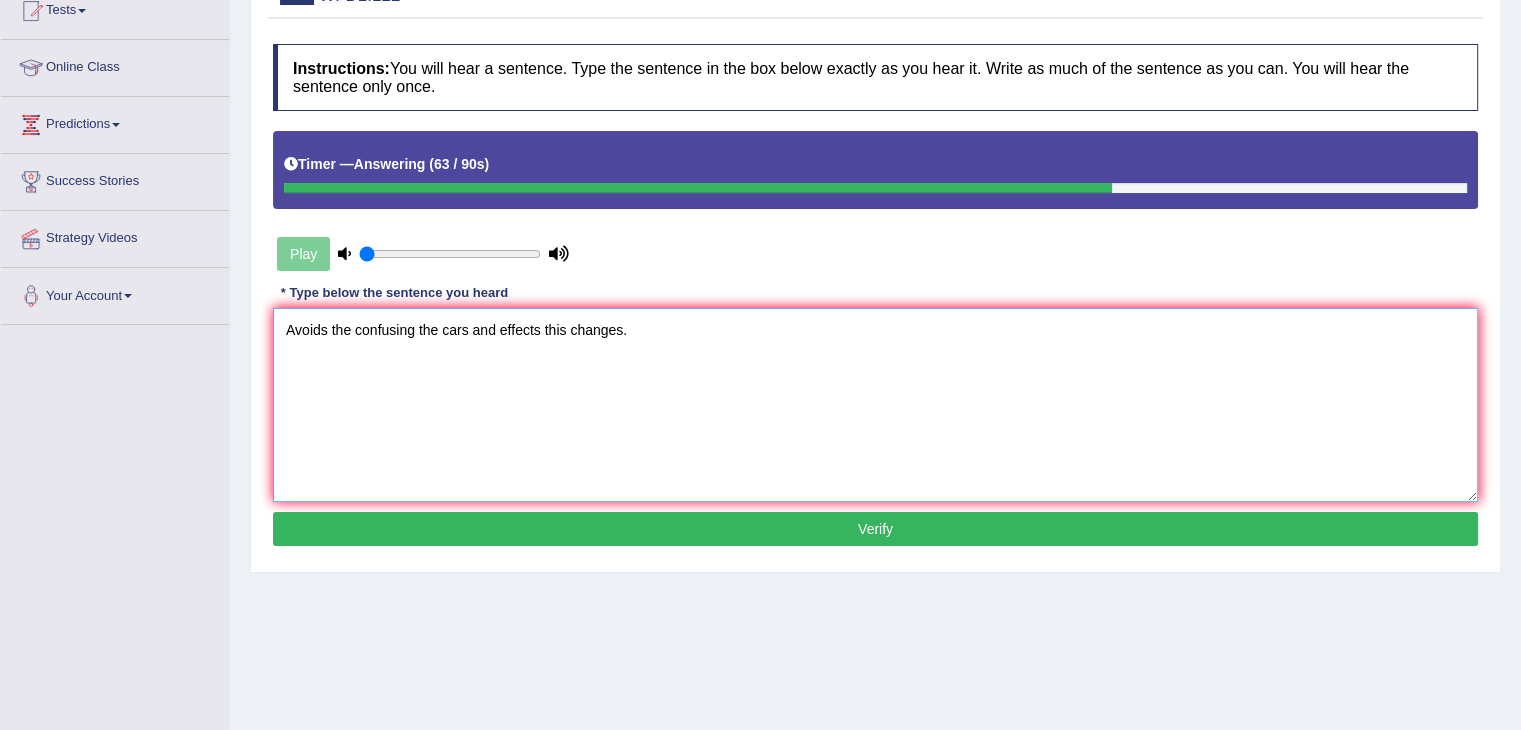 type on "Avoids the confusing the cars and effects this changes." 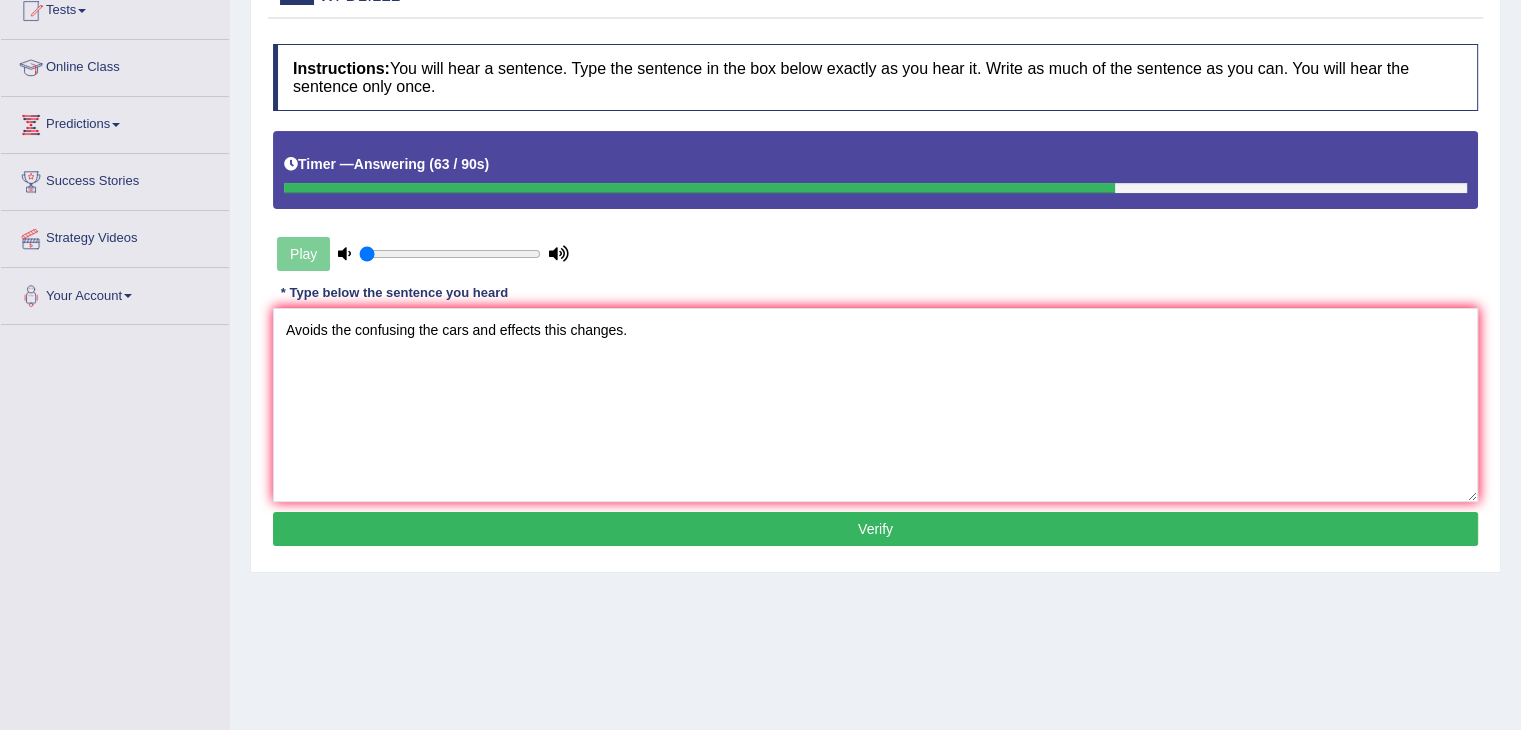 click on "Verify" at bounding box center [875, 529] 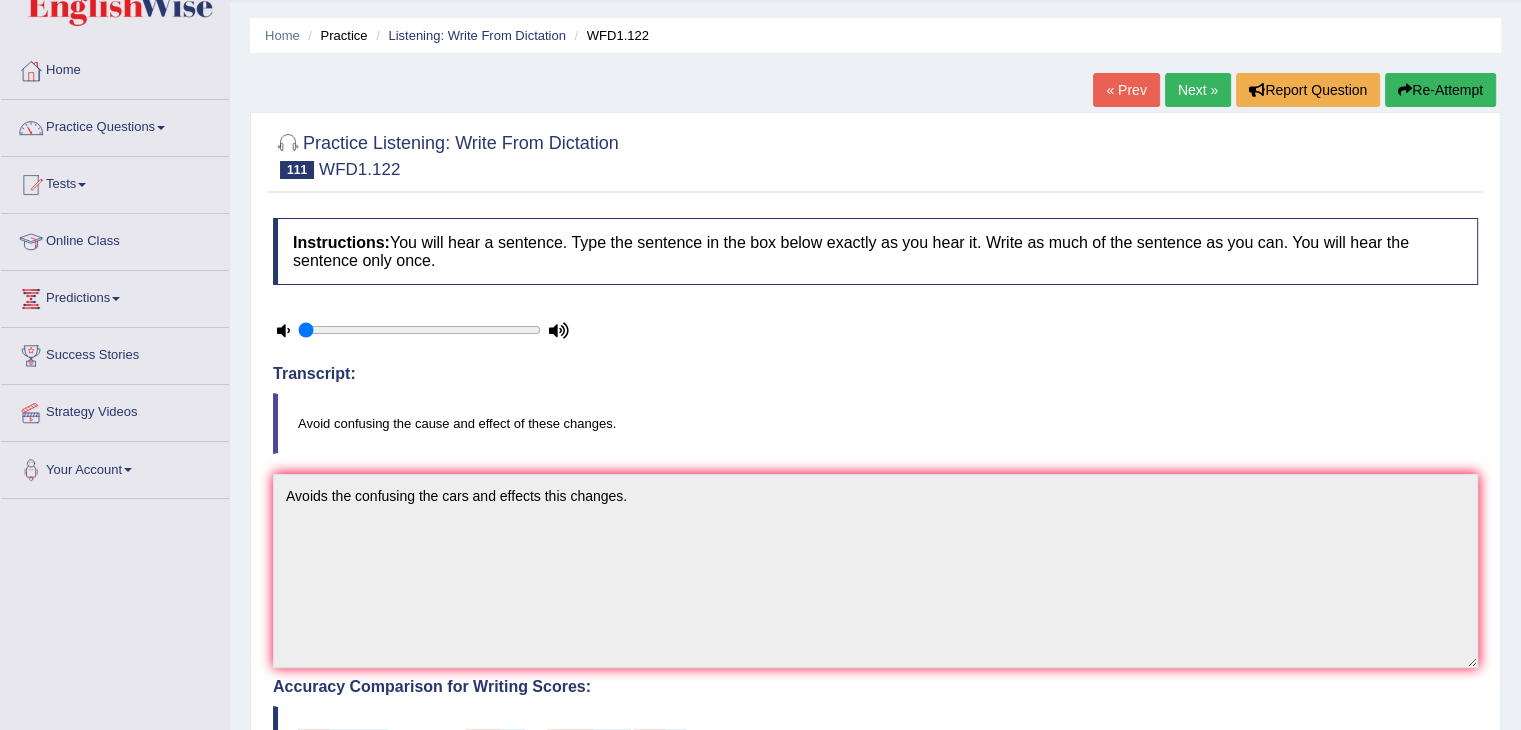 scroll, scrollTop: 0, scrollLeft: 0, axis: both 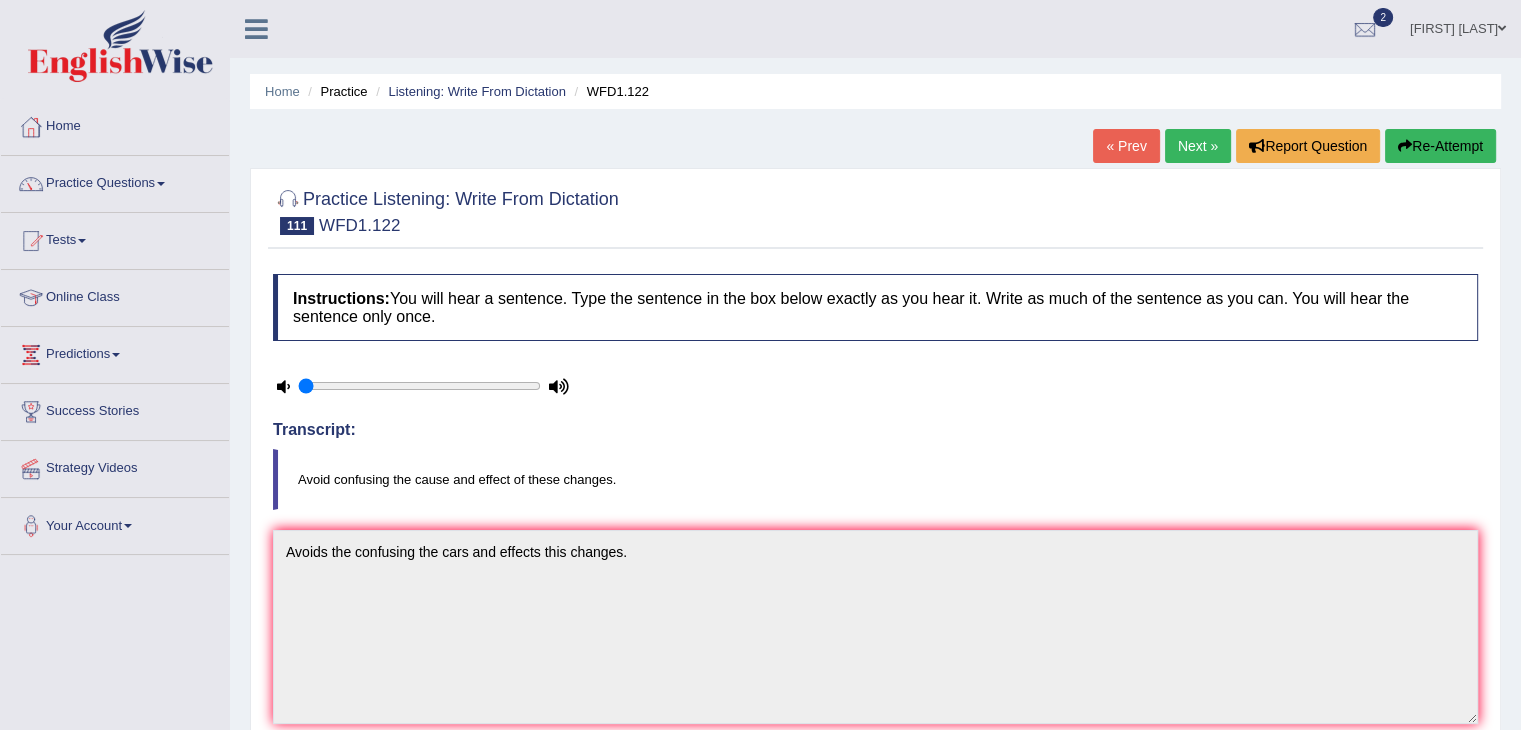 click on "Next »" at bounding box center [1198, 146] 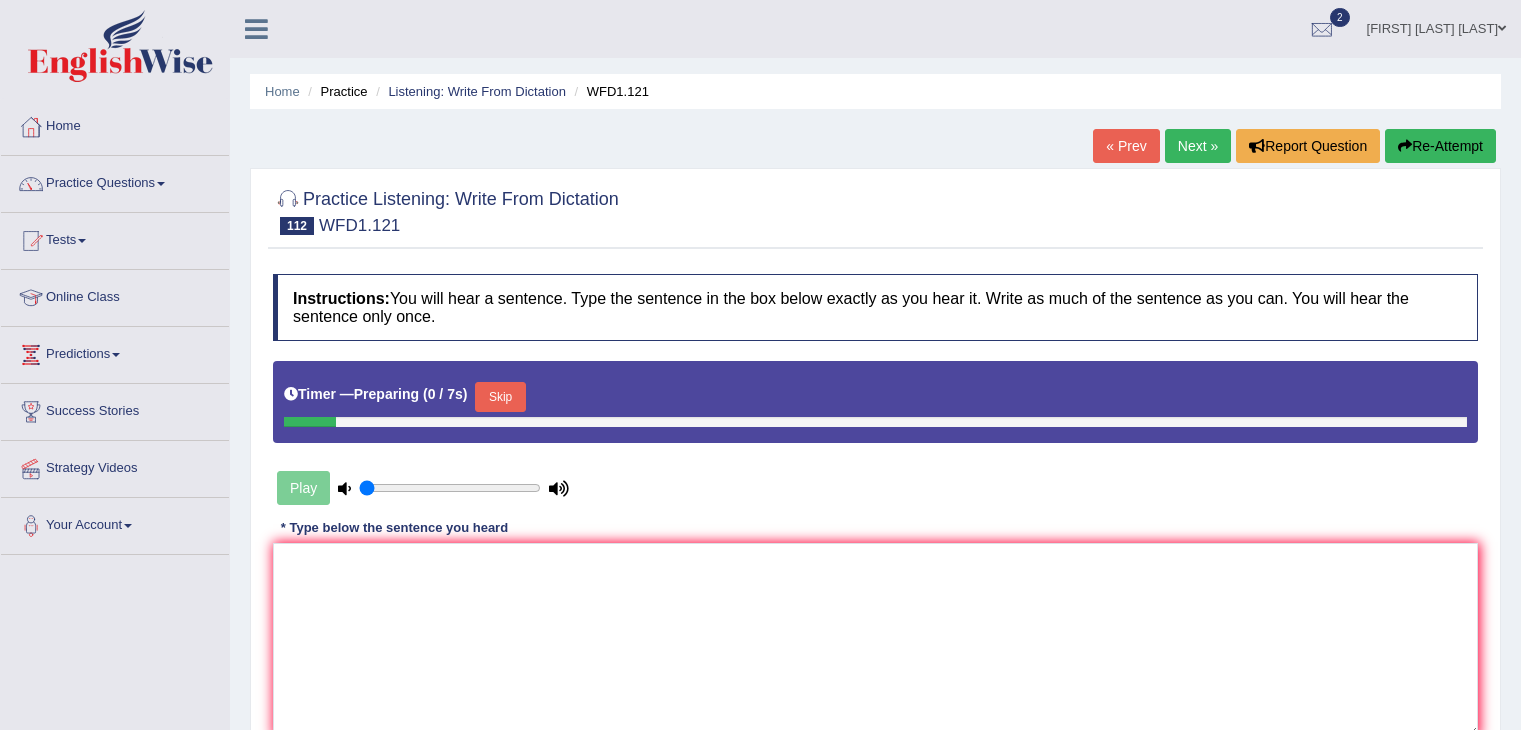 scroll, scrollTop: 0, scrollLeft: 0, axis: both 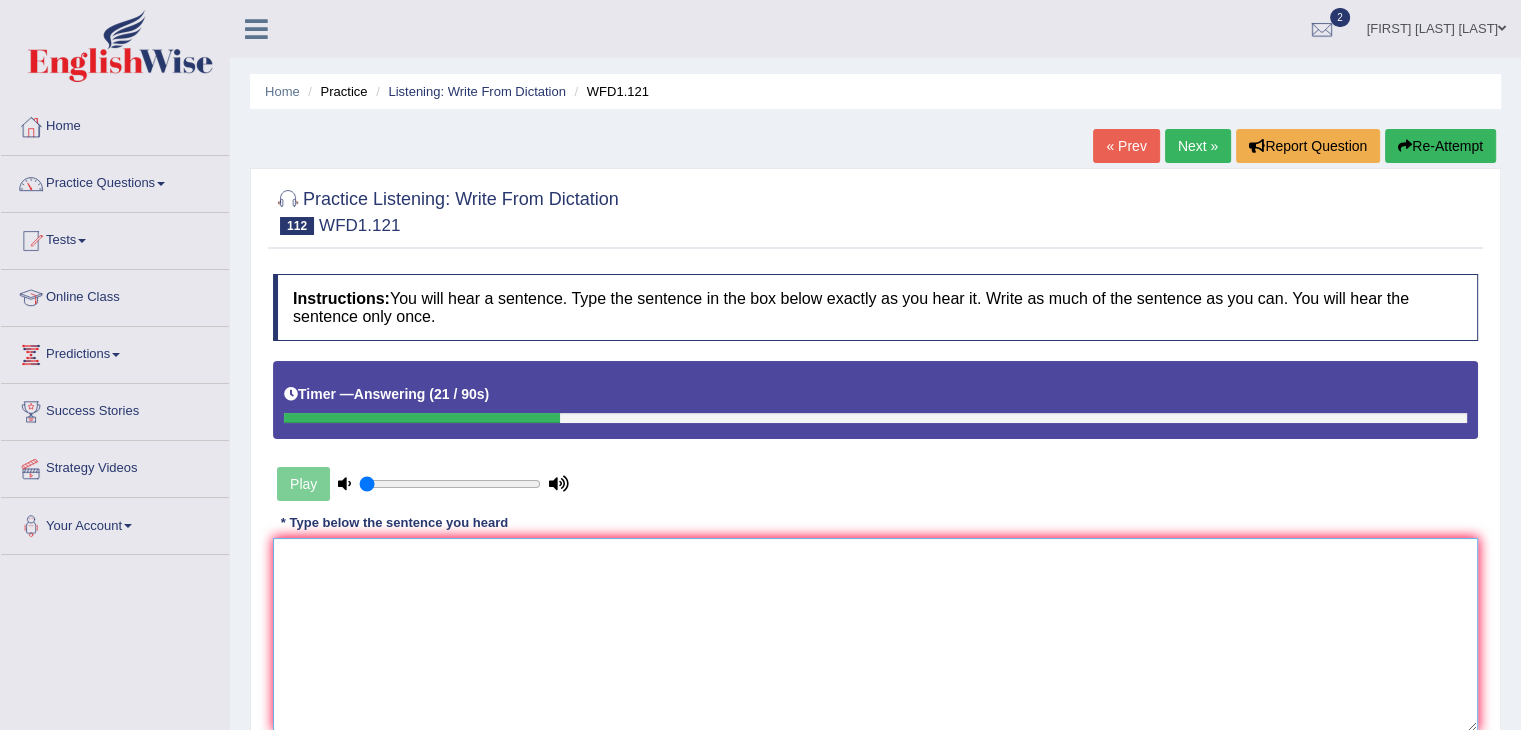 click at bounding box center [875, 635] 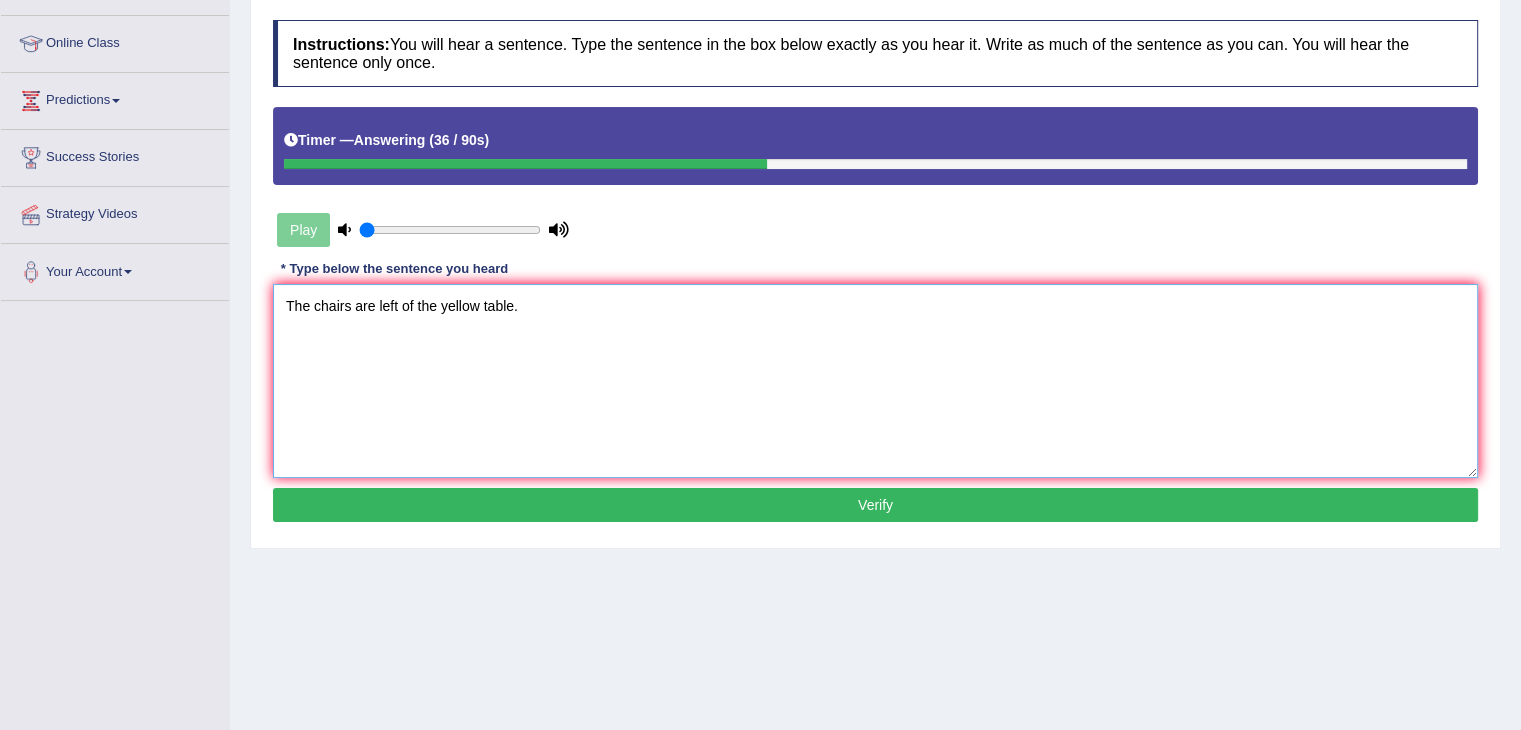 scroll, scrollTop: 252, scrollLeft: 0, axis: vertical 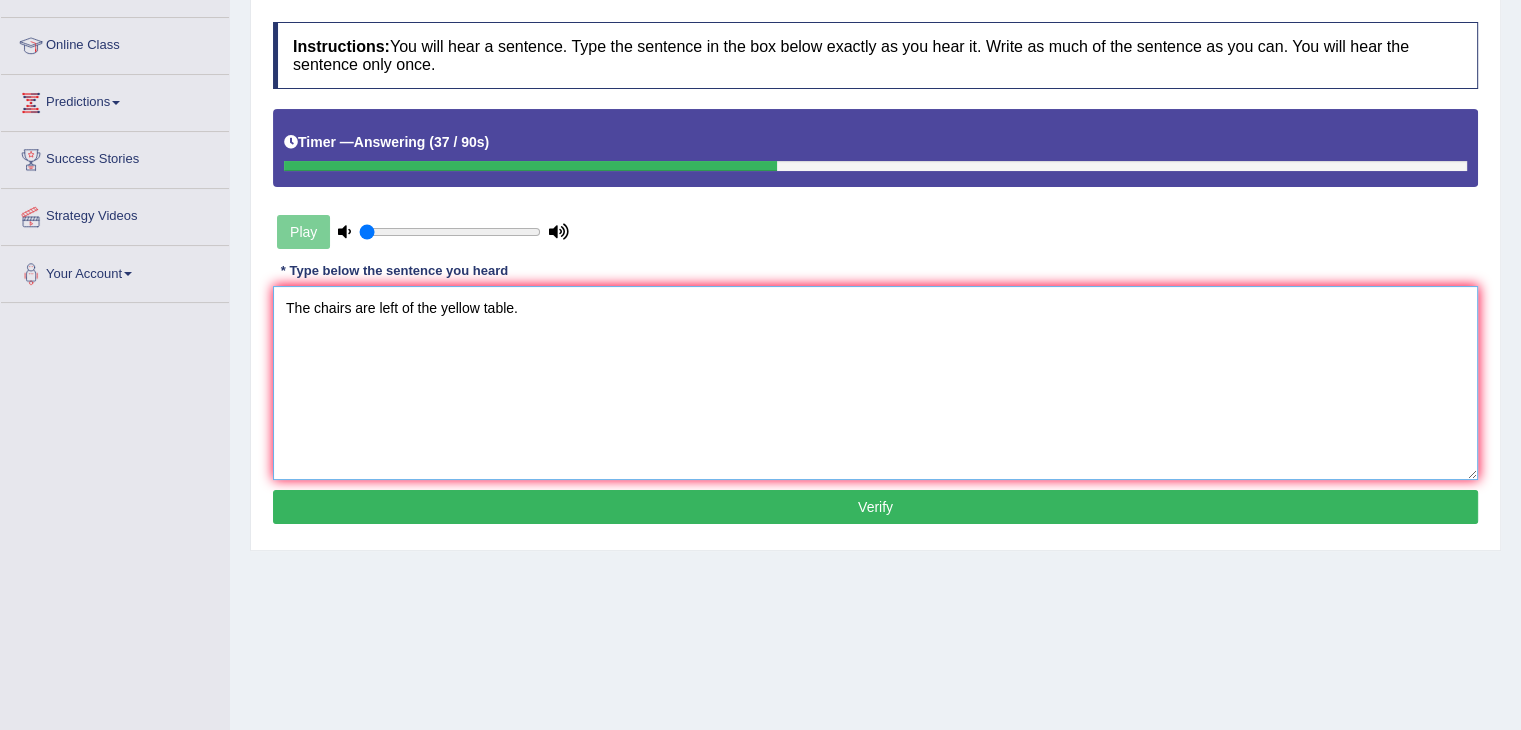 type on "The chairs are left of the yellow table." 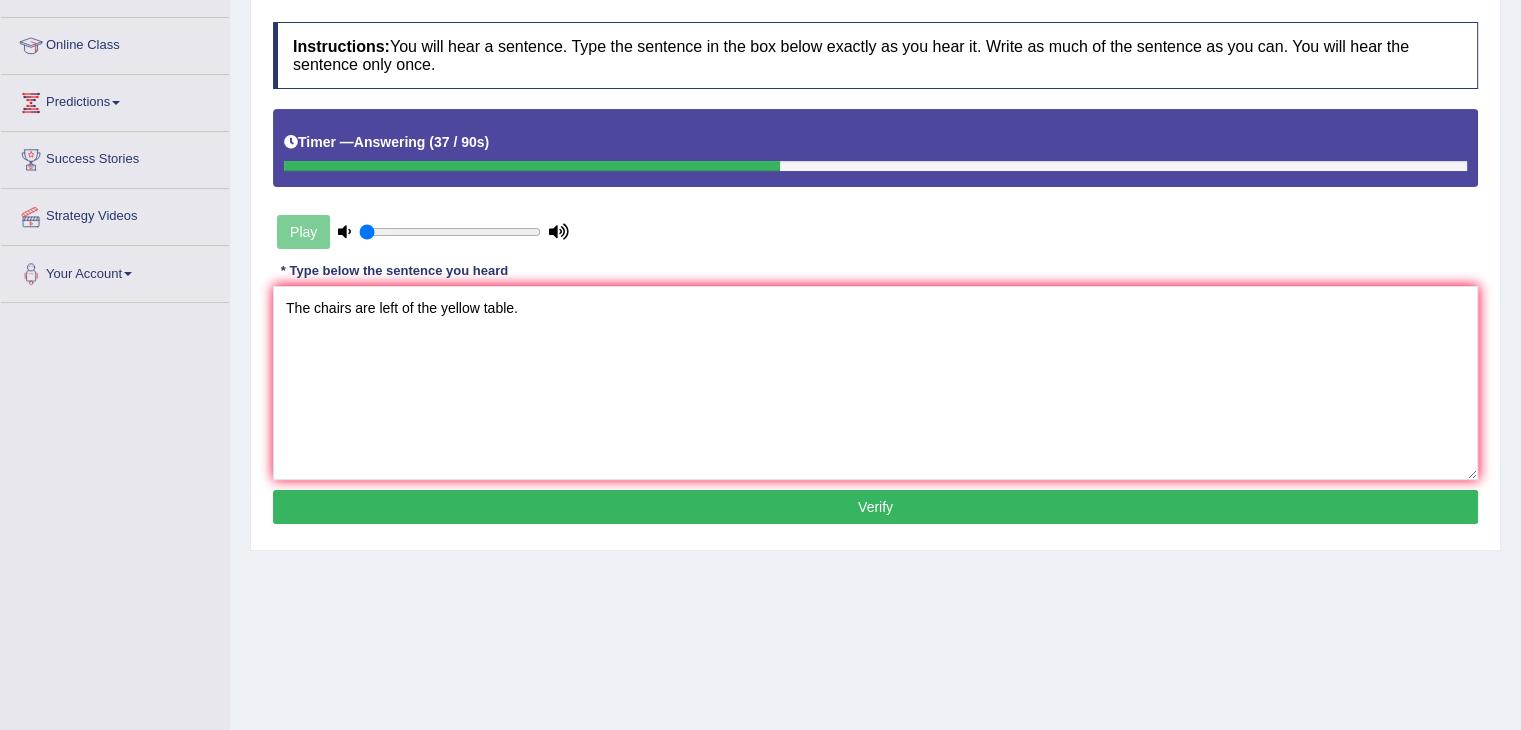 click on "Verify" at bounding box center (875, 507) 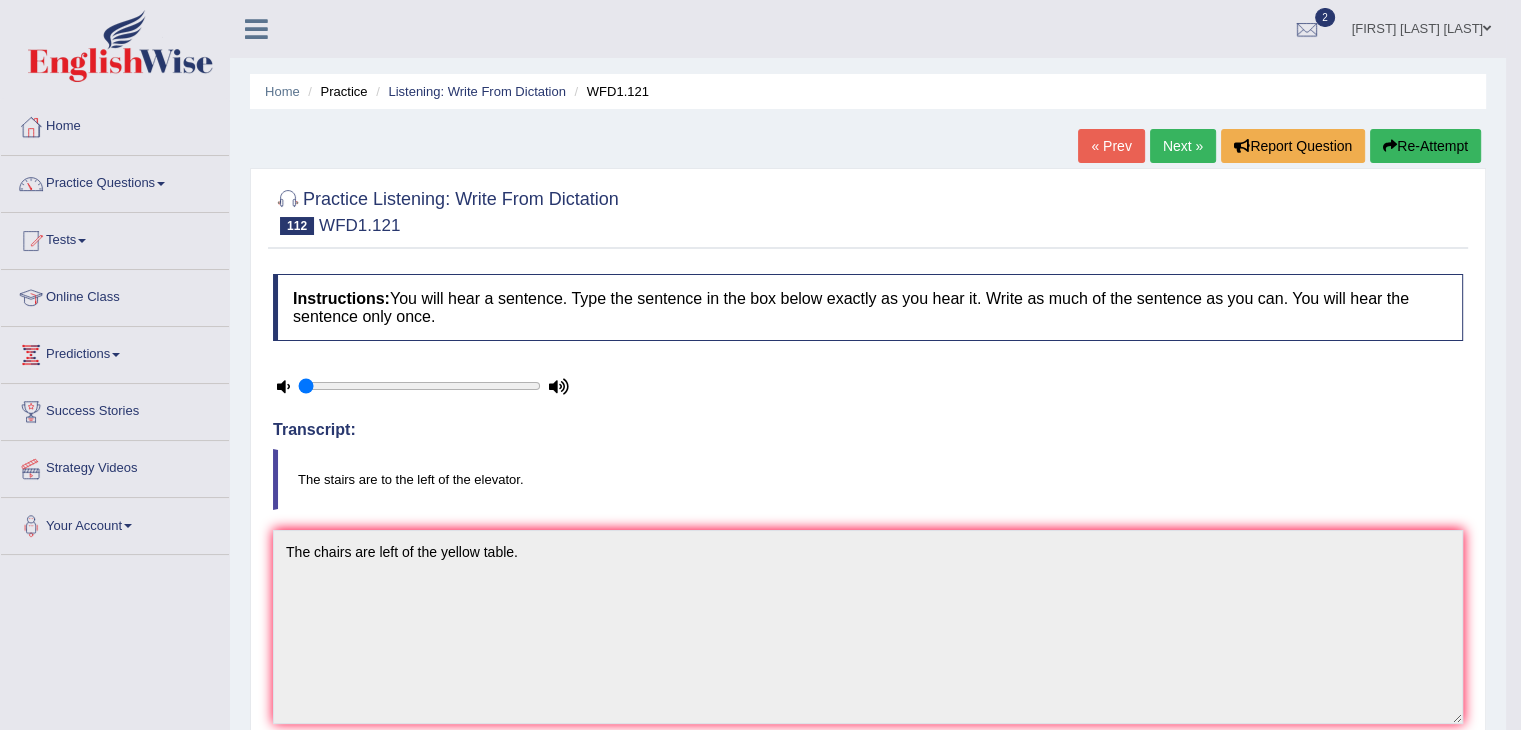 scroll, scrollTop: 0, scrollLeft: 0, axis: both 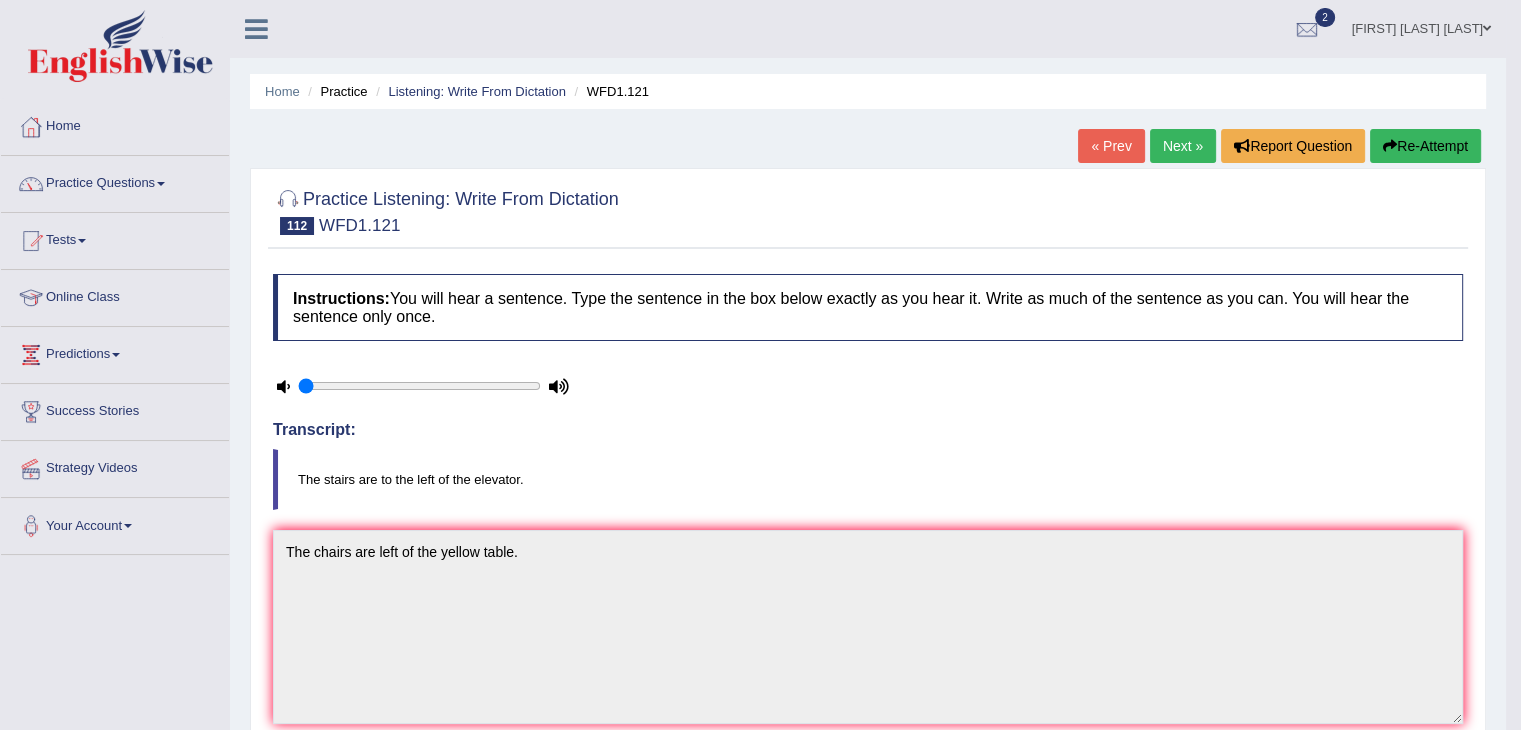 click on "Next »" at bounding box center [1183, 146] 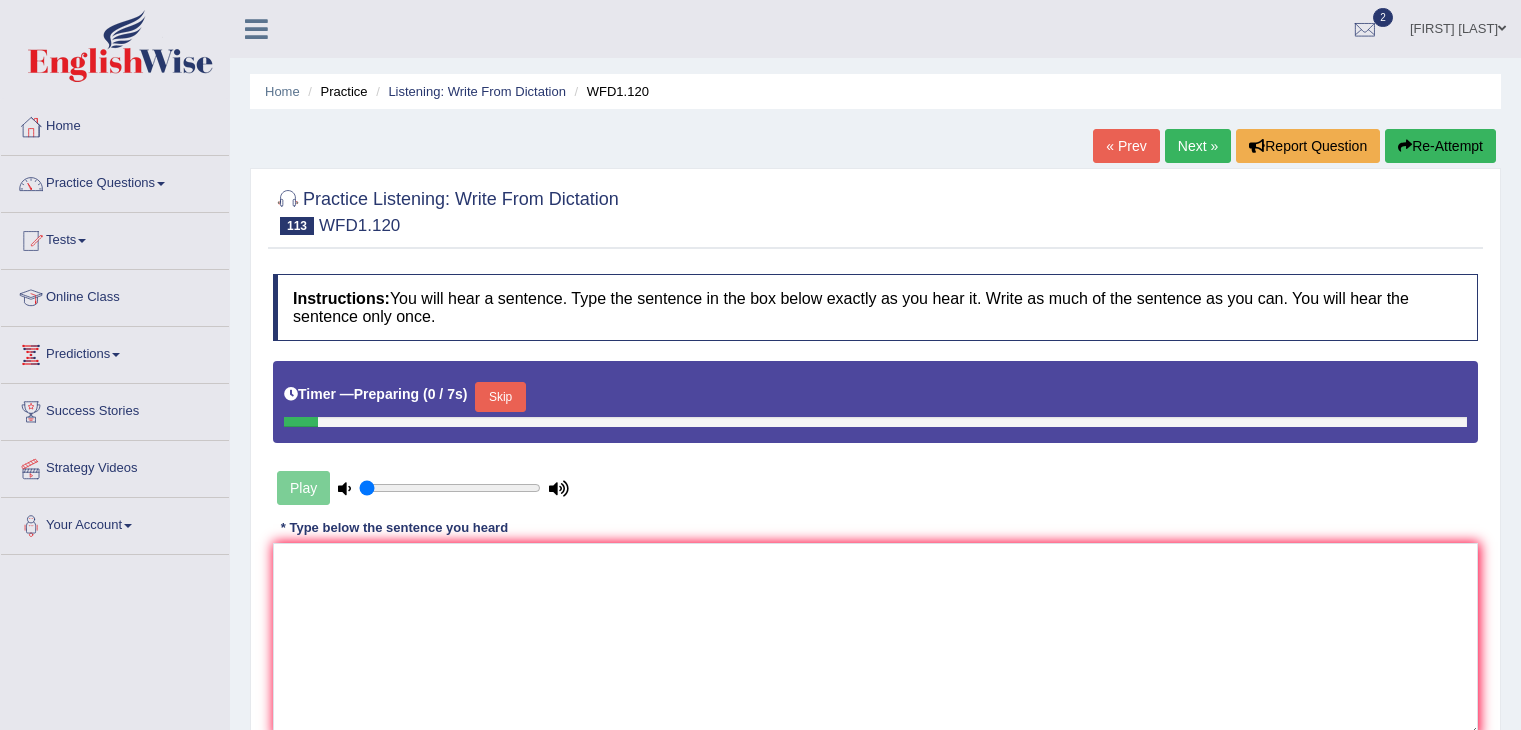 scroll, scrollTop: 0, scrollLeft: 0, axis: both 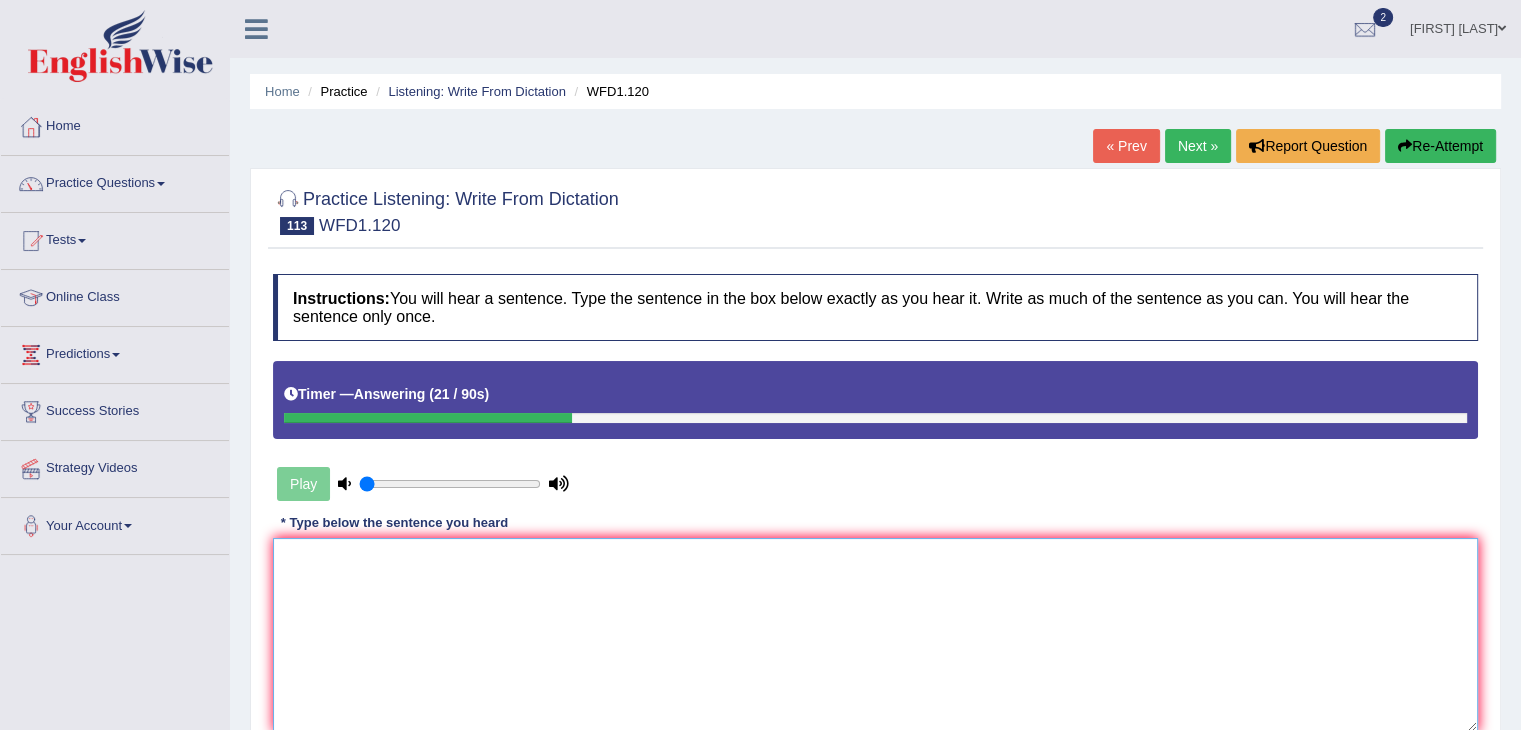 click at bounding box center (875, 635) 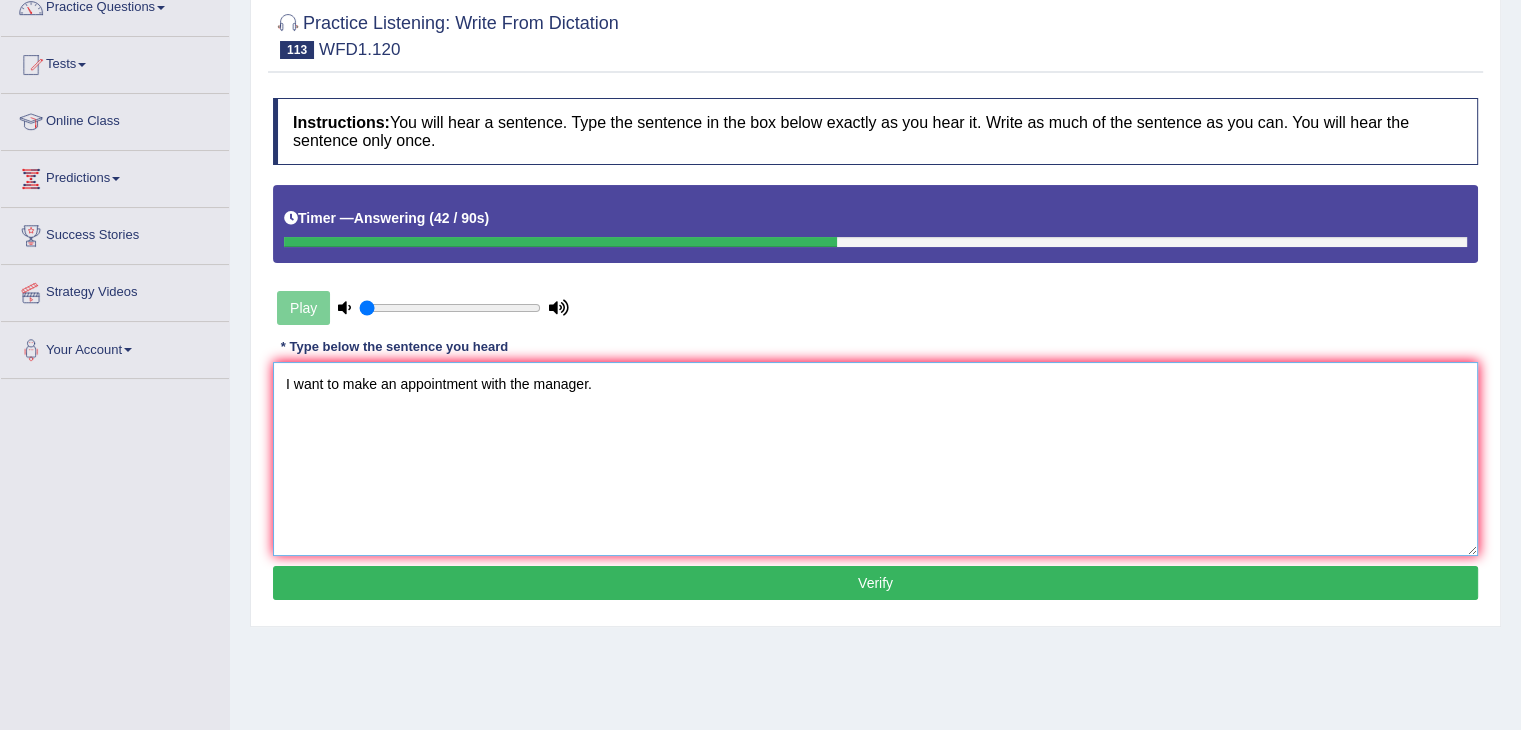 scroll, scrollTop: 180, scrollLeft: 0, axis: vertical 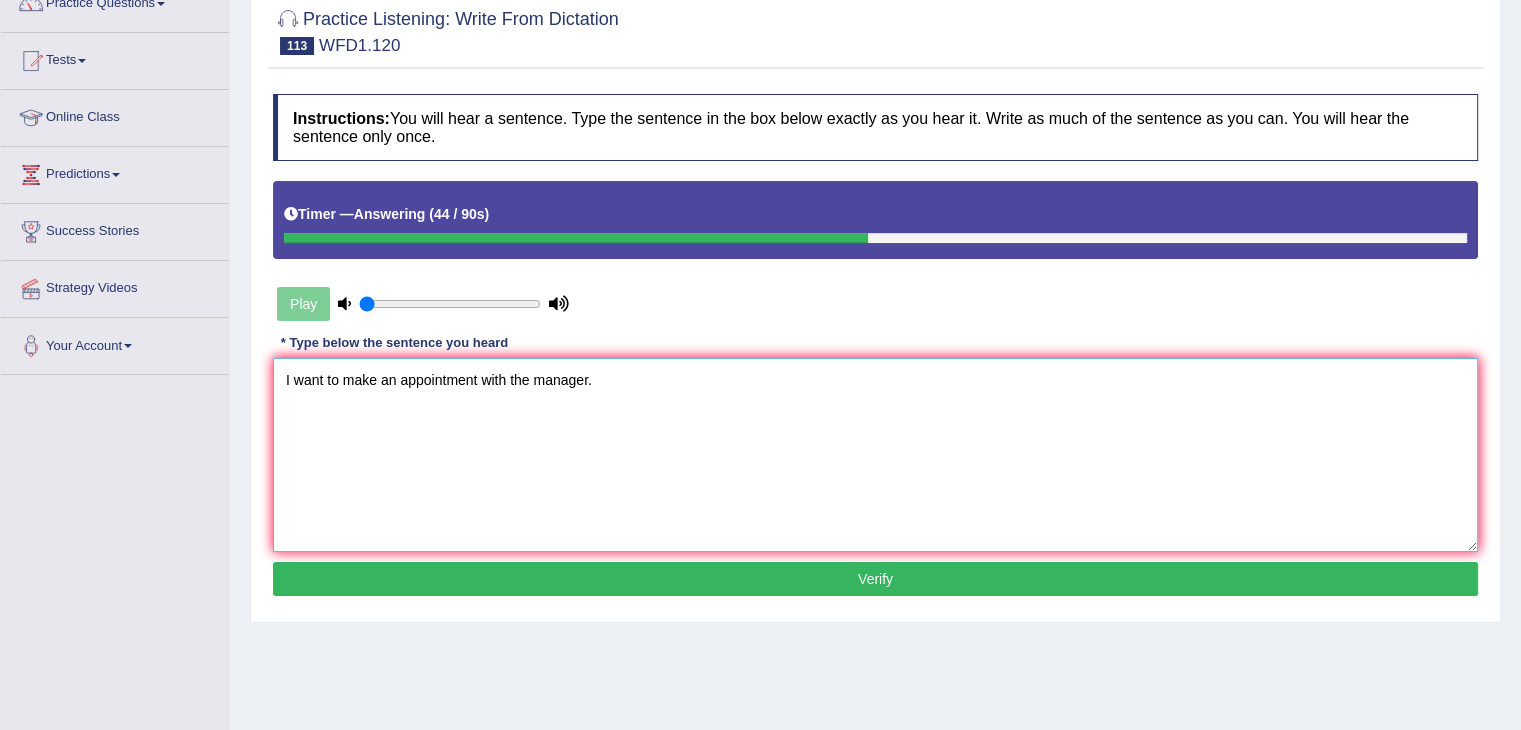 type on "I want to make an appointment with the manager." 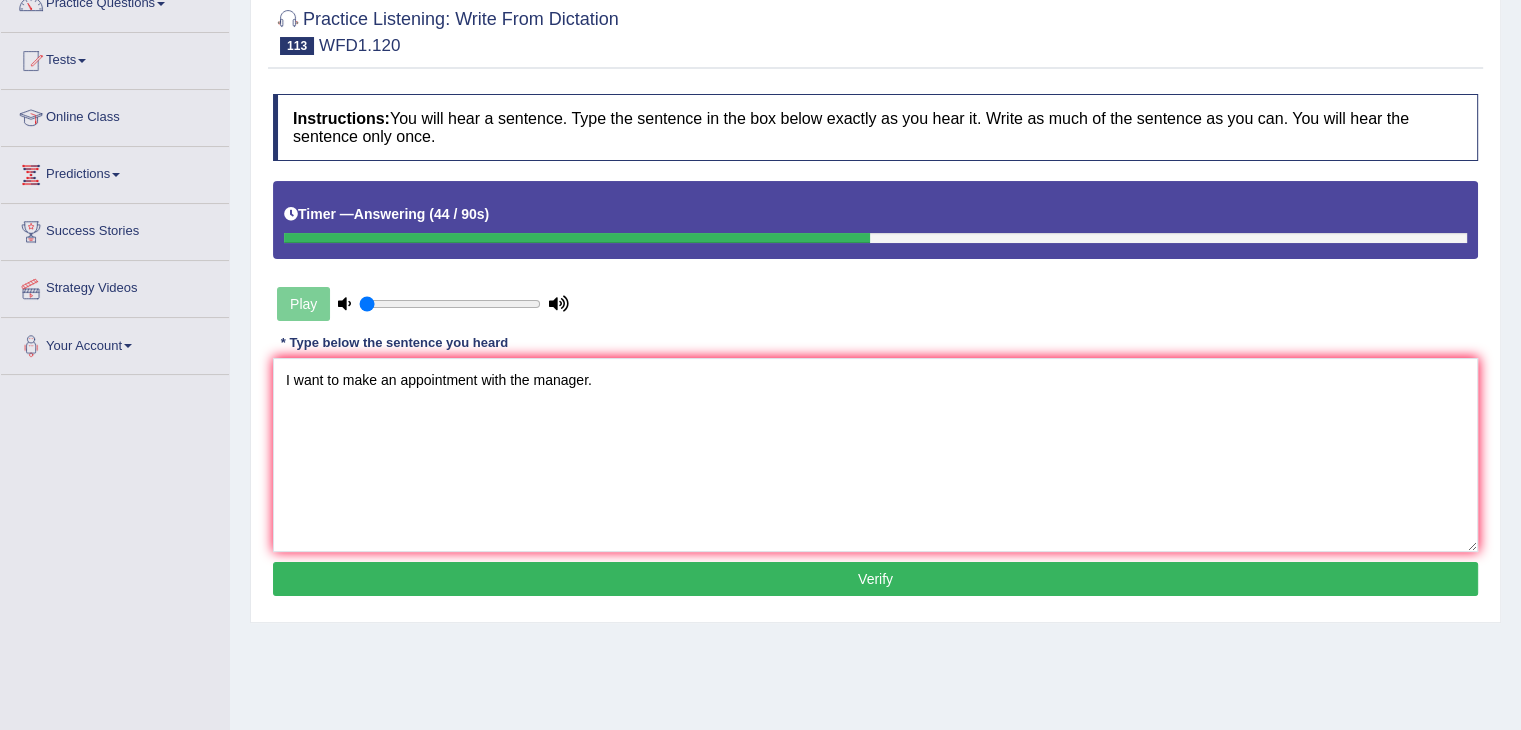 click on "Verify" at bounding box center [875, 579] 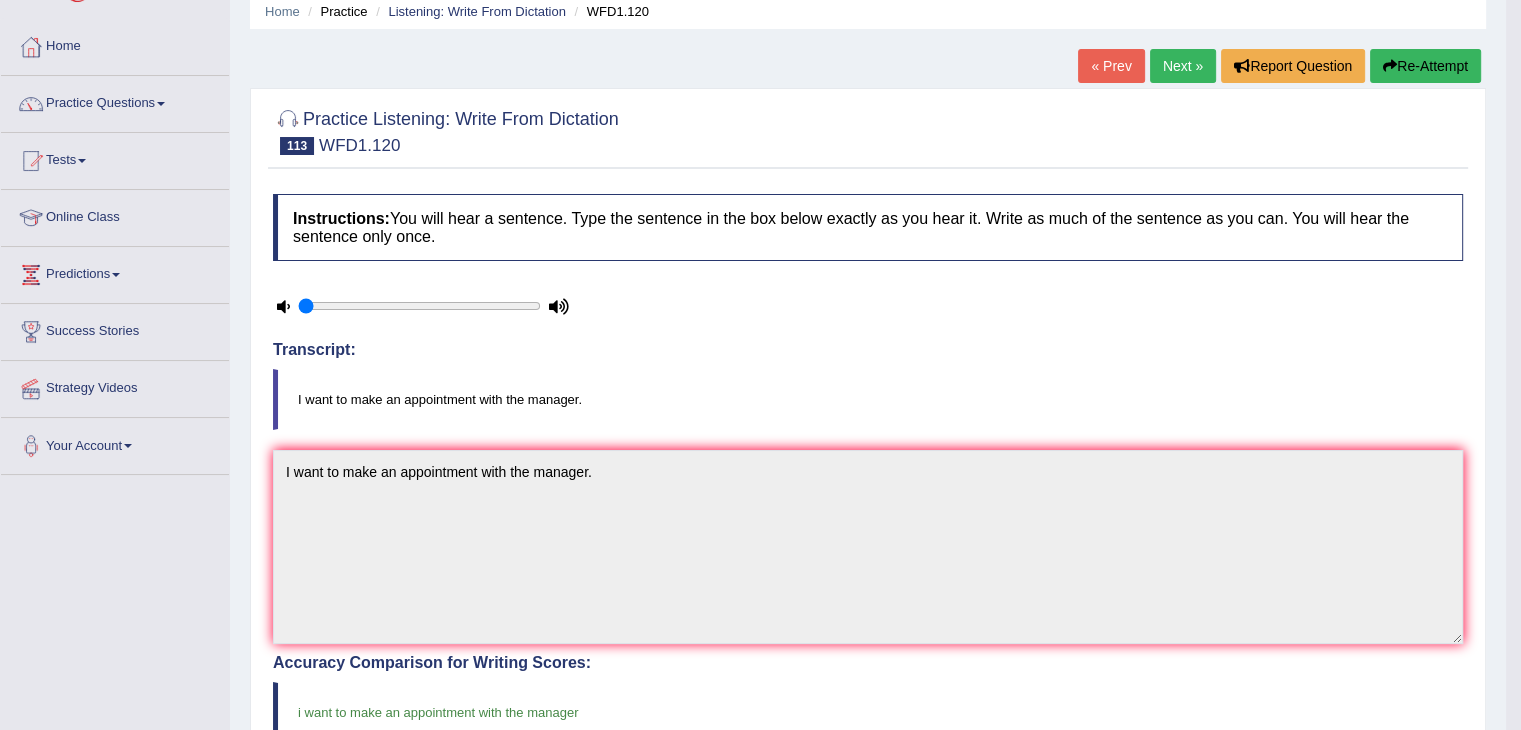 scroll, scrollTop: 0, scrollLeft: 0, axis: both 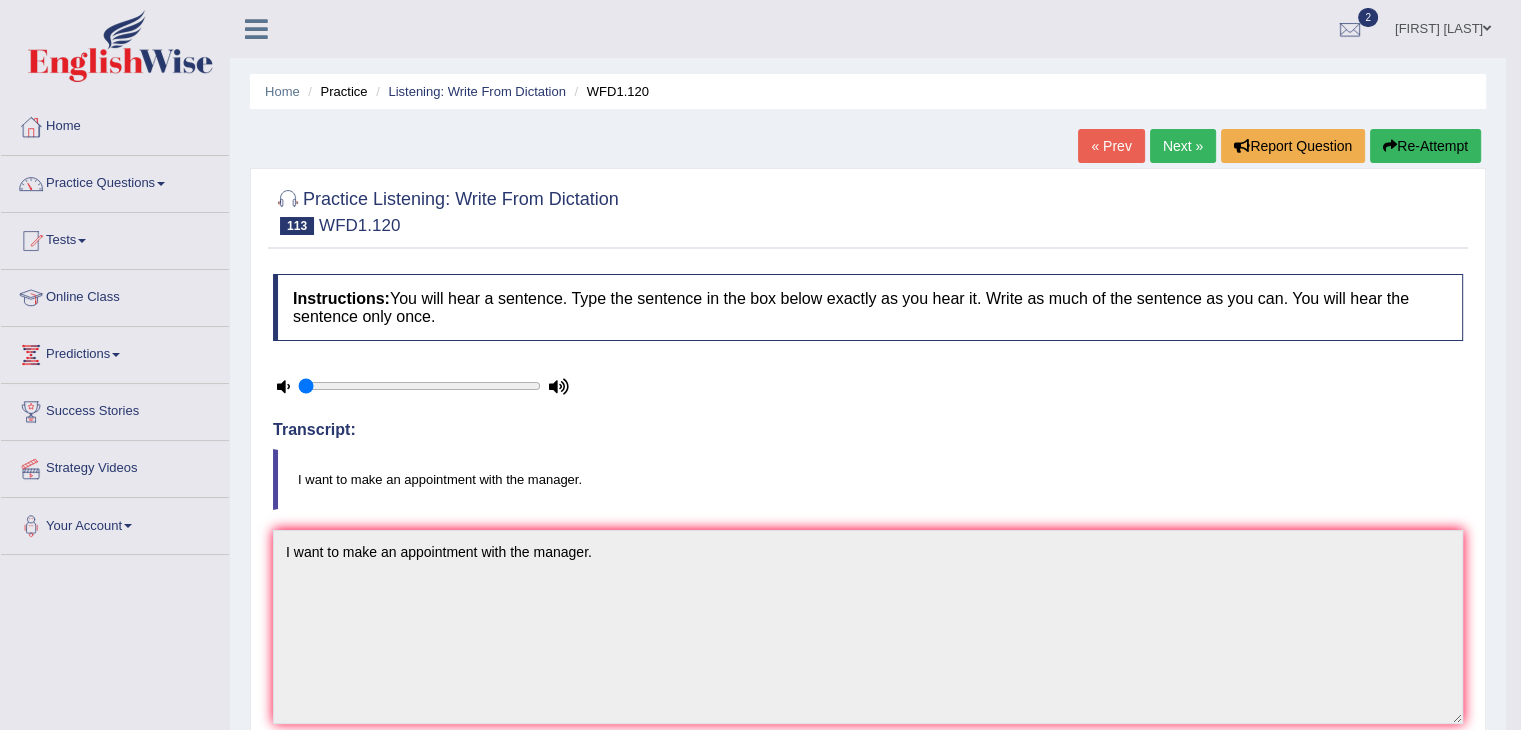 click on "Next »" at bounding box center [1183, 146] 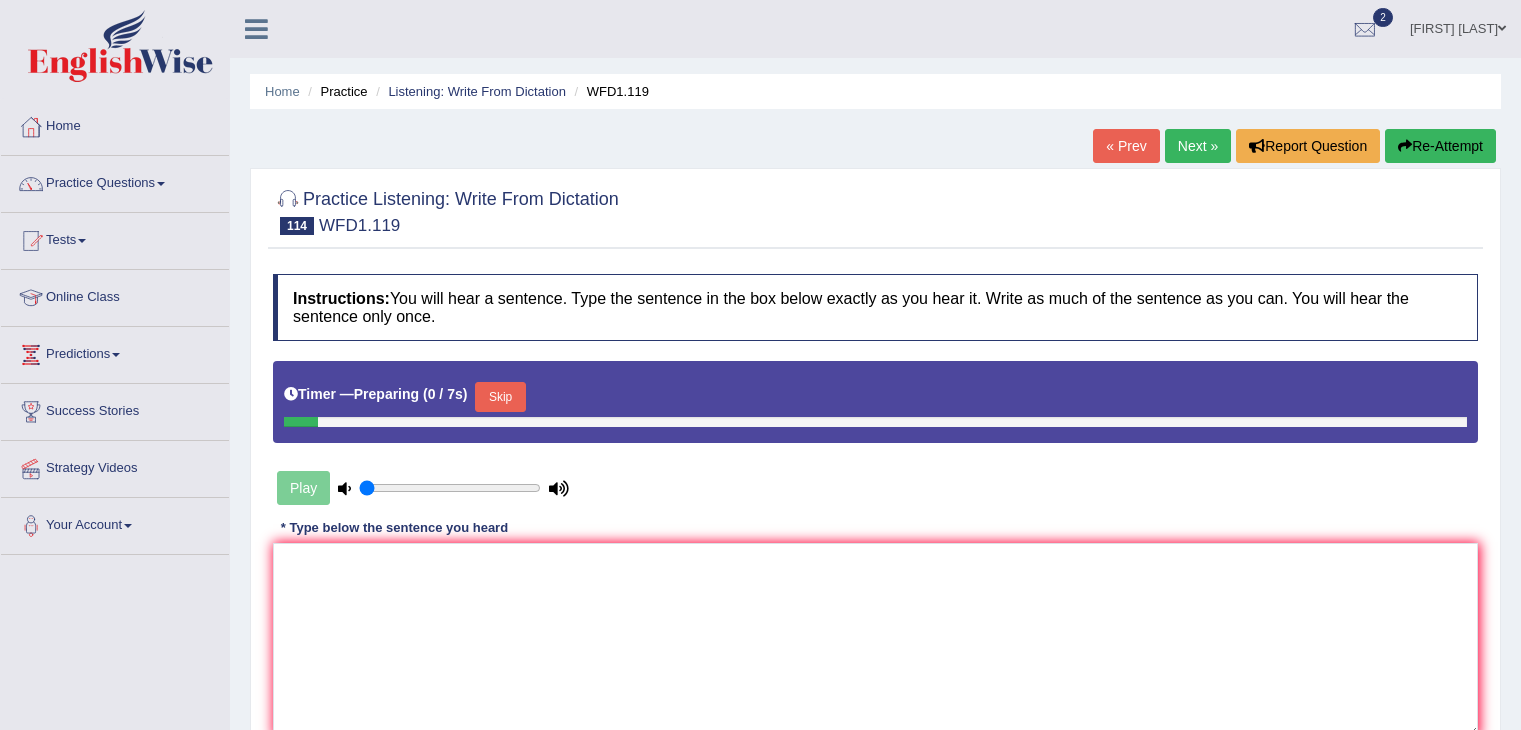 scroll, scrollTop: 0, scrollLeft: 0, axis: both 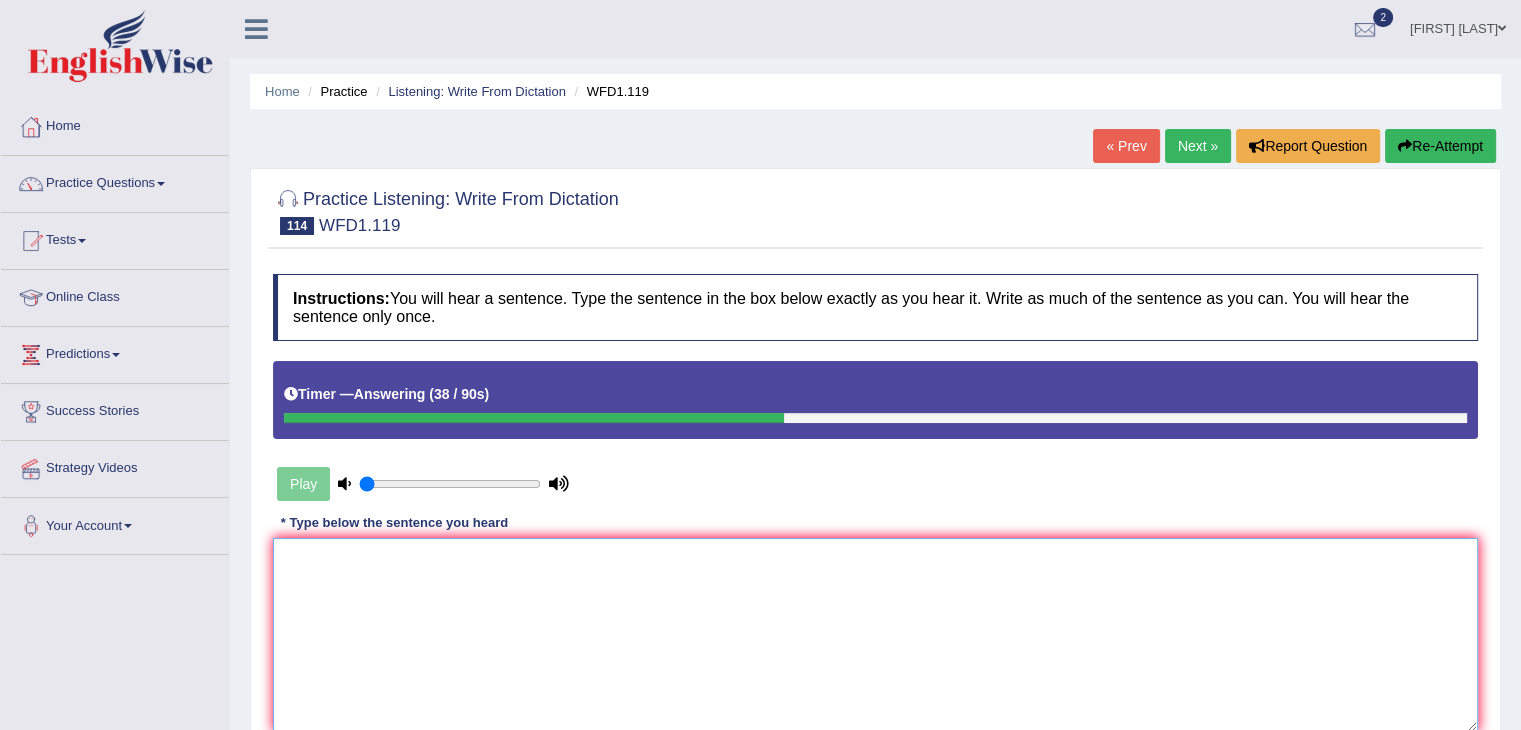 click at bounding box center [875, 635] 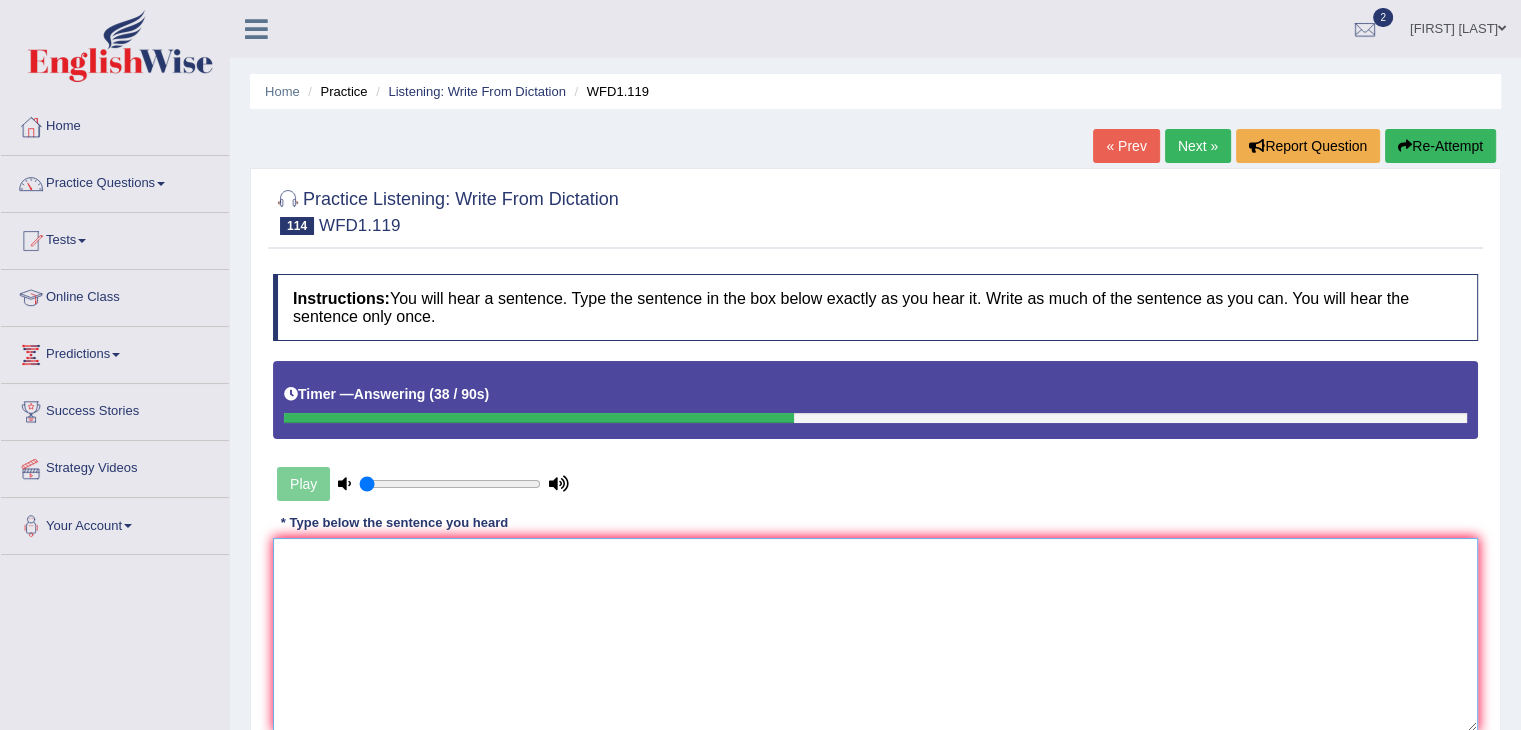 type on "Y" 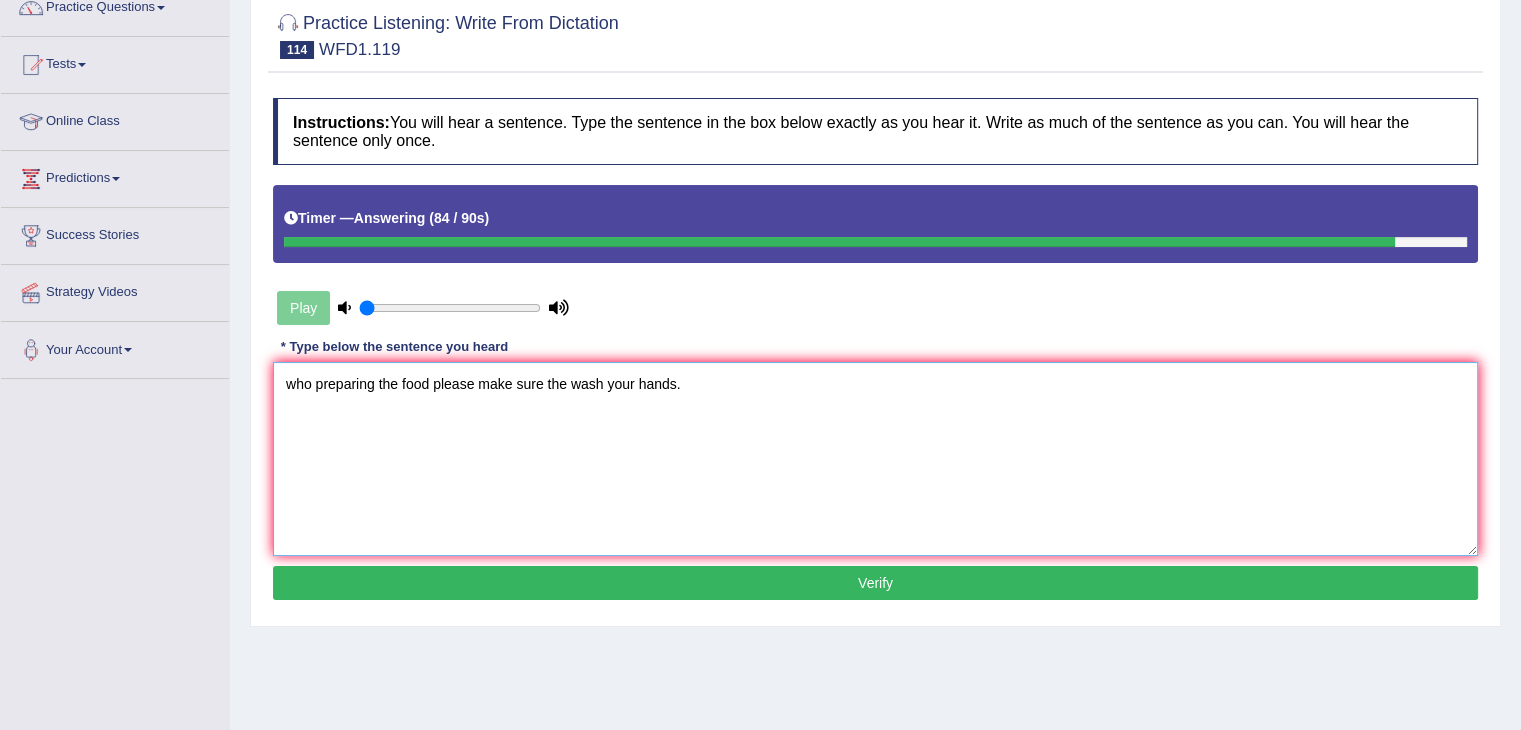 scroll, scrollTop: 176, scrollLeft: 0, axis: vertical 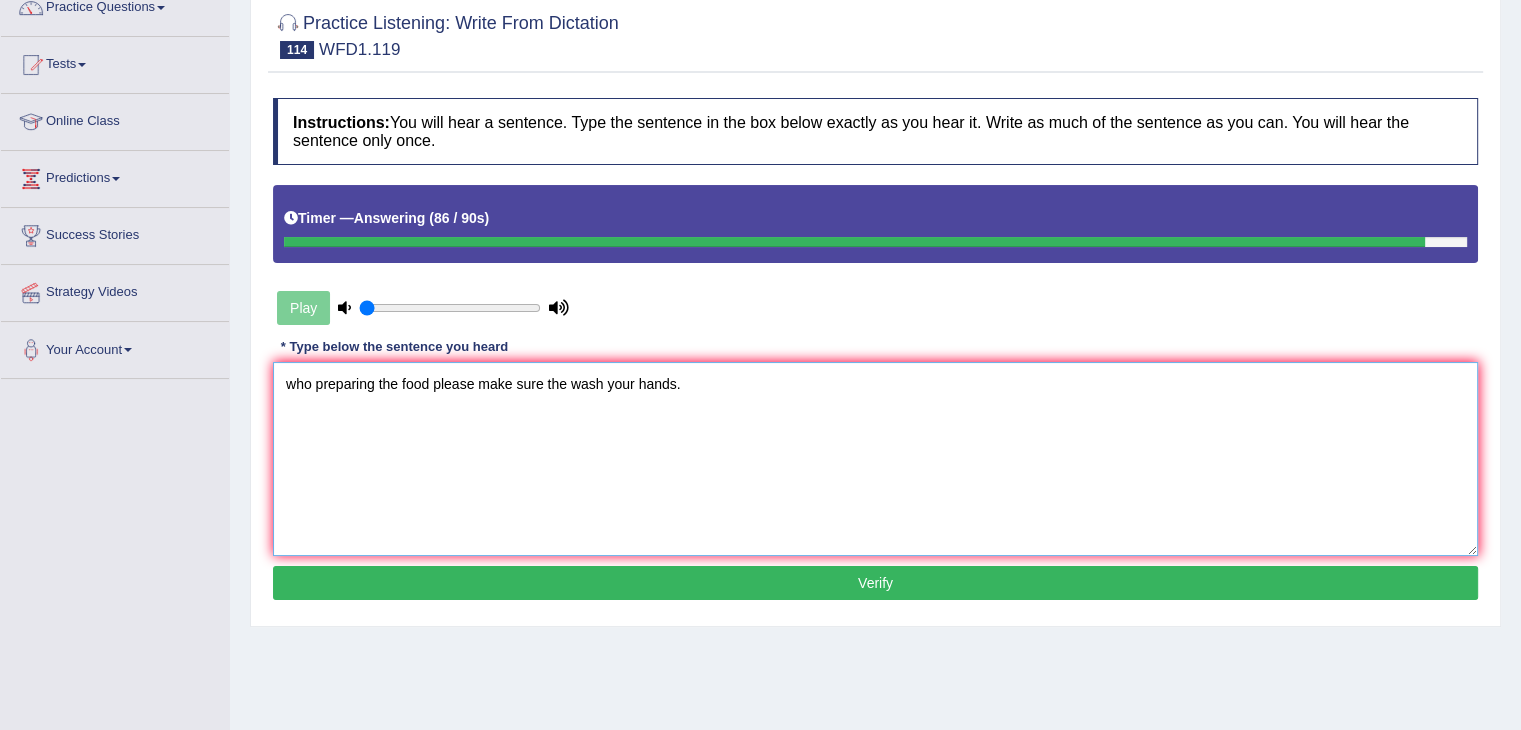 type on "who preparing the food please make sure the wash your hands." 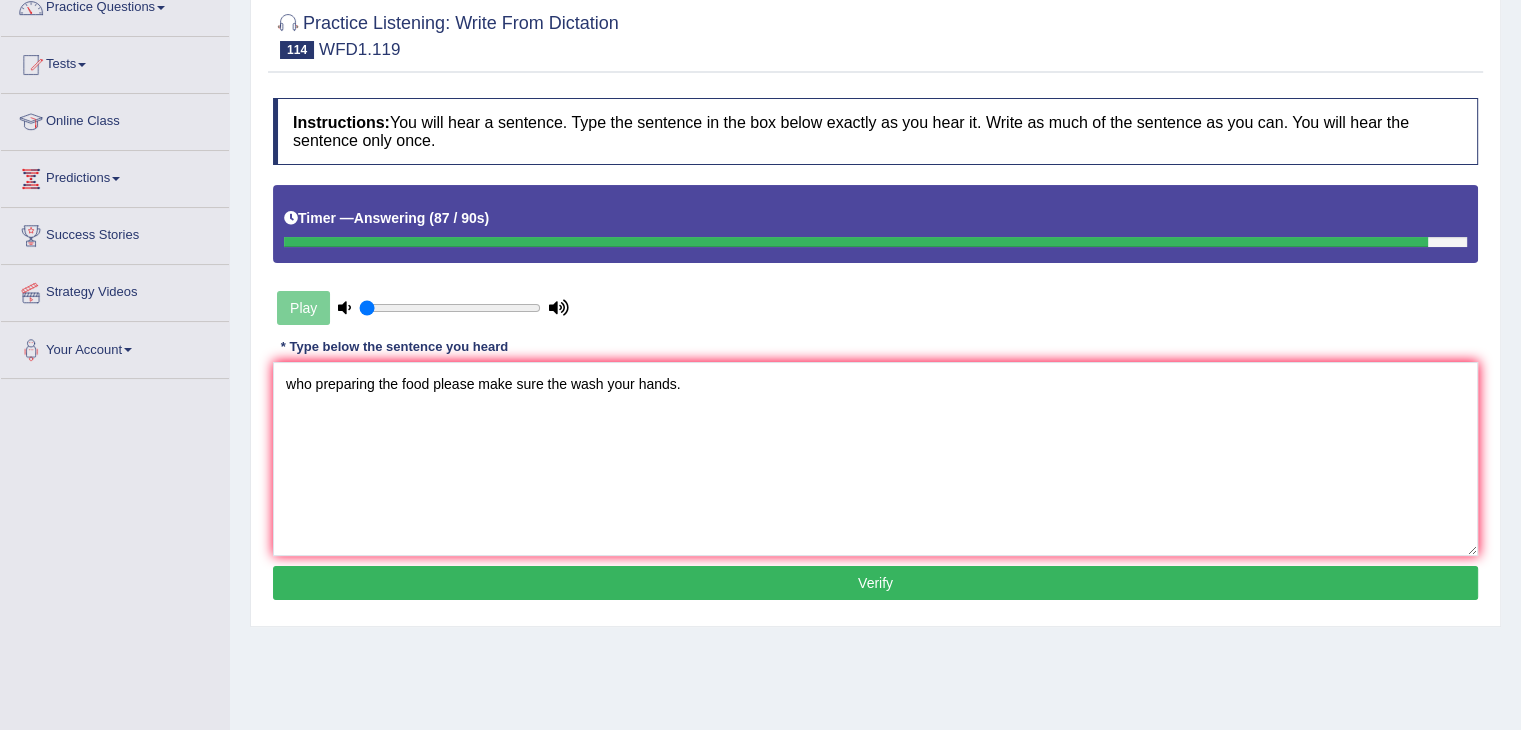 click on "Verify" at bounding box center (875, 583) 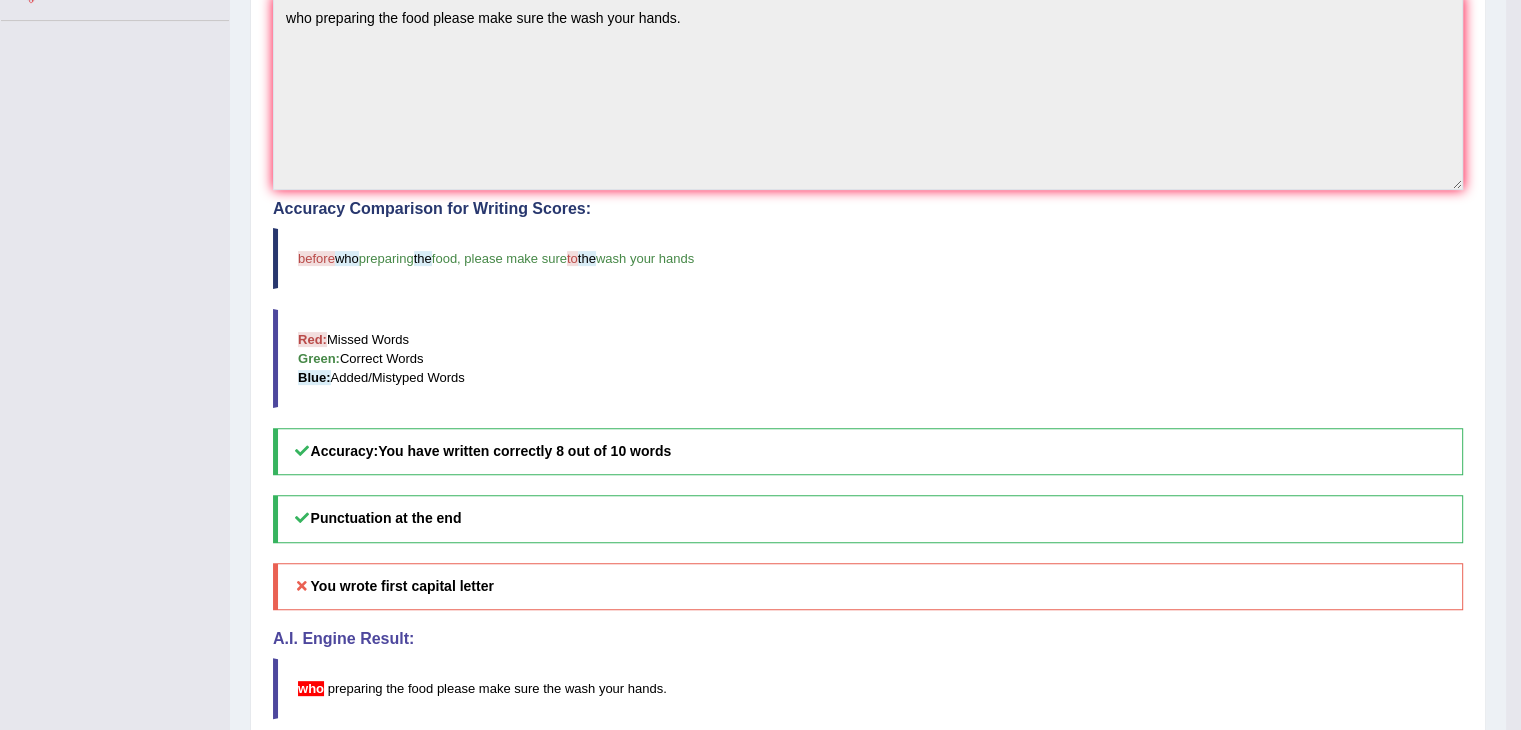 scroll, scrollTop: 0, scrollLeft: 0, axis: both 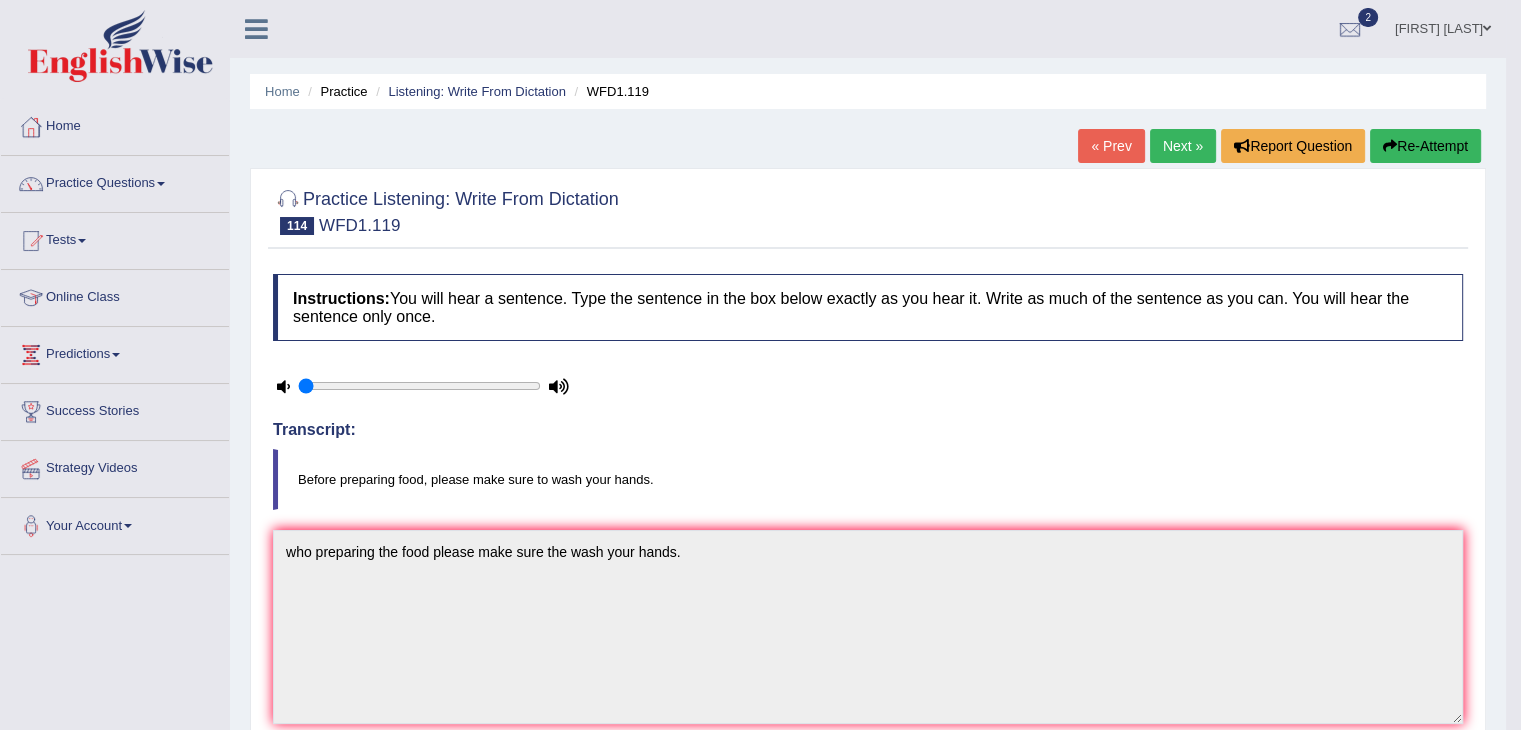 click on "Next »" at bounding box center [1183, 146] 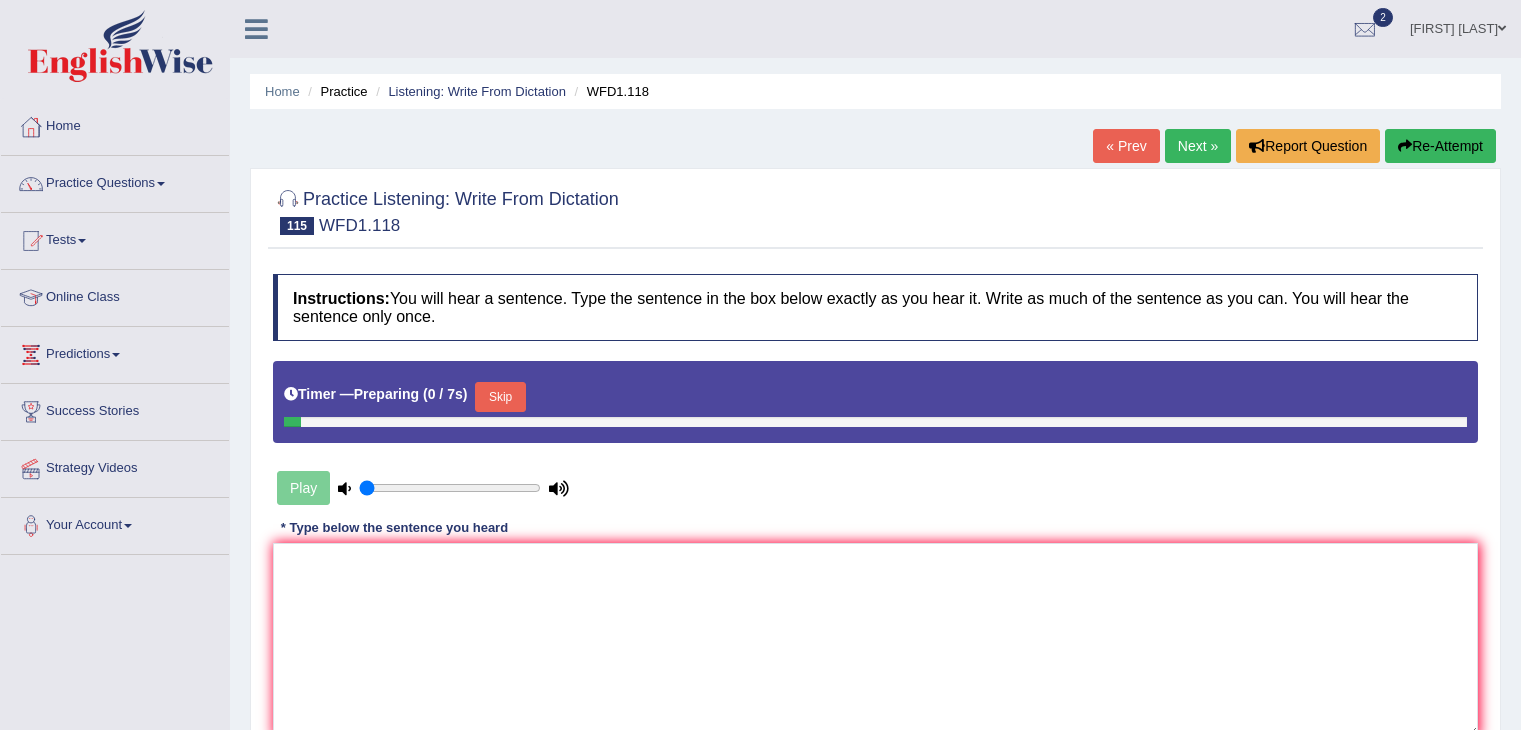 scroll, scrollTop: 0, scrollLeft: 0, axis: both 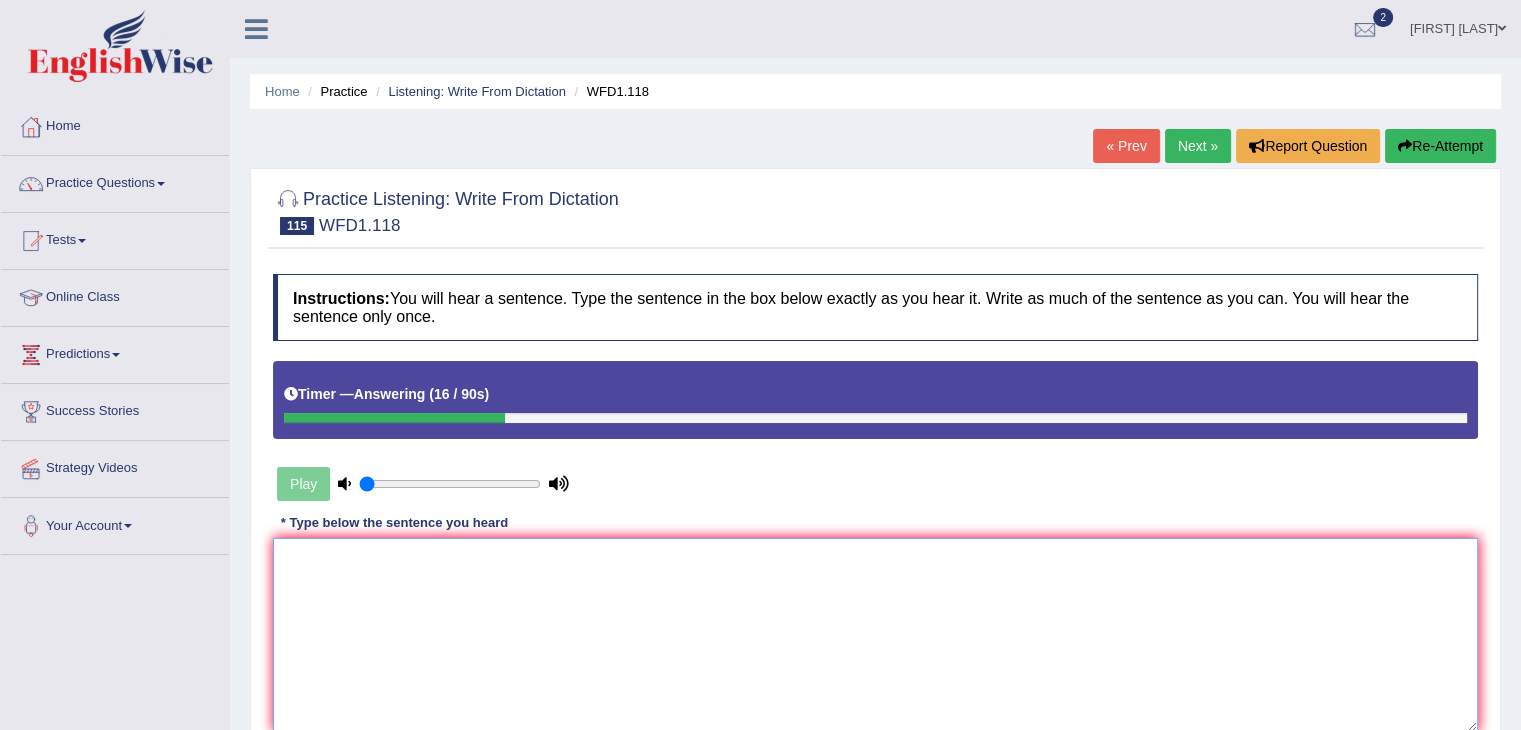 click at bounding box center [875, 635] 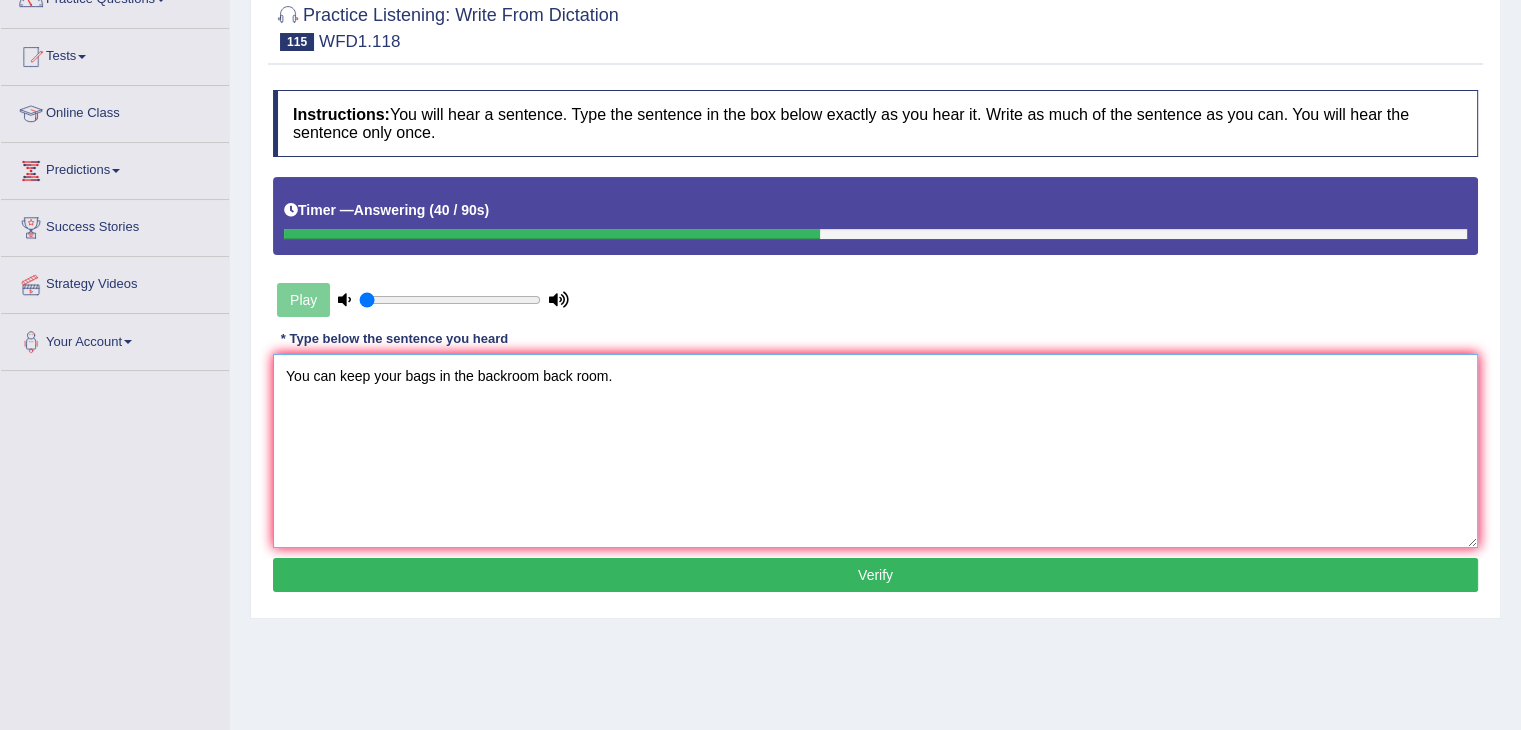 scroll, scrollTop: 184, scrollLeft: 0, axis: vertical 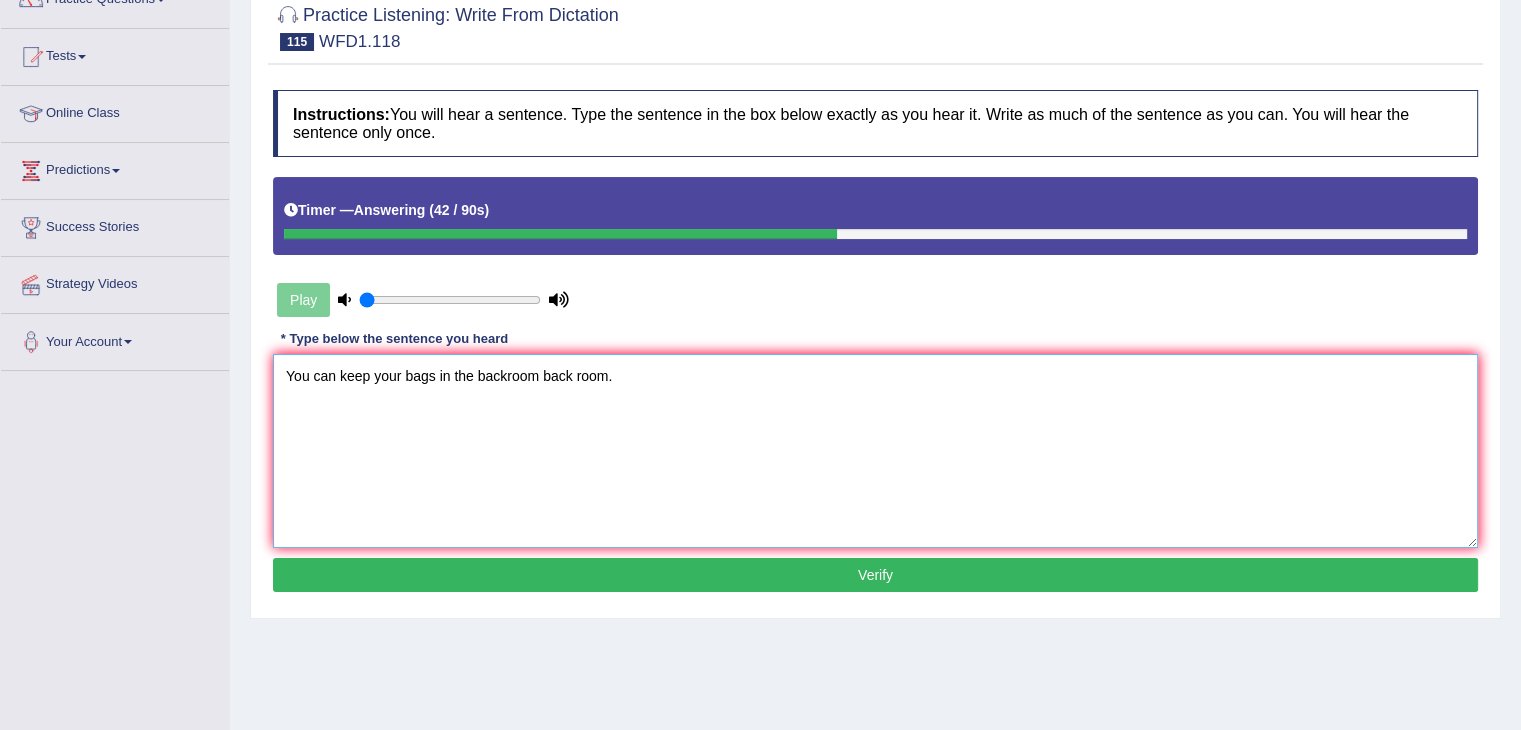 type on "You can keep your bags in the backroom back room." 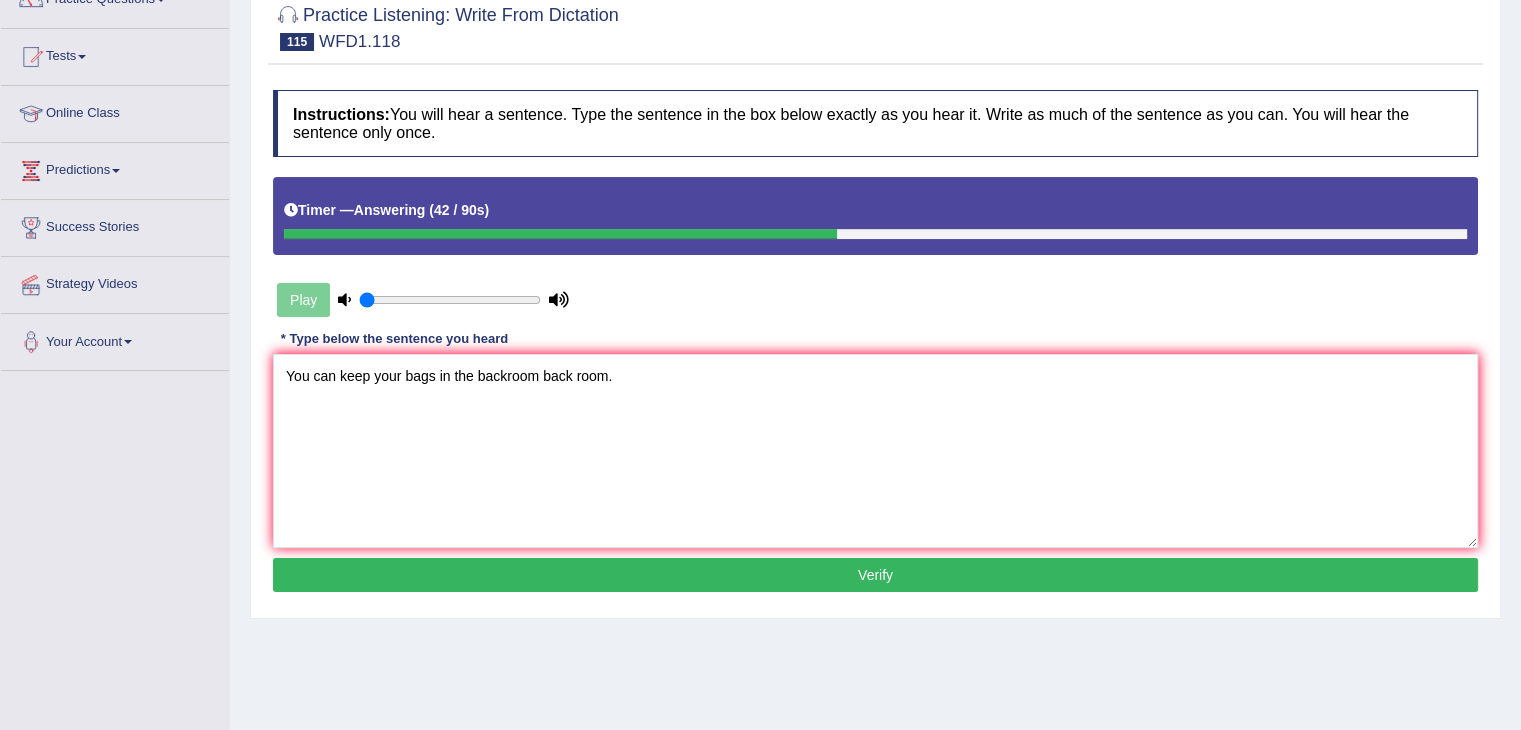 click on "Verify" at bounding box center [875, 575] 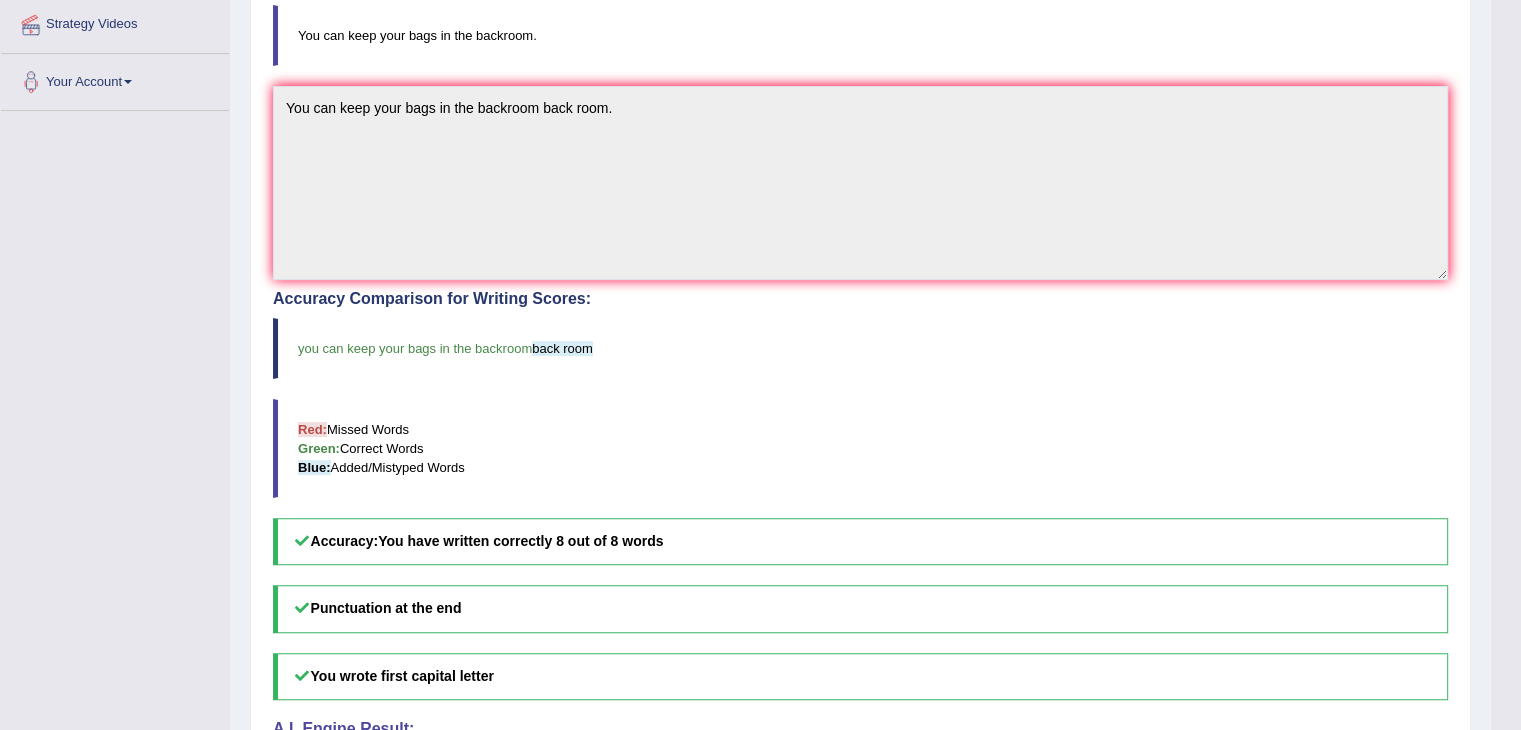 scroll, scrollTop: 0, scrollLeft: 0, axis: both 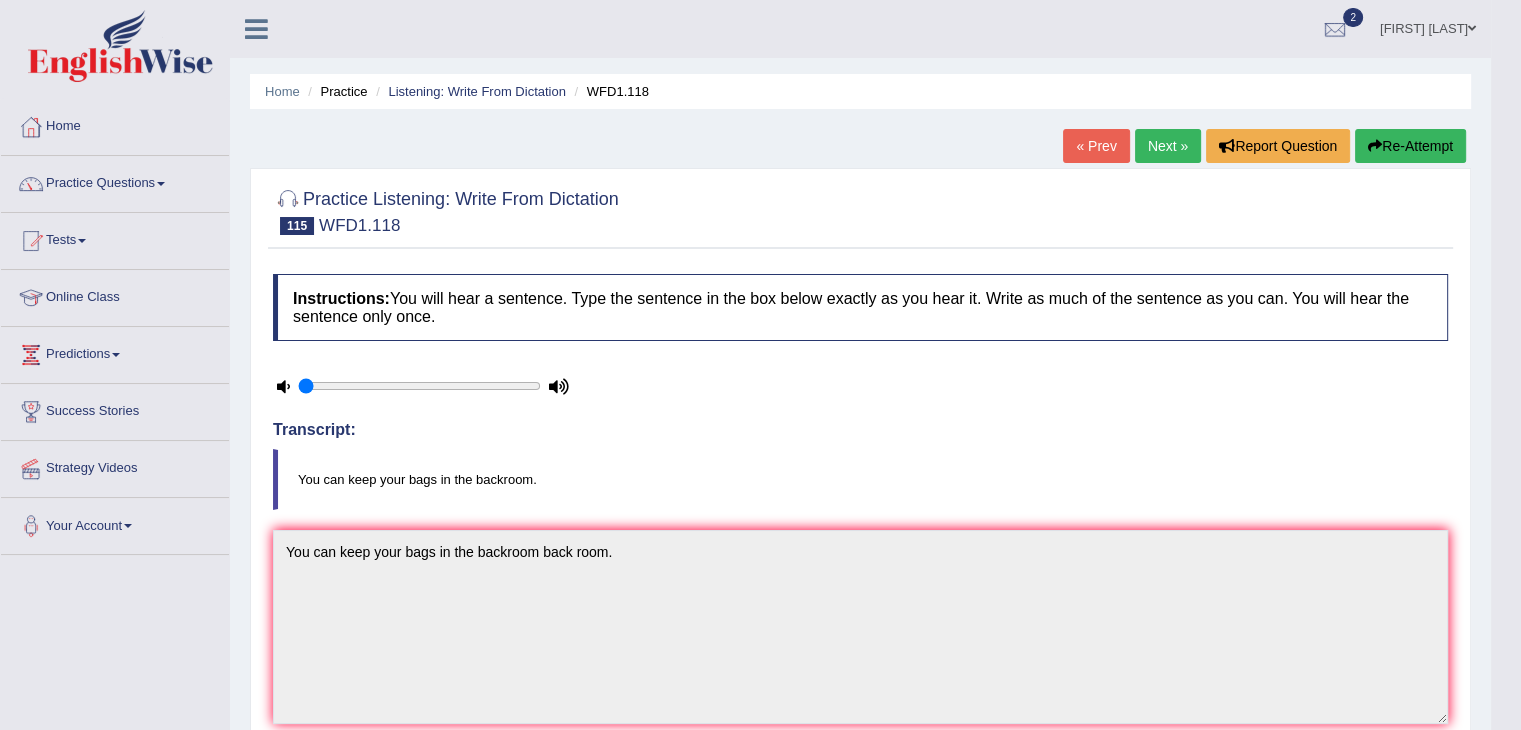 click on "Next »" at bounding box center [1168, 146] 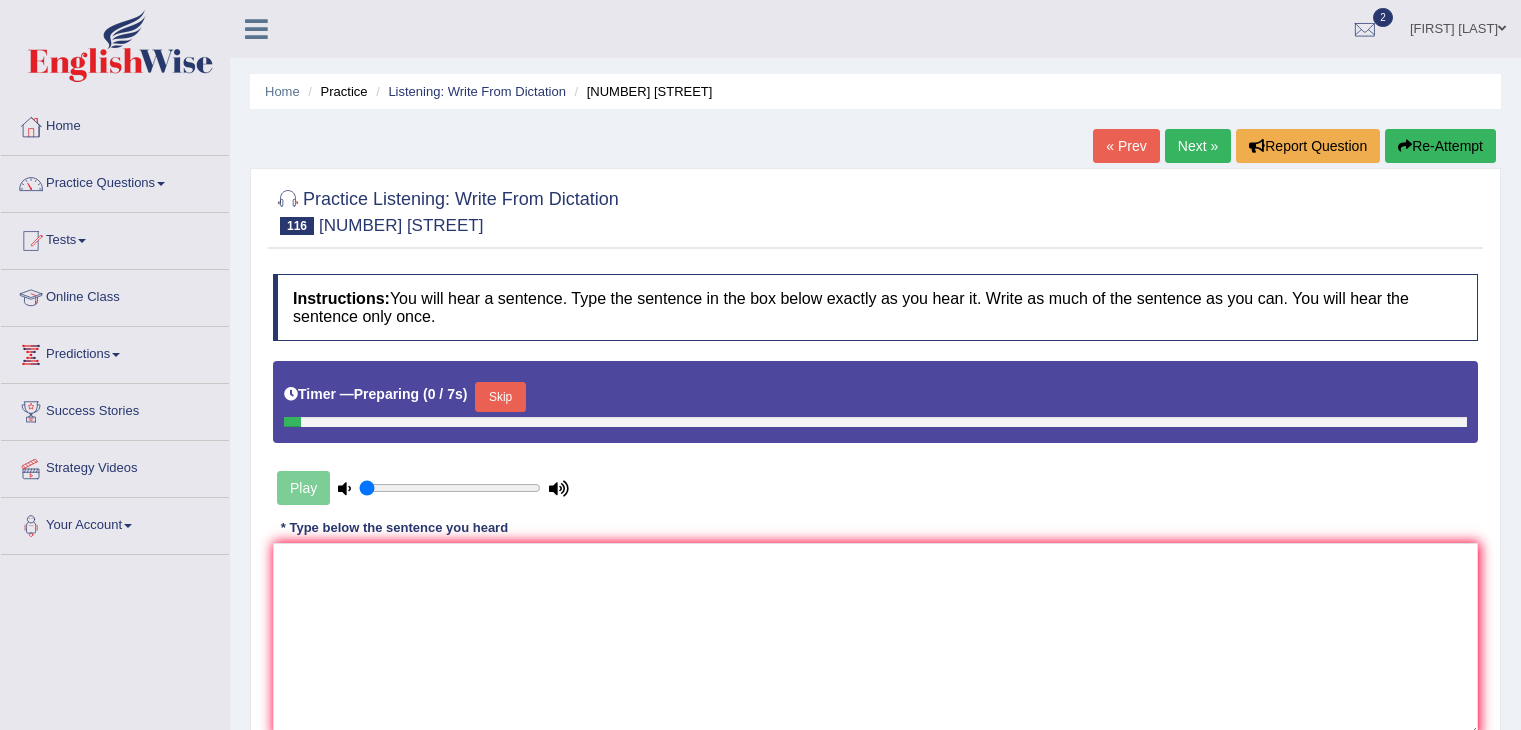 scroll, scrollTop: 0, scrollLeft: 0, axis: both 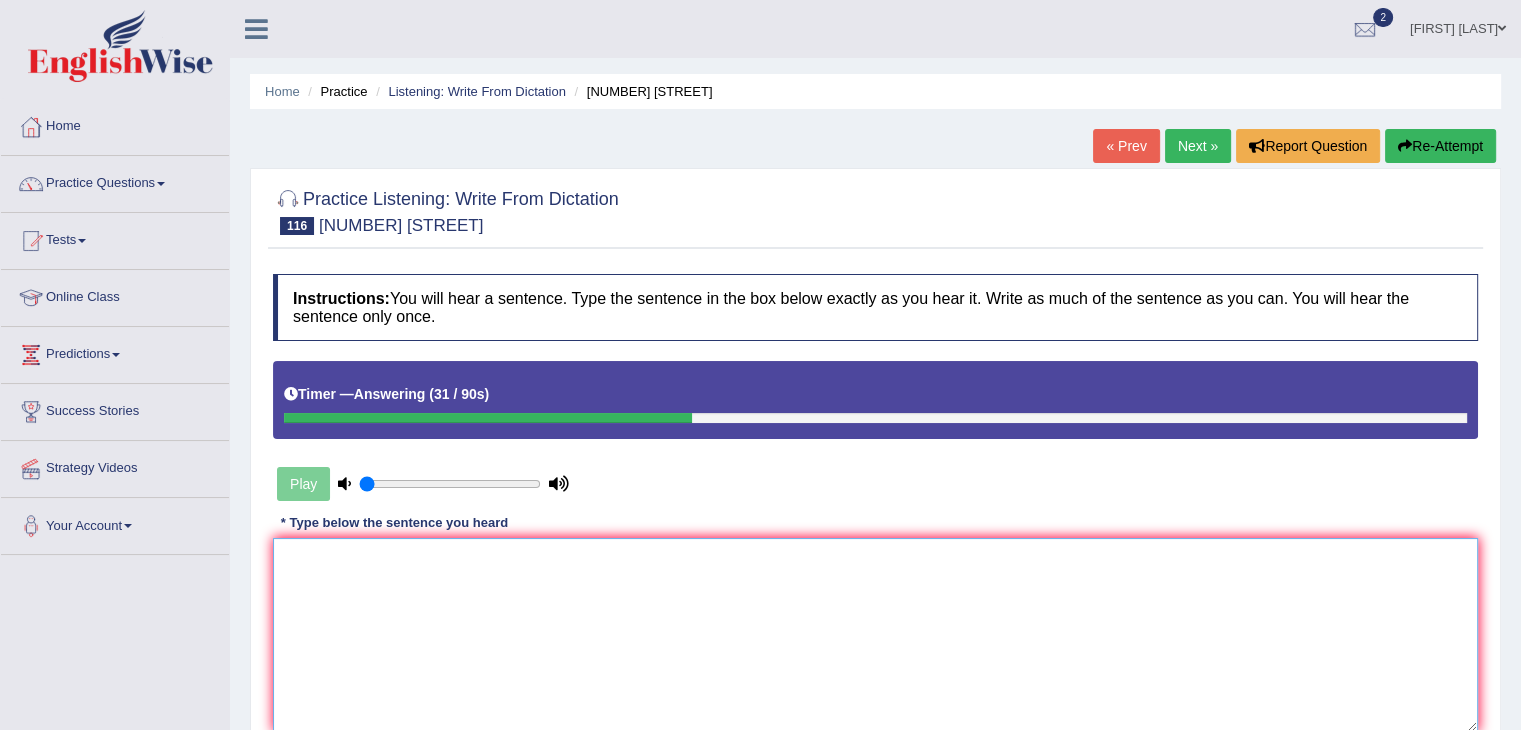 click at bounding box center [875, 635] 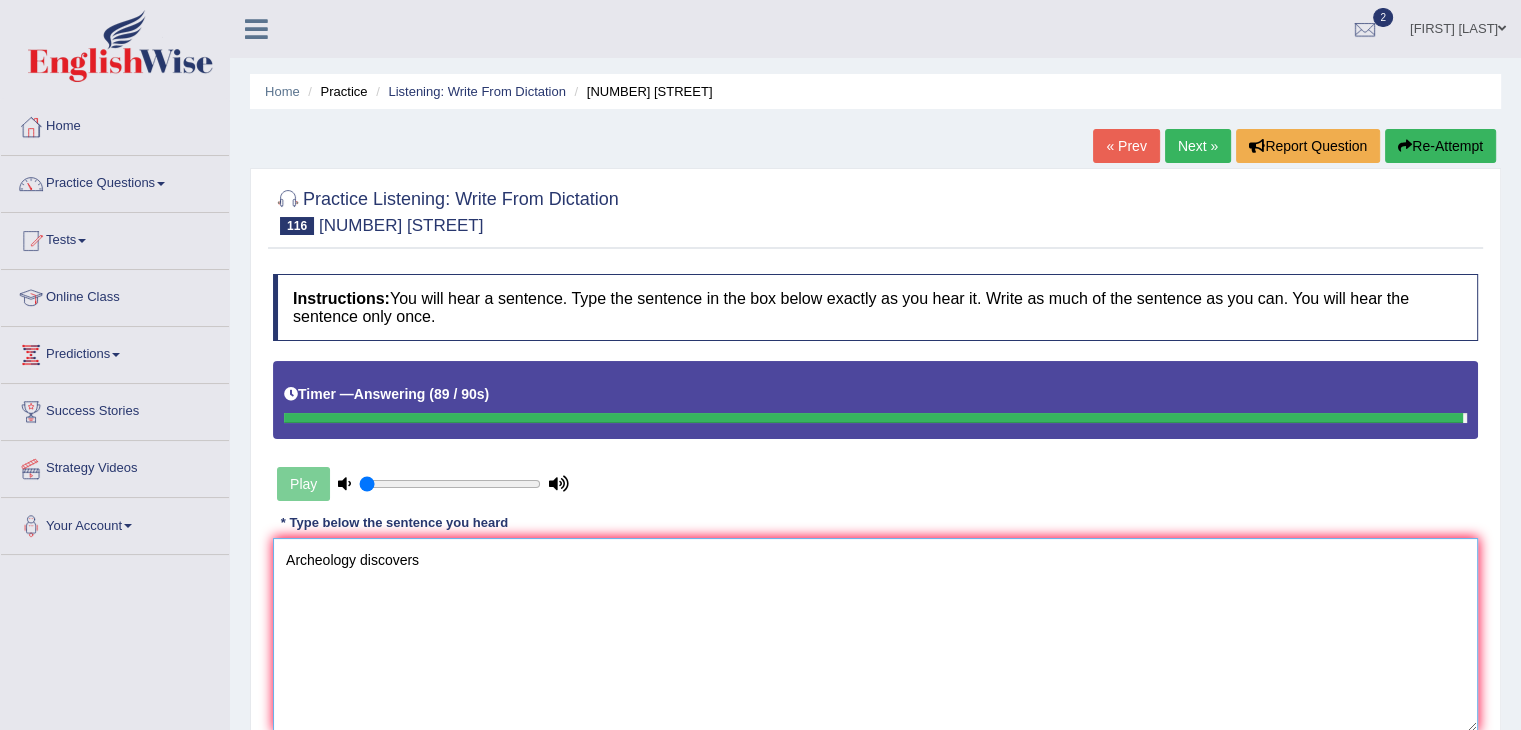 type on "Archeology discovers" 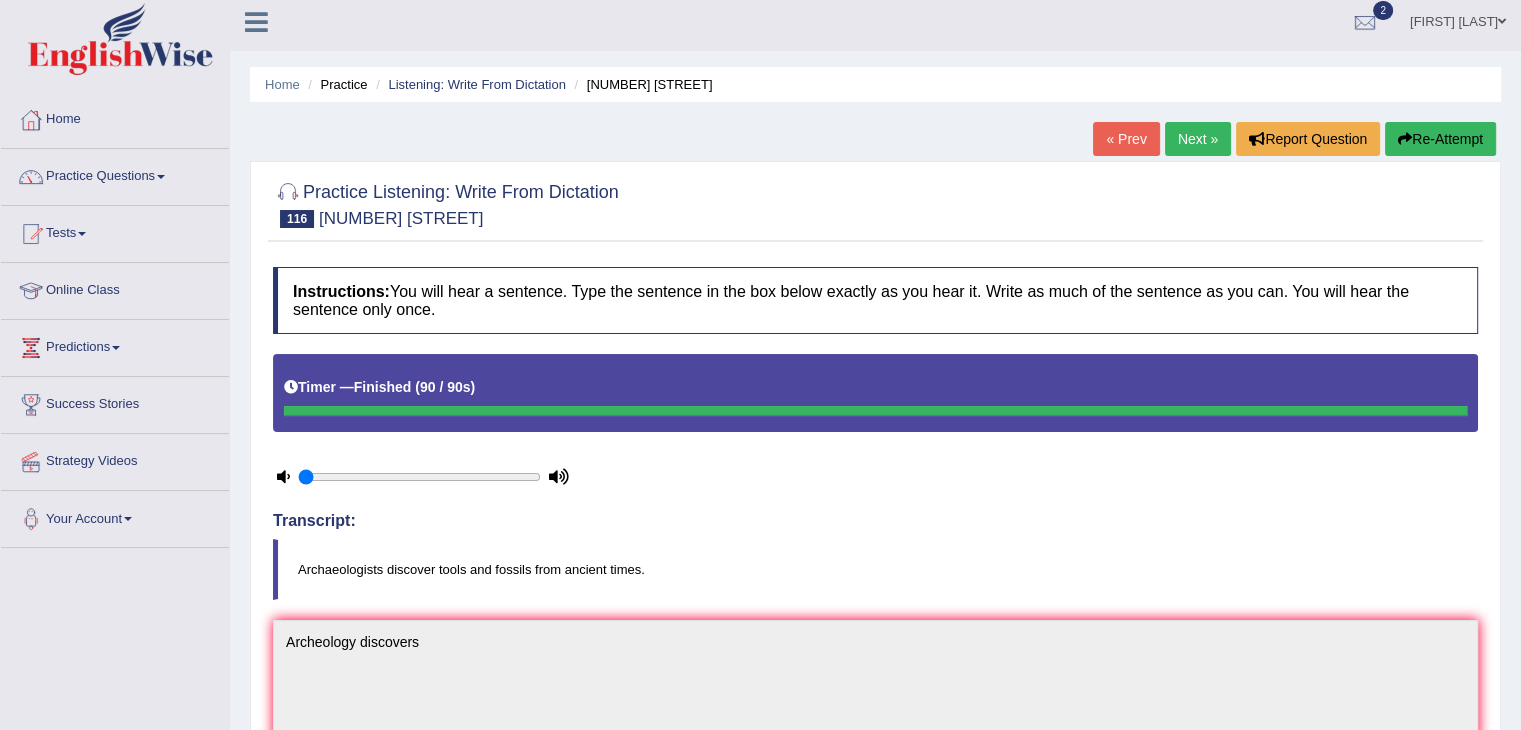 scroll, scrollTop: 0, scrollLeft: 0, axis: both 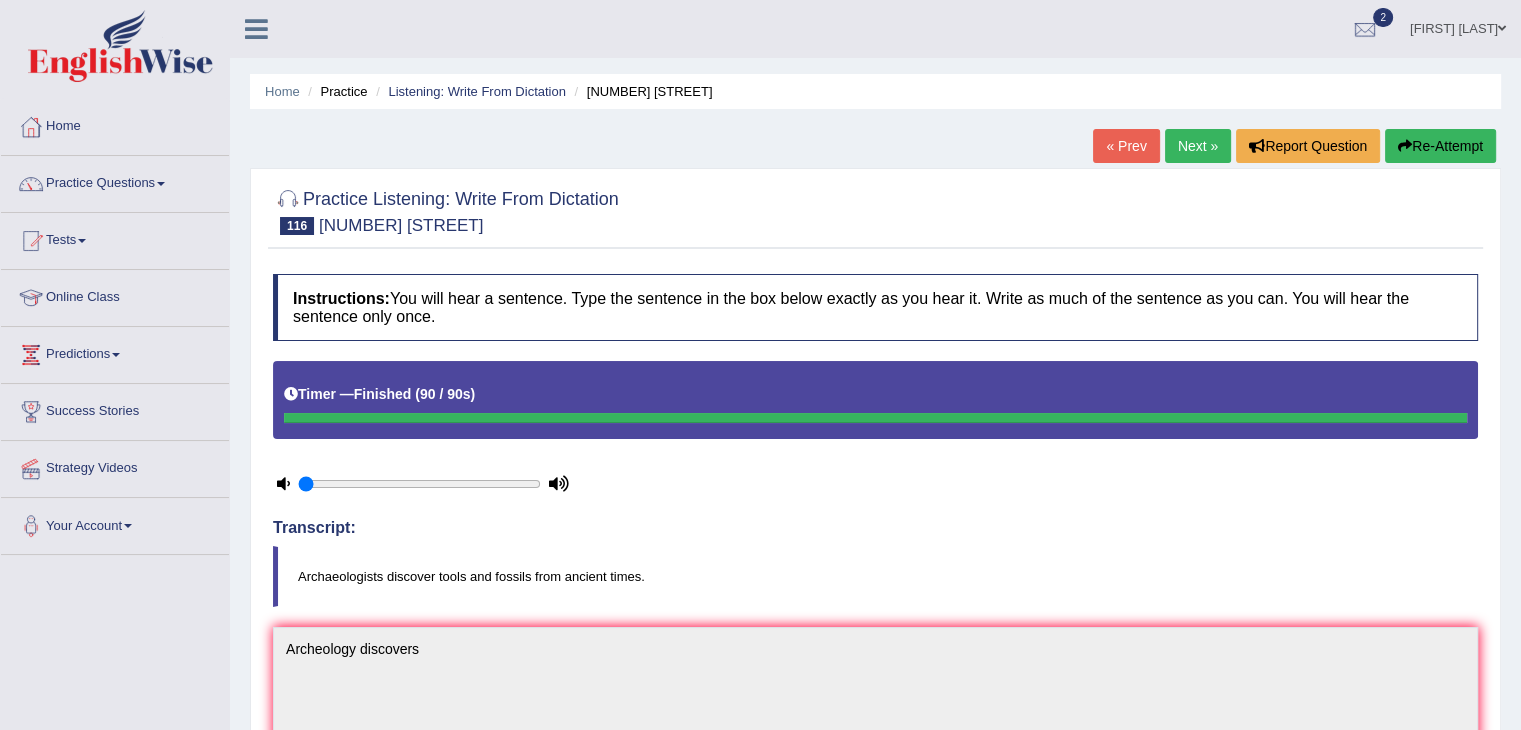click on "Next »" at bounding box center (1198, 146) 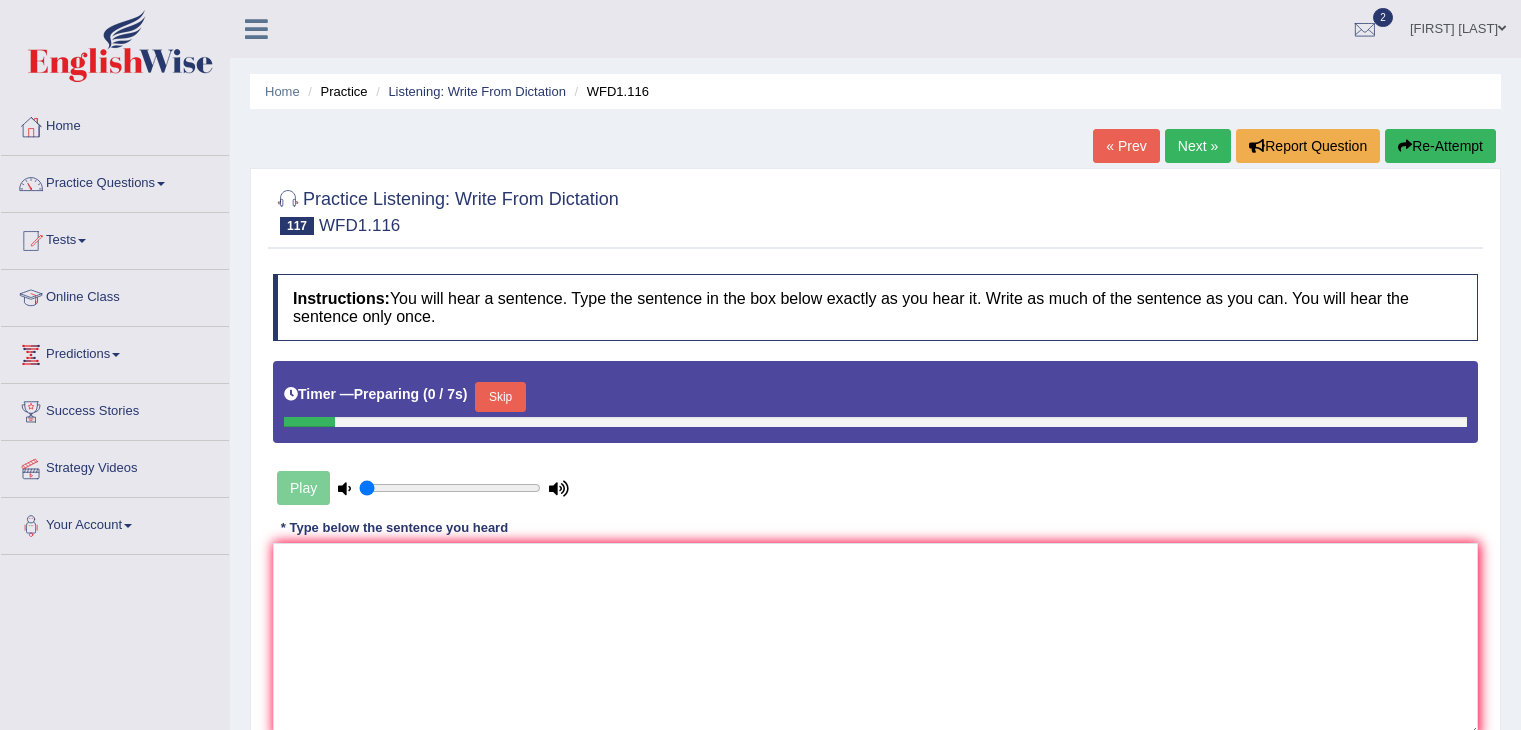 scroll, scrollTop: 0, scrollLeft: 0, axis: both 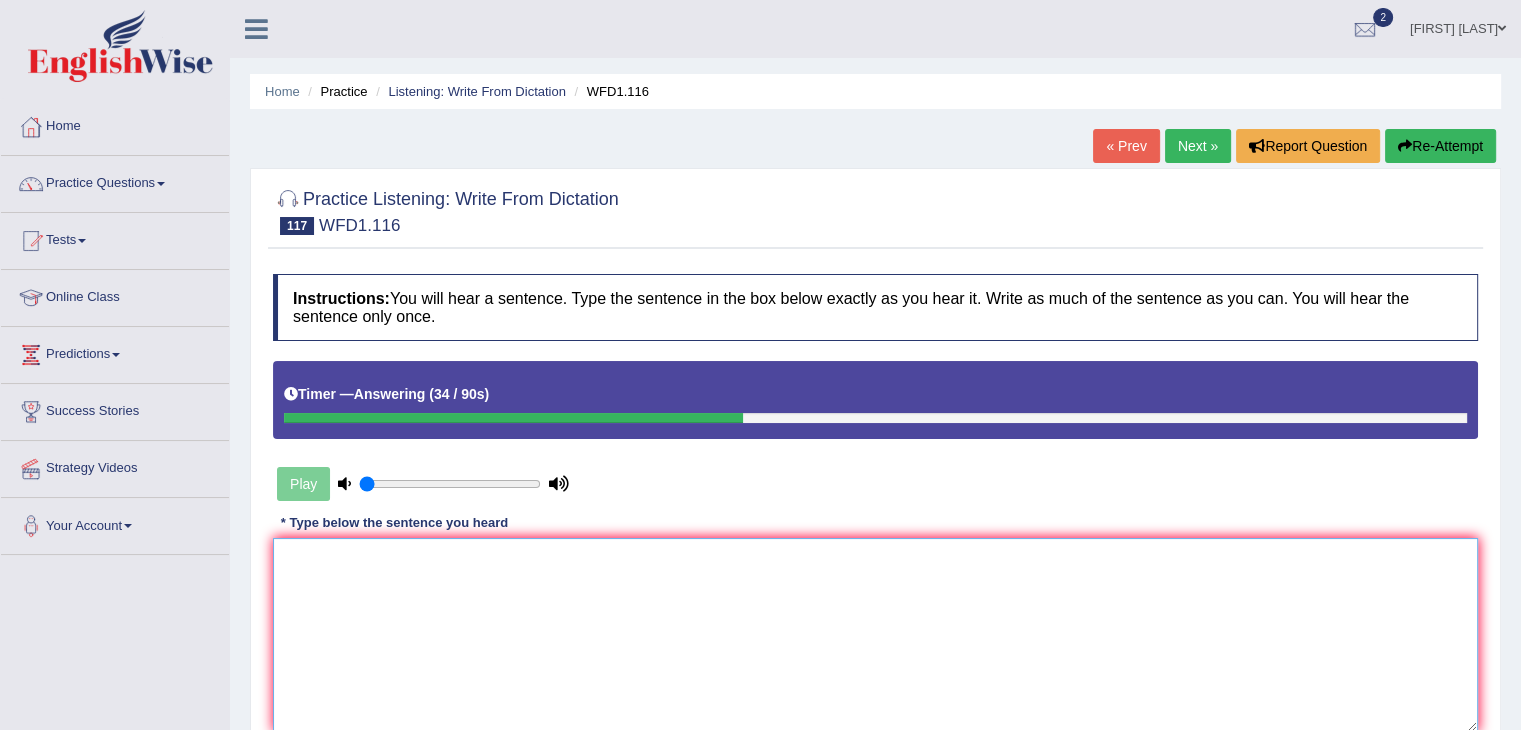 click at bounding box center (875, 635) 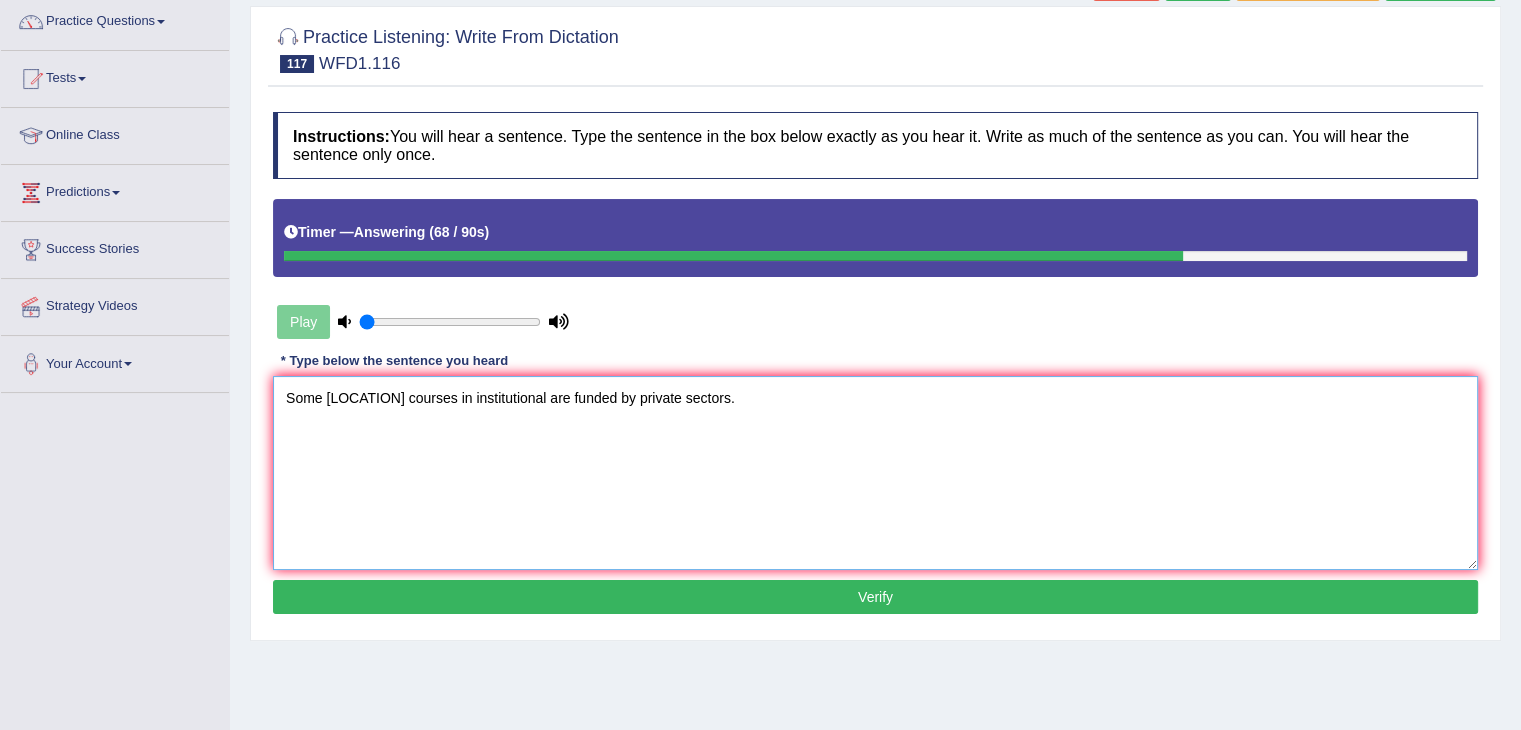 scroll, scrollTop: 164, scrollLeft: 0, axis: vertical 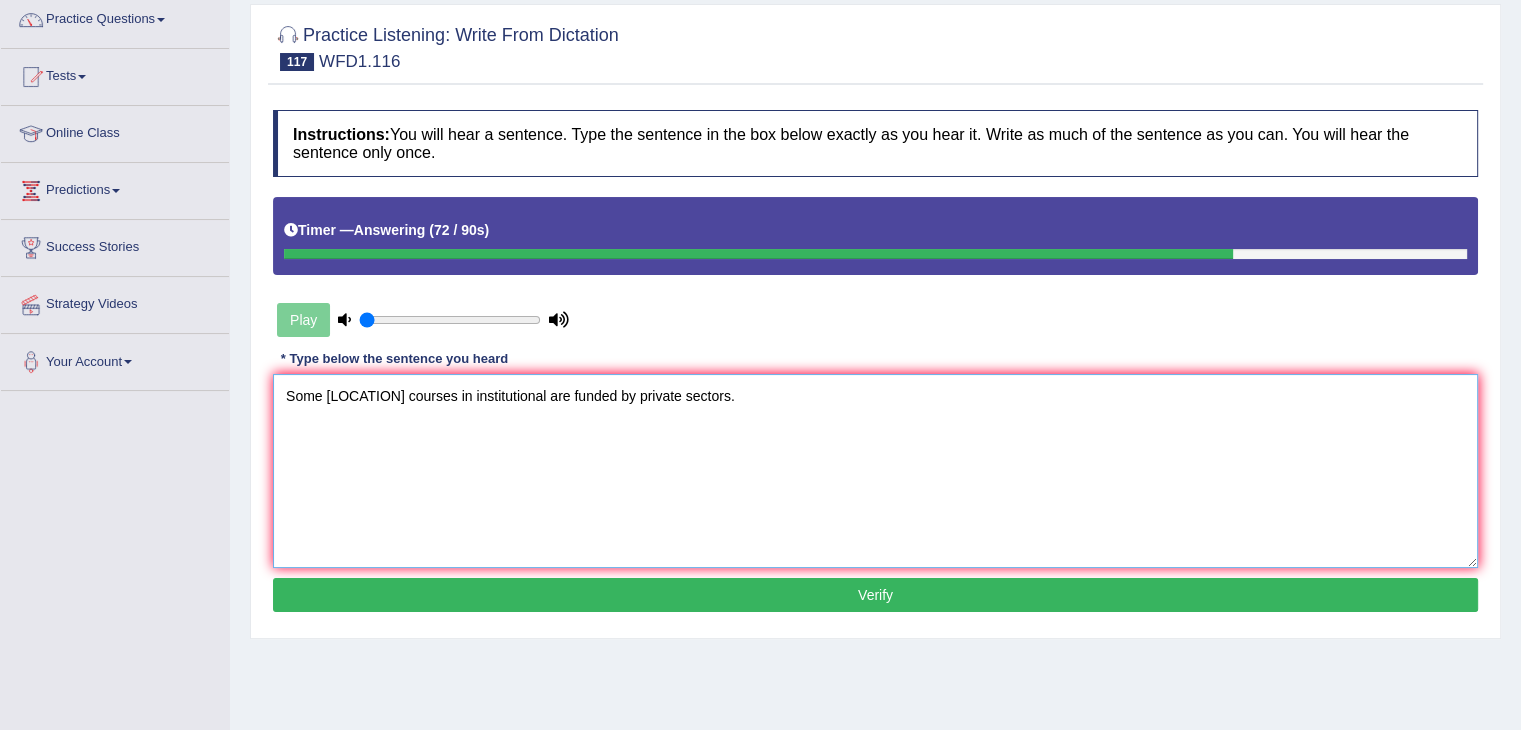 type on "Some [LOCATION] courses in institutional are funded by private sectors." 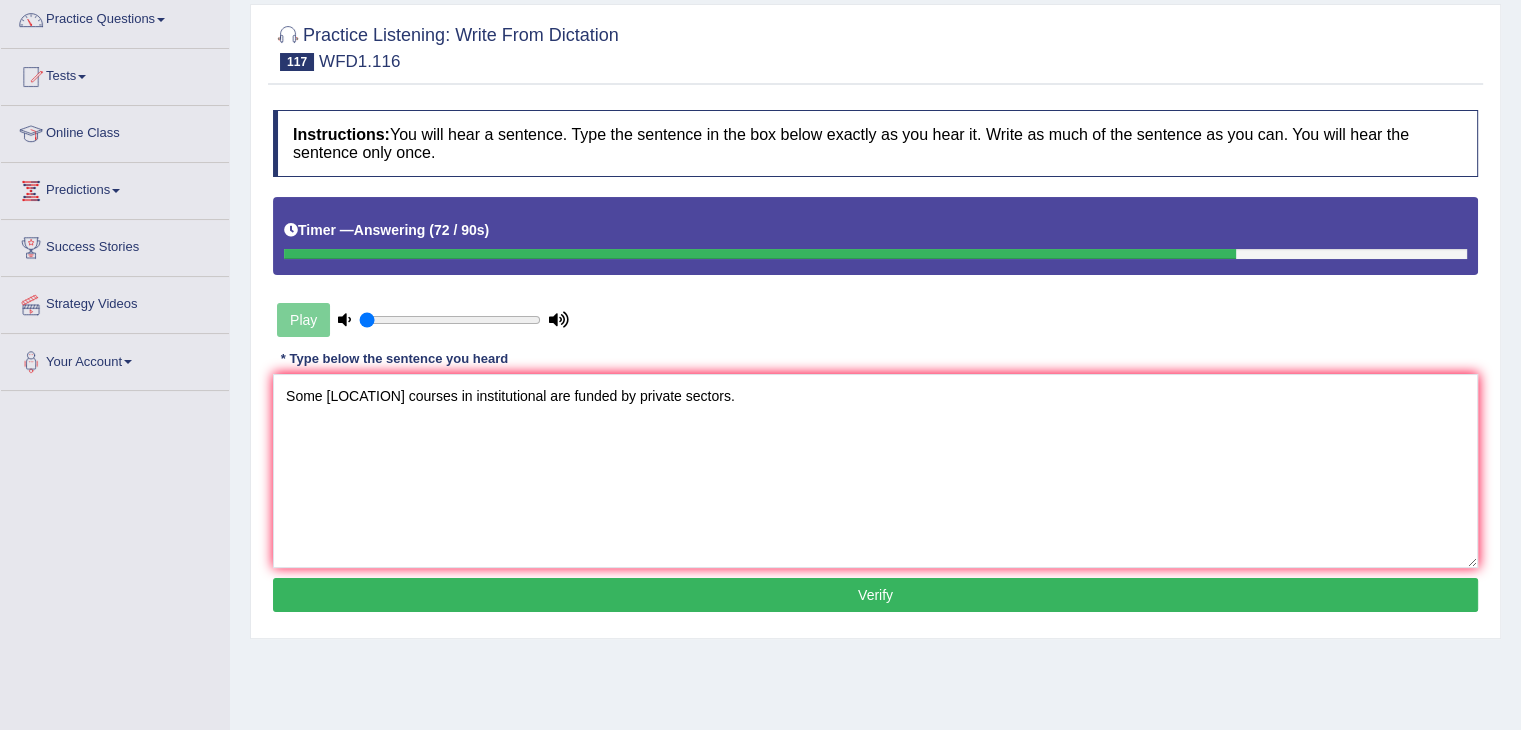 click on "Verify" at bounding box center (875, 595) 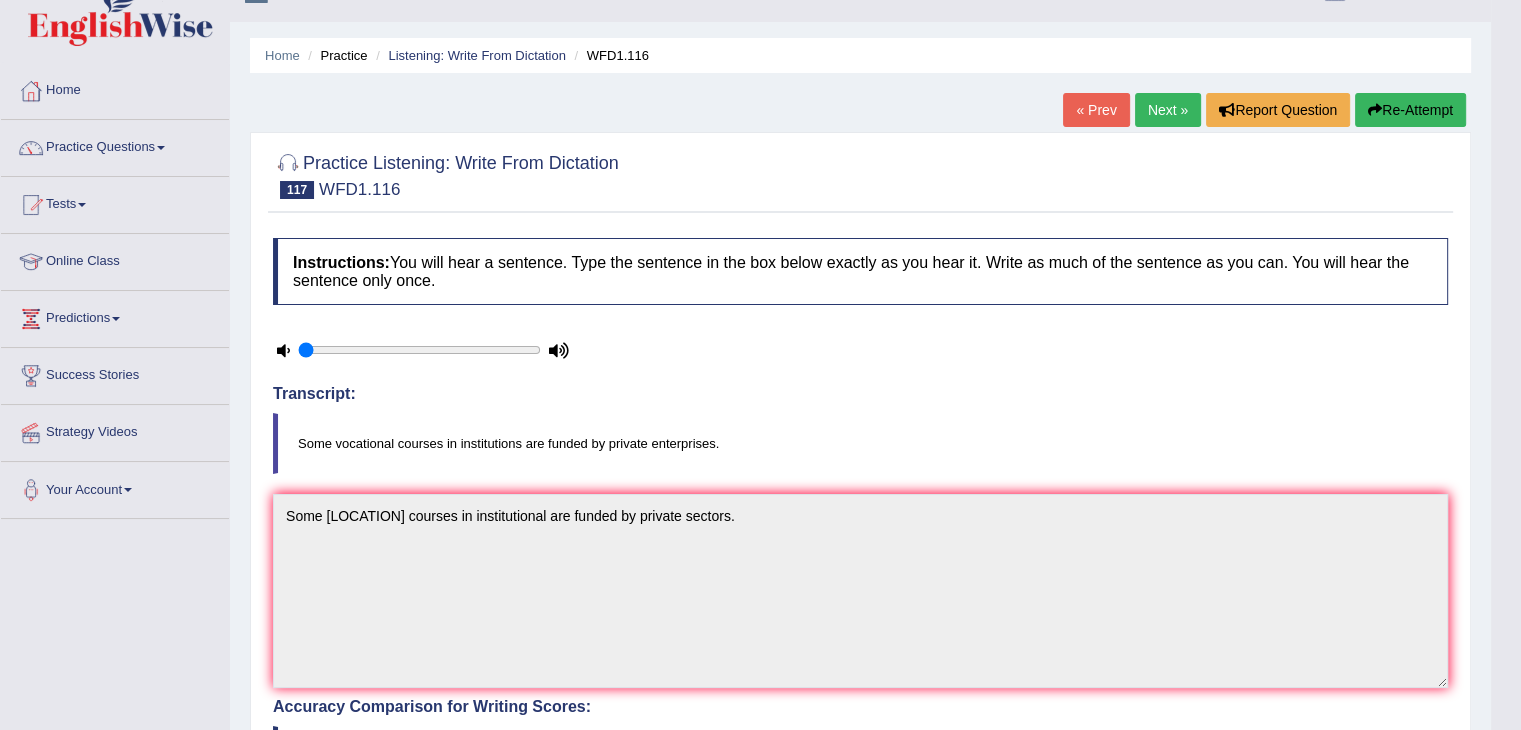 scroll, scrollTop: 35, scrollLeft: 0, axis: vertical 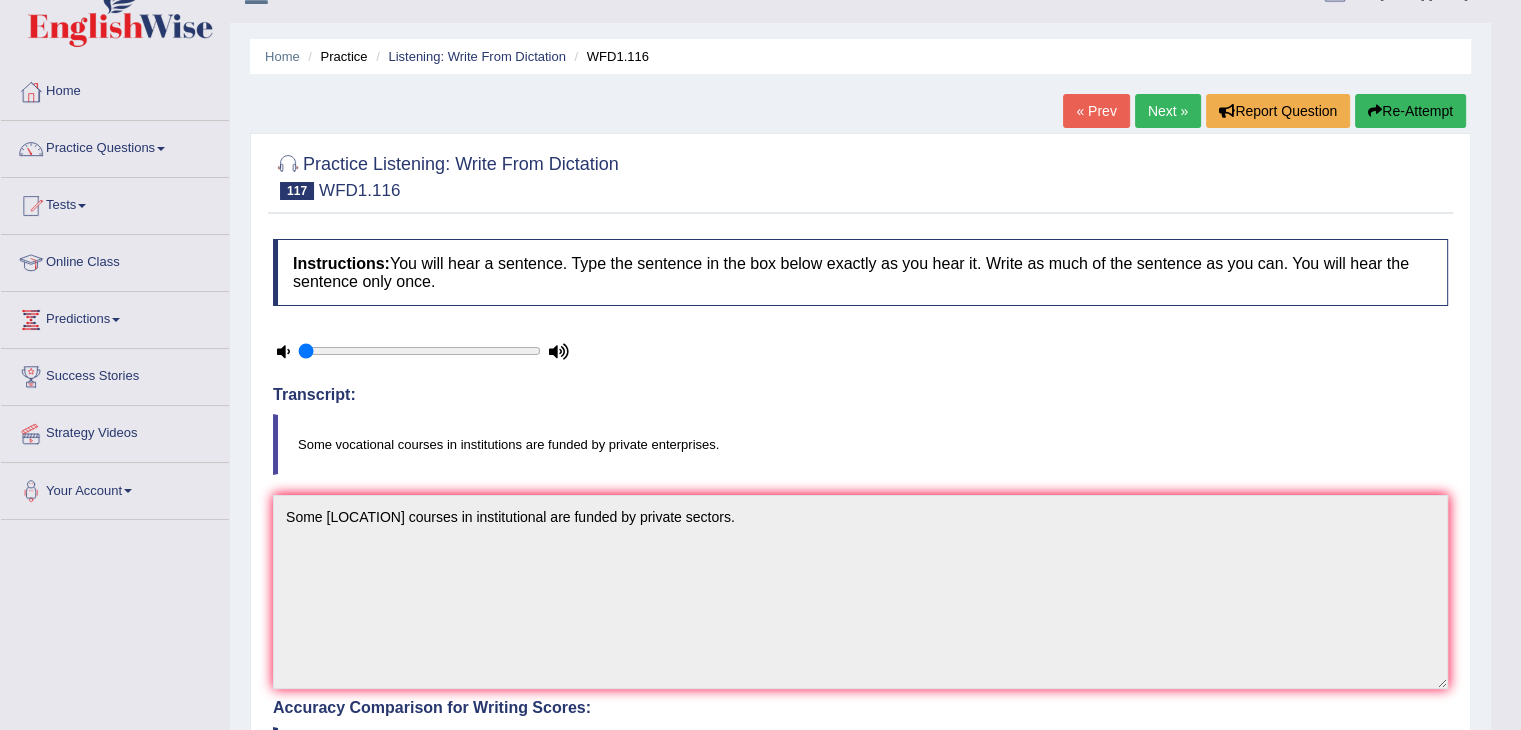 click on "Next »" at bounding box center [1168, 111] 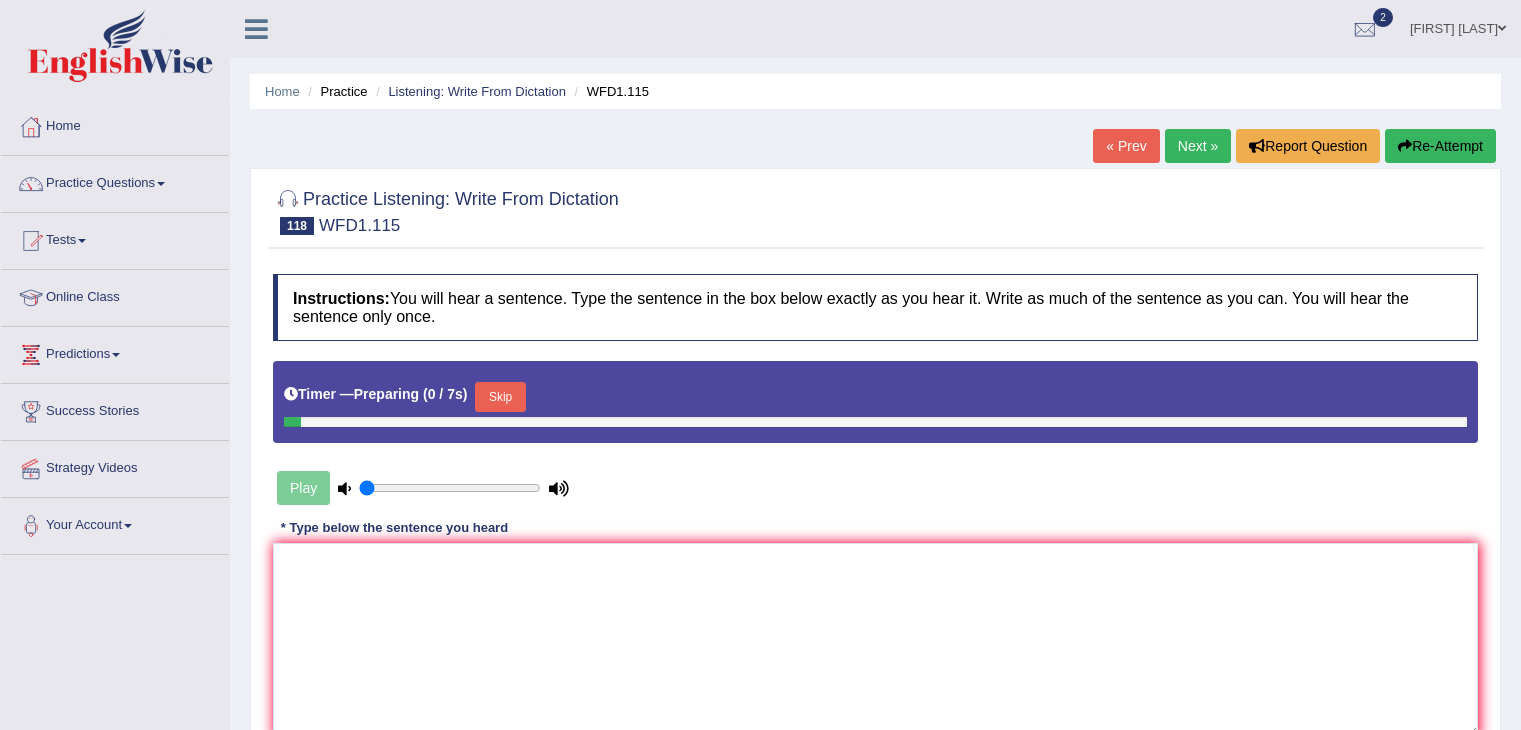 scroll, scrollTop: 0, scrollLeft: 0, axis: both 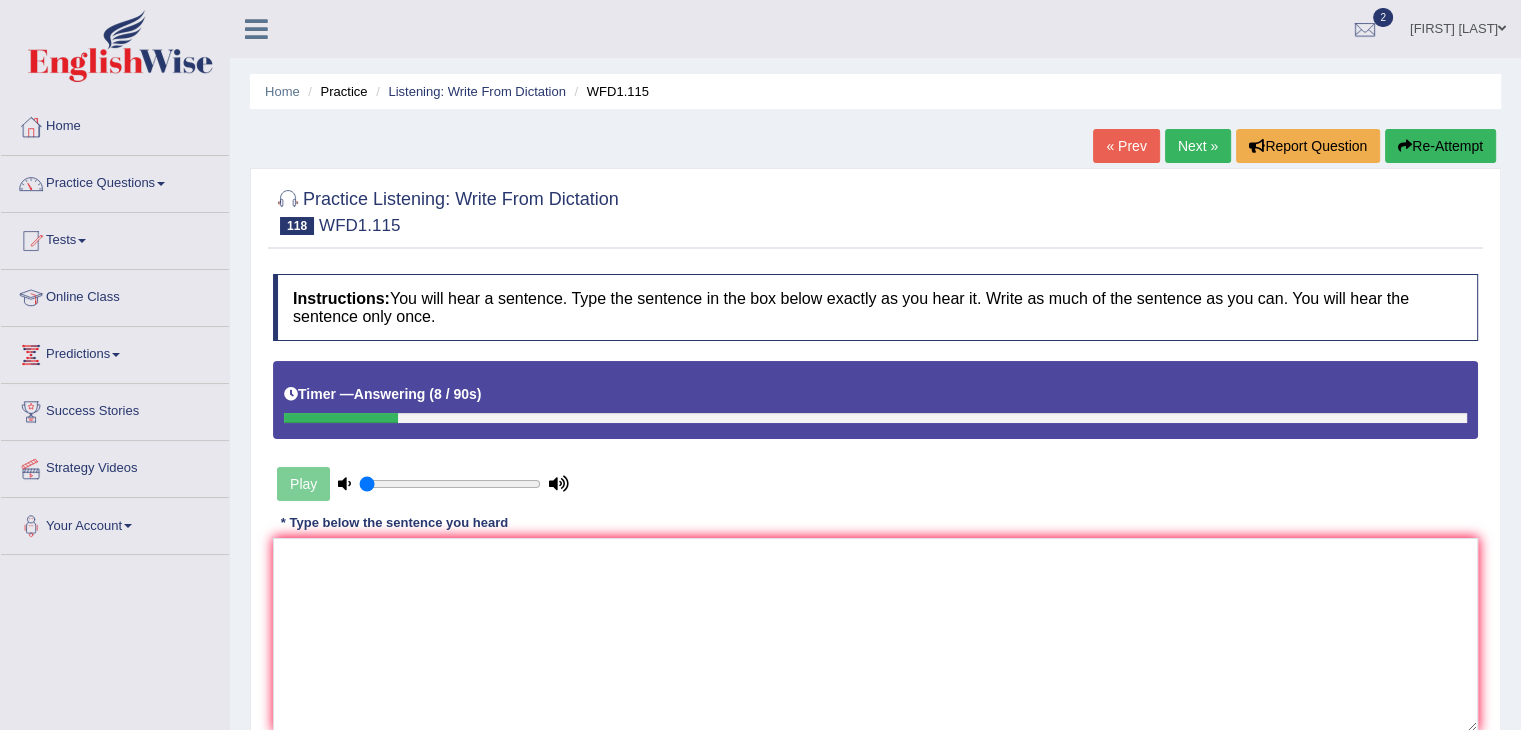 click on "Next »" at bounding box center [1198, 146] 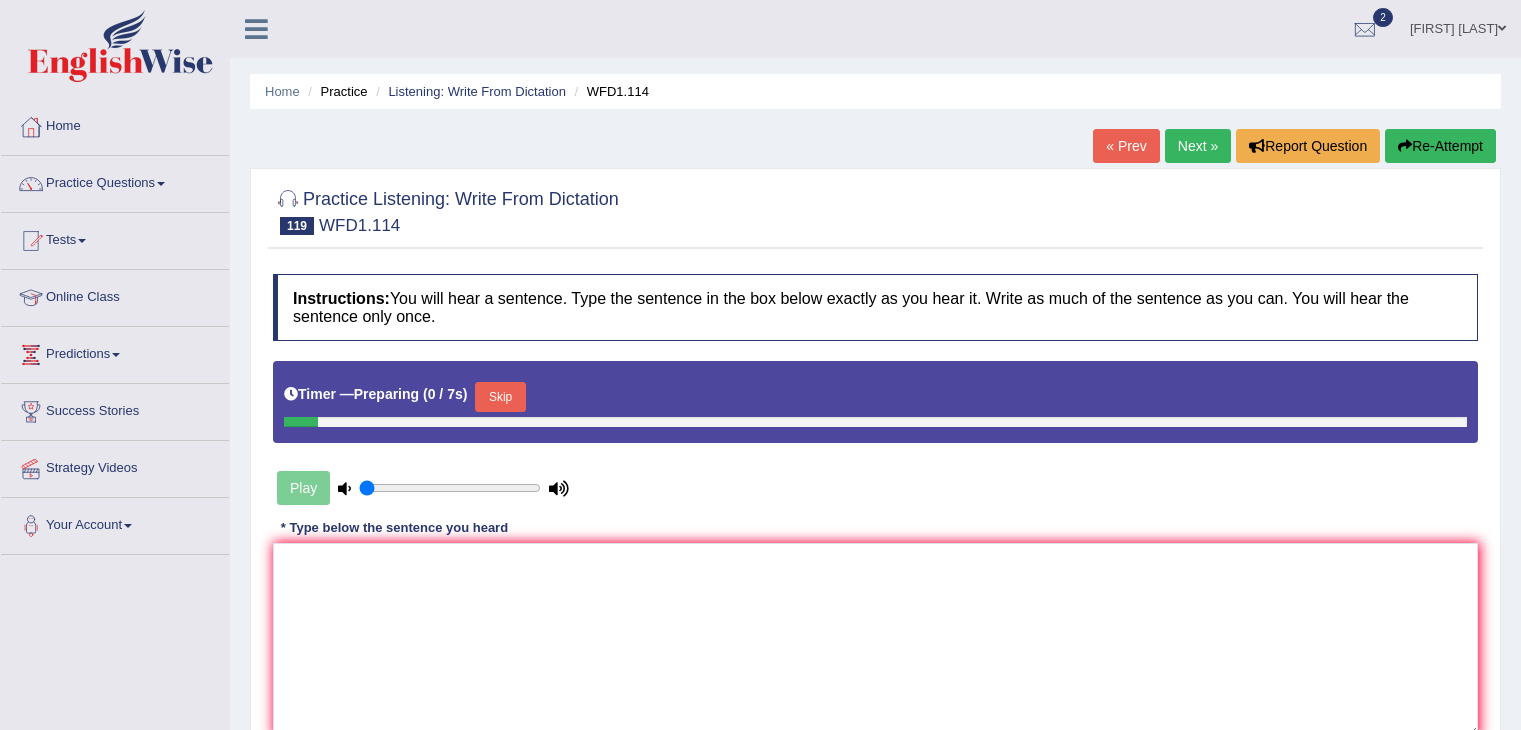 scroll, scrollTop: 0, scrollLeft: 0, axis: both 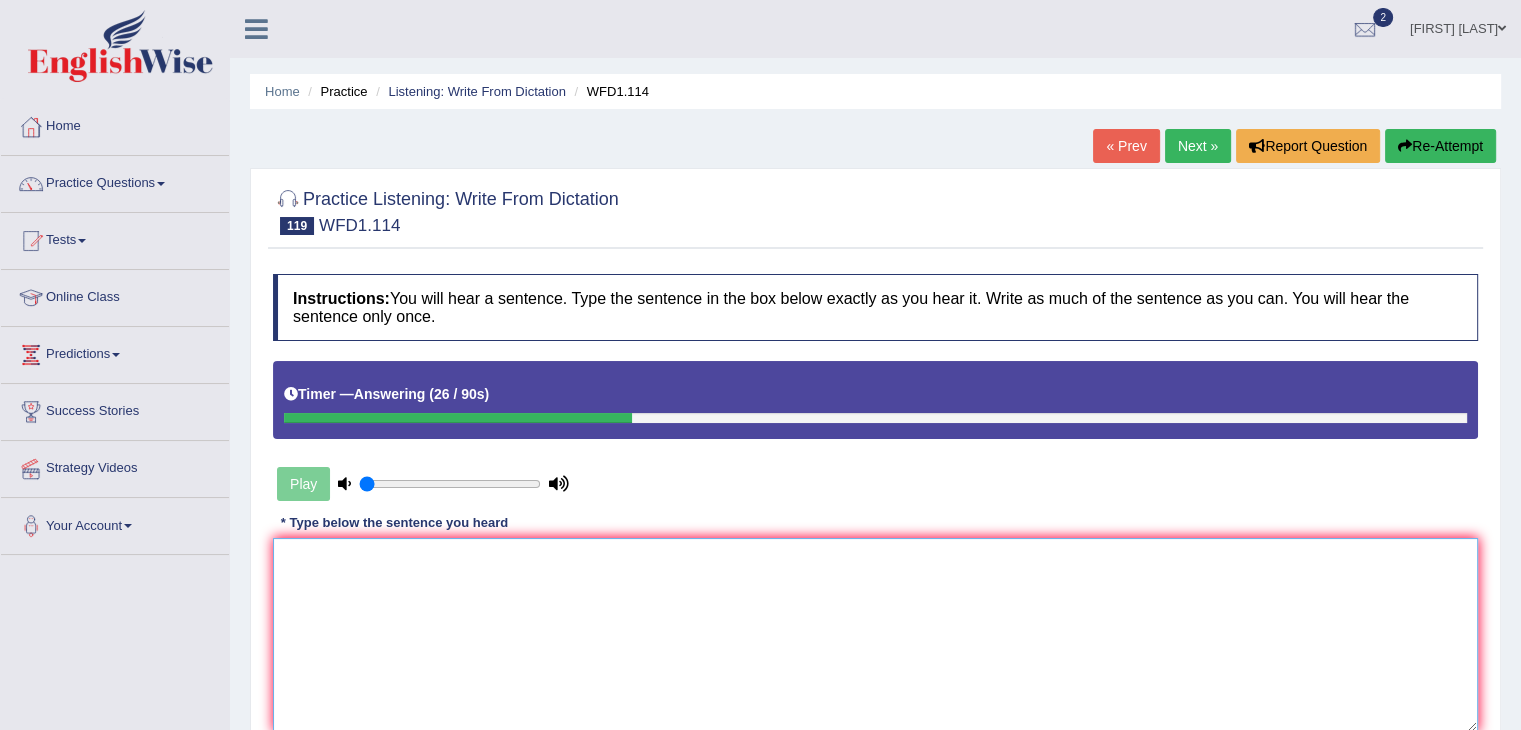click at bounding box center (875, 635) 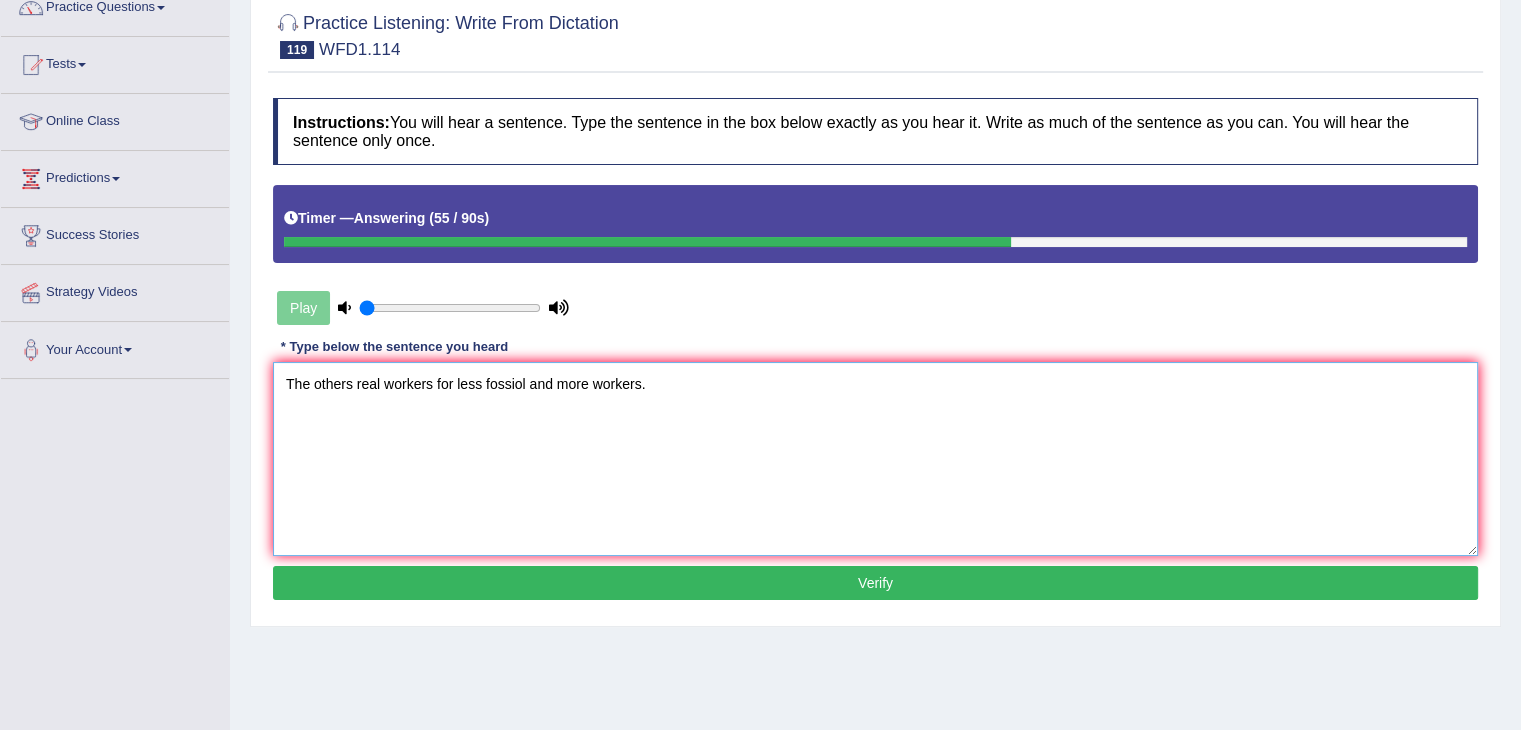 scroll, scrollTop: 178, scrollLeft: 0, axis: vertical 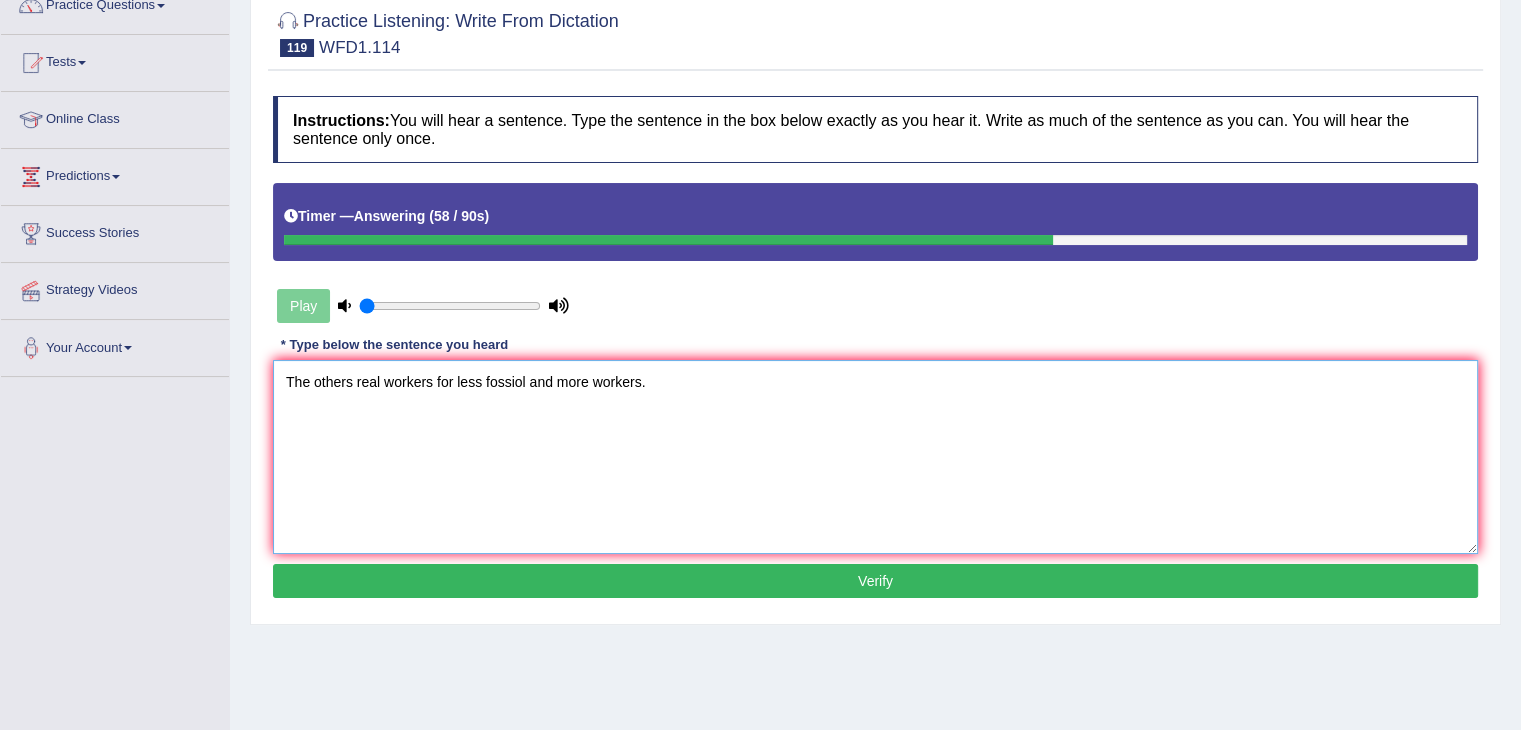 type on "The others real workers for less fossiol and more workers." 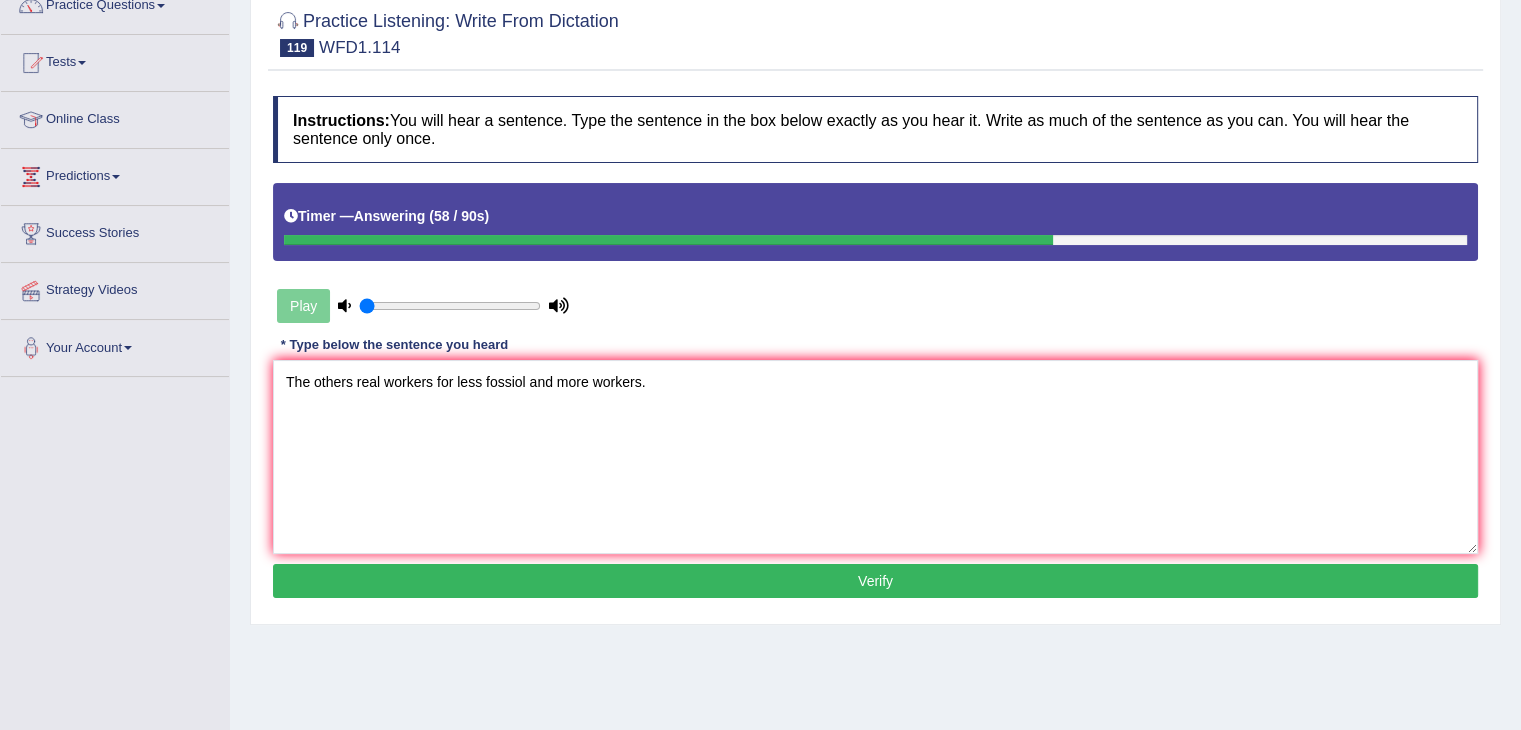 click on "Verify" at bounding box center [875, 581] 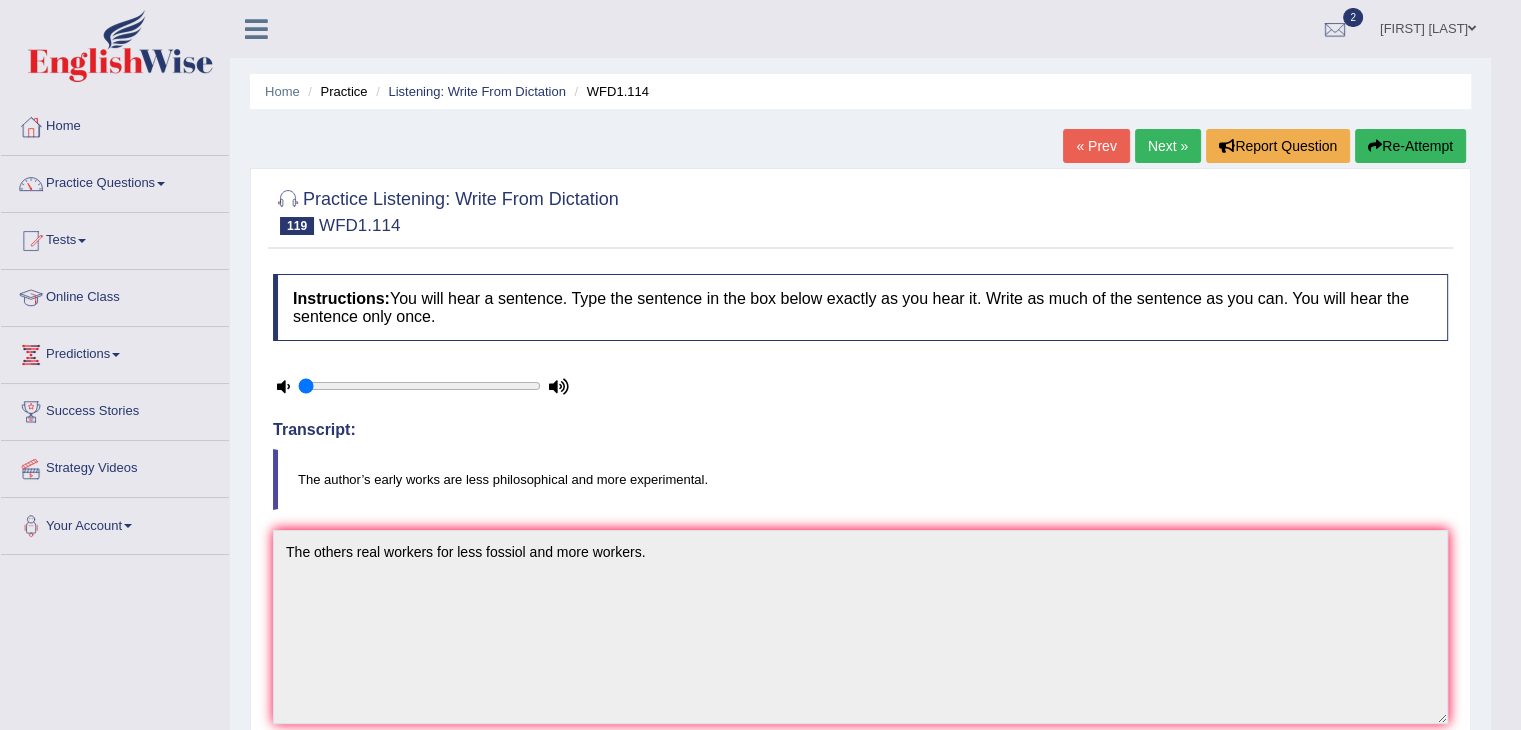 scroll, scrollTop: 0, scrollLeft: 0, axis: both 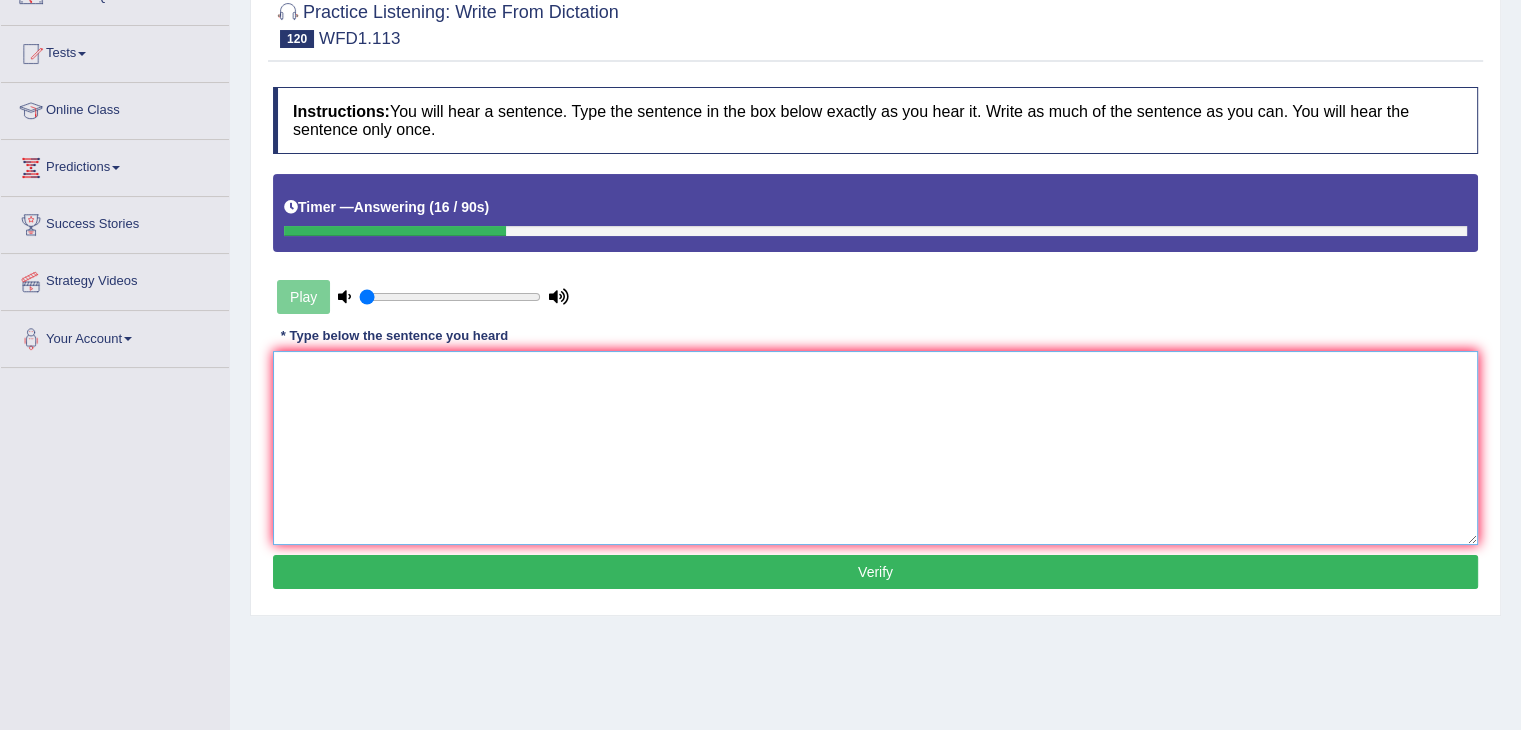 click at bounding box center (875, 448) 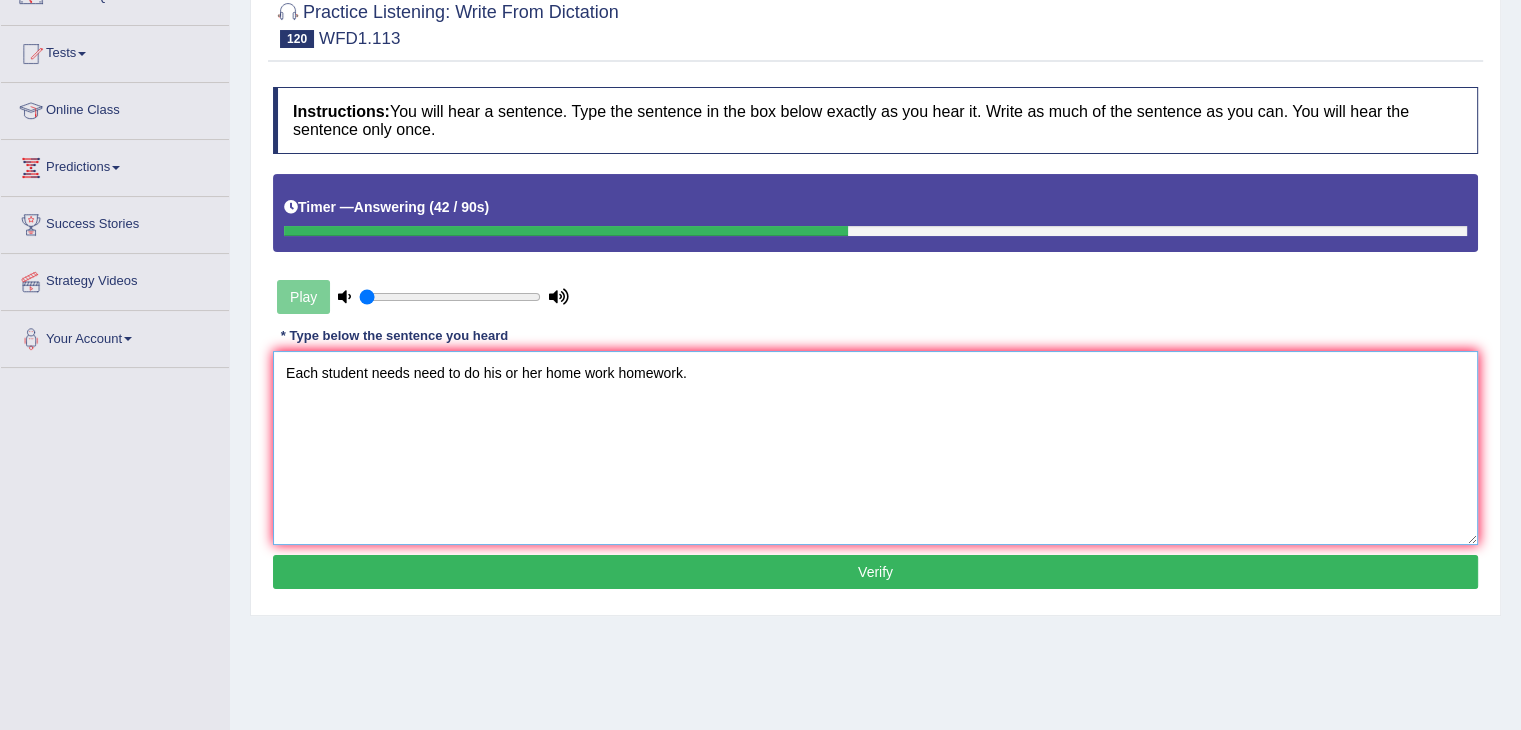 type on "Each student needs need to do his or her home work homework." 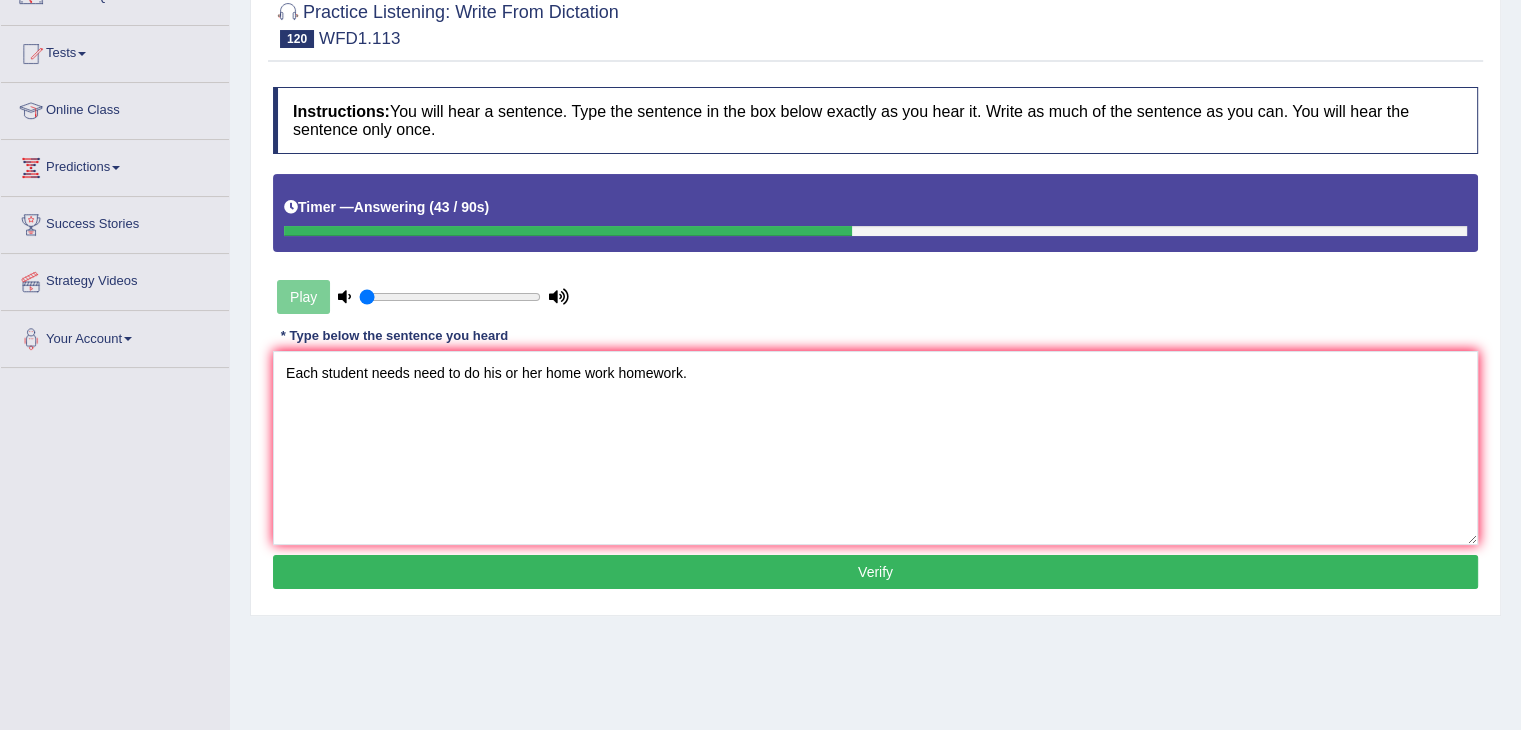 click on "Verify" at bounding box center [875, 572] 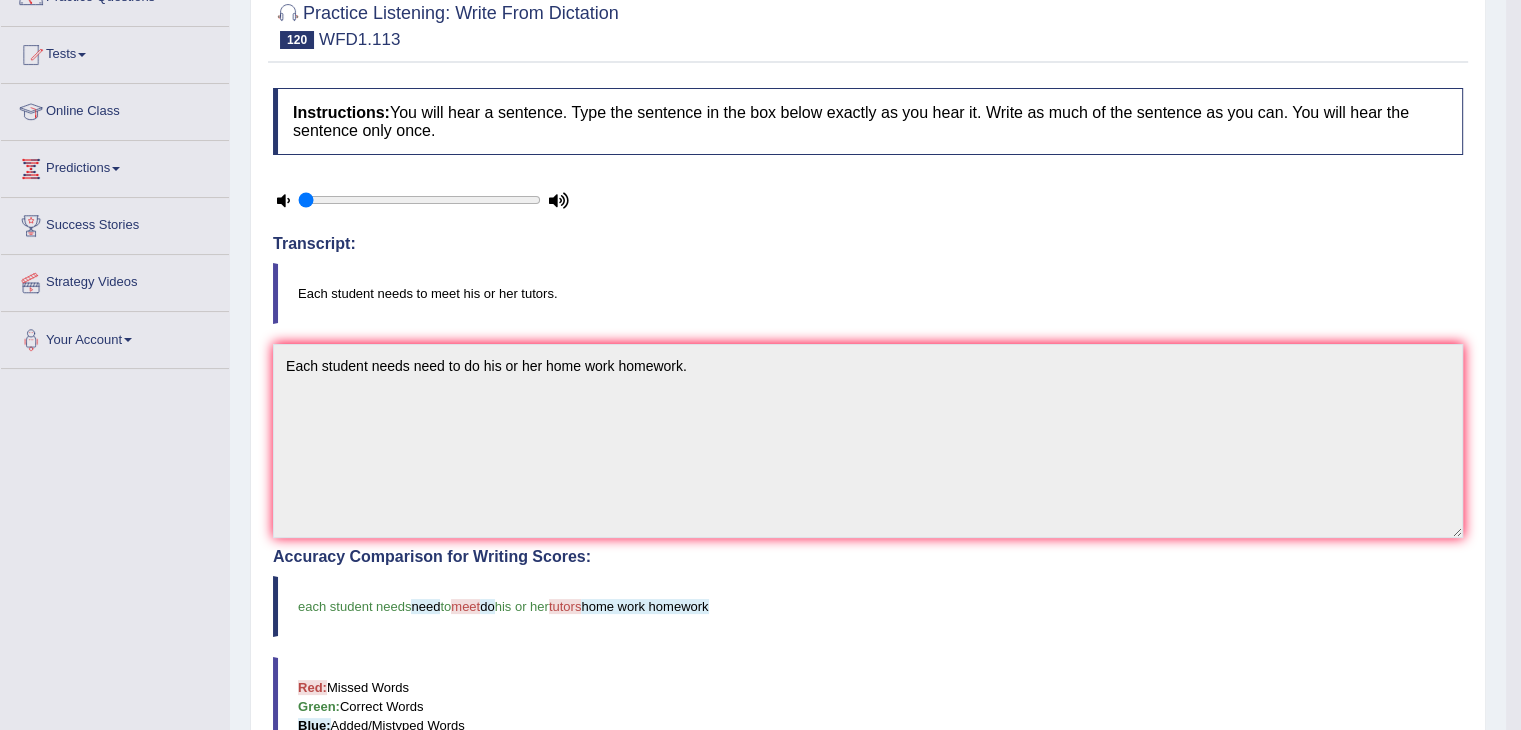 scroll, scrollTop: 0, scrollLeft: 0, axis: both 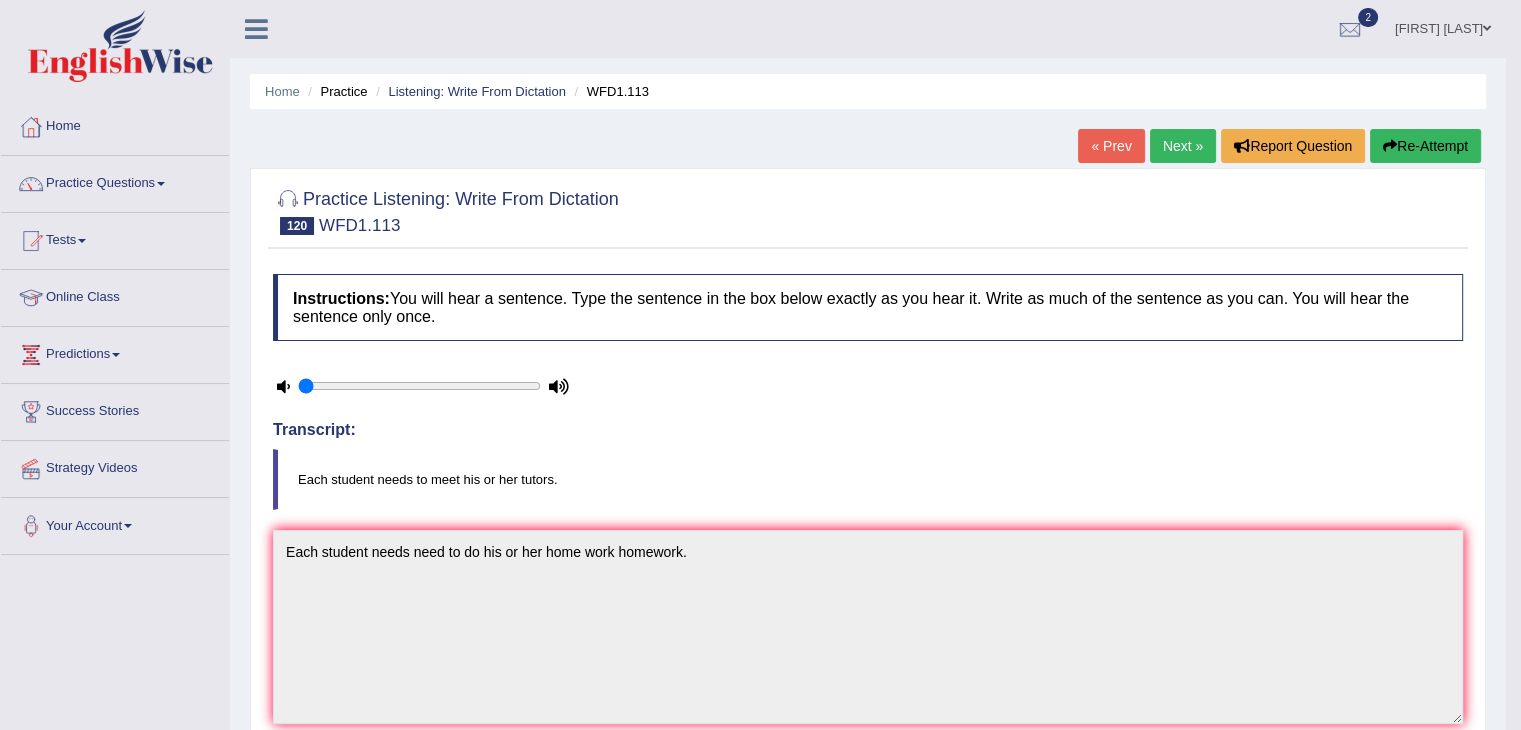 click on "Next »" at bounding box center [1183, 146] 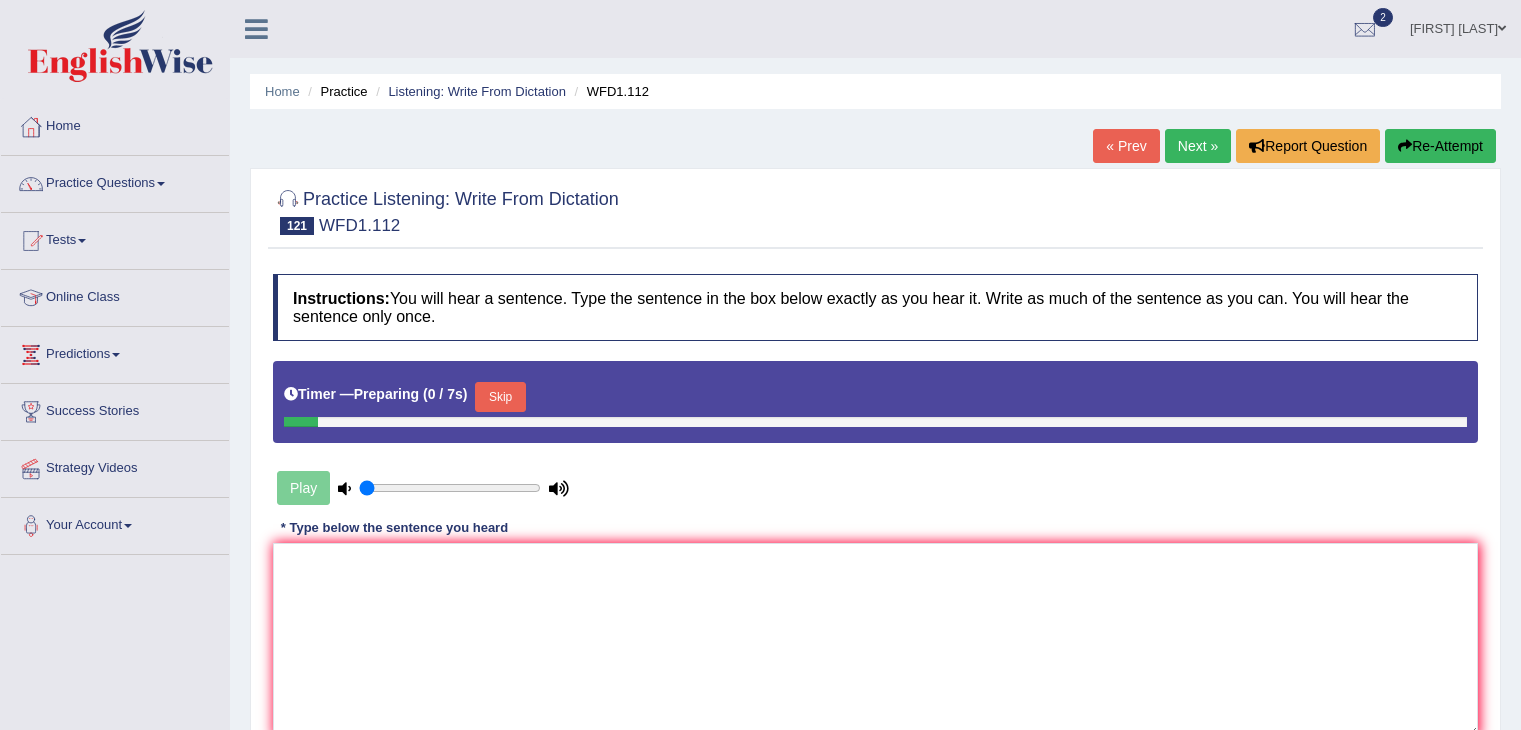 scroll, scrollTop: 0, scrollLeft: 0, axis: both 